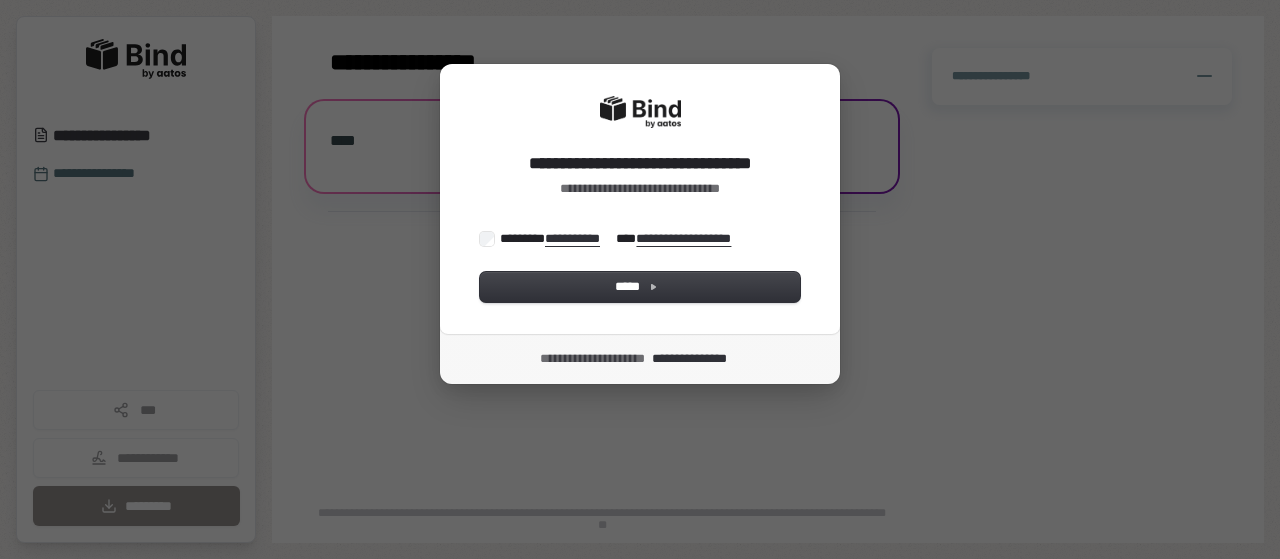 scroll, scrollTop: 0, scrollLeft: 0, axis: both 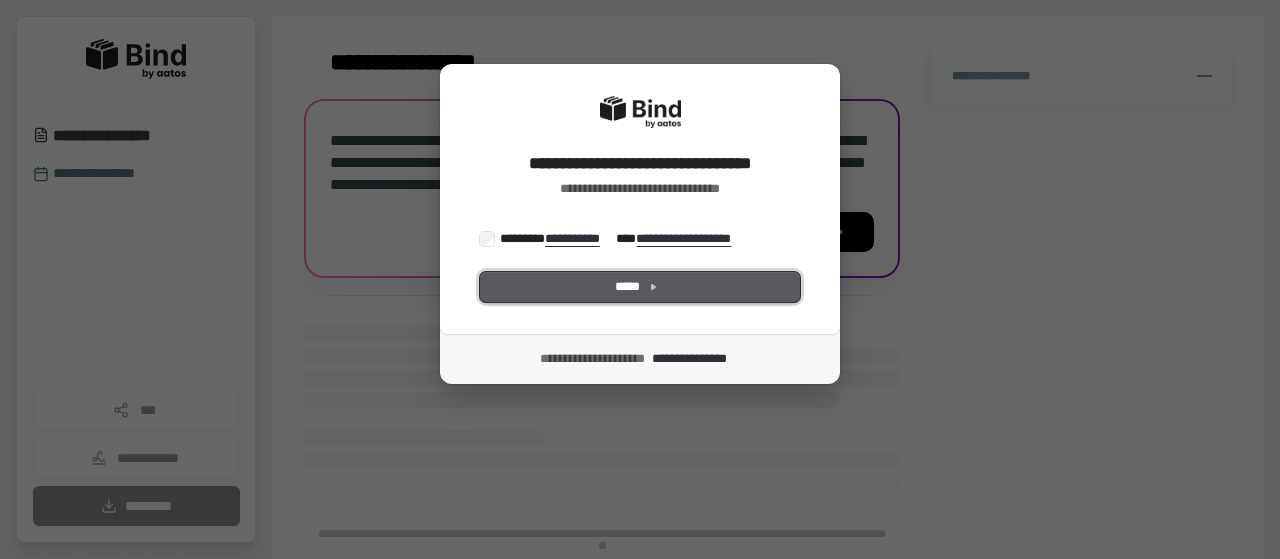 click on "*****" at bounding box center (640, 287) 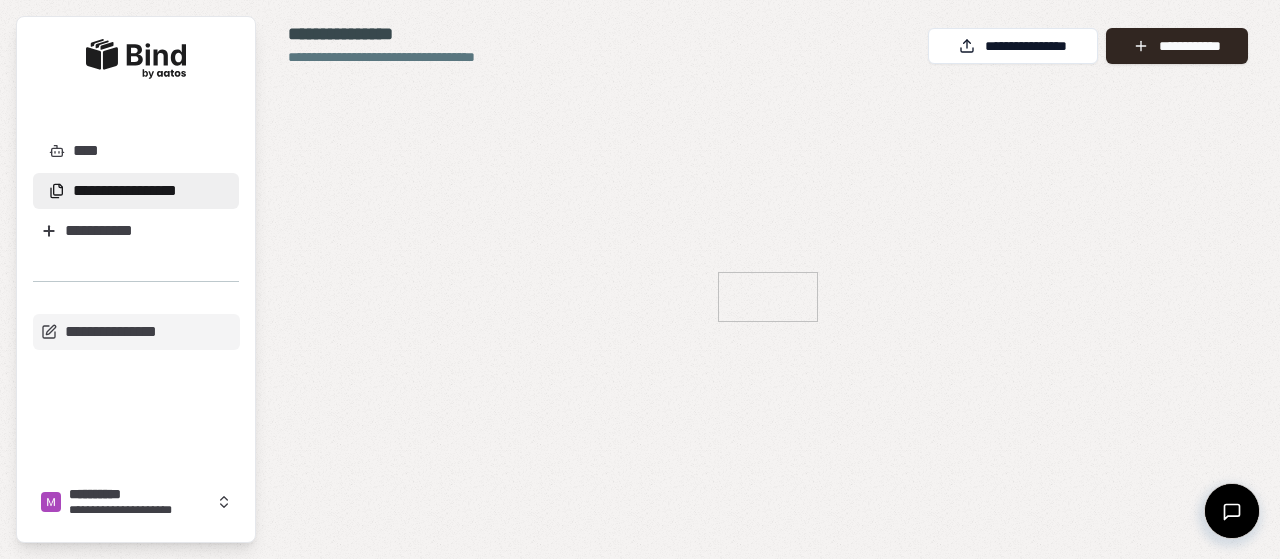 scroll, scrollTop: 0, scrollLeft: 0, axis: both 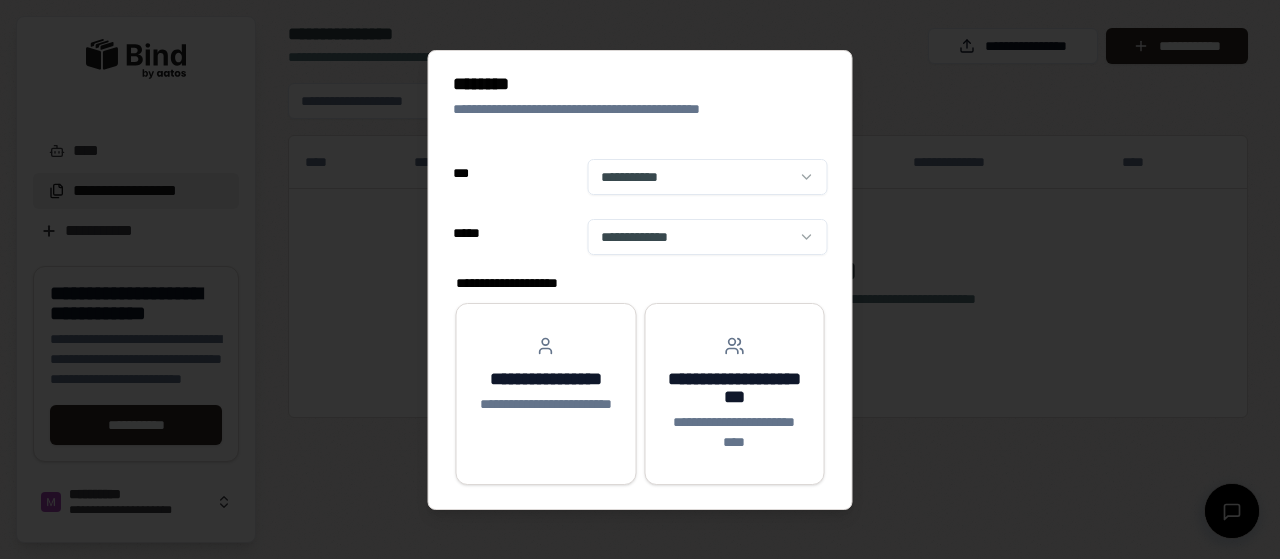 select on "**" 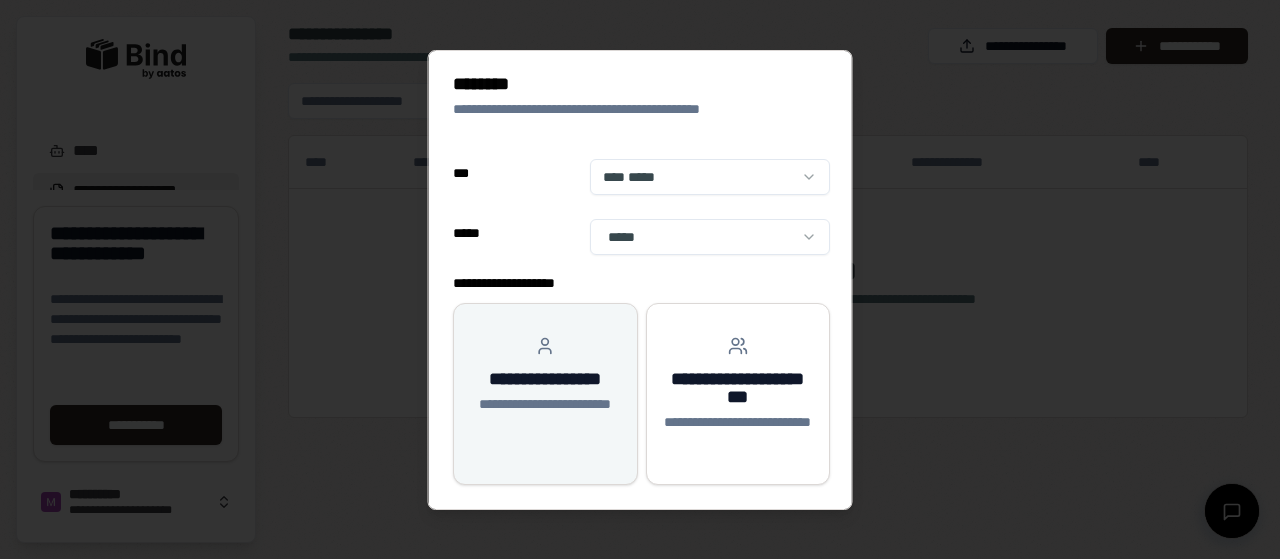 click on "**********" at bounding box center (545, 379) 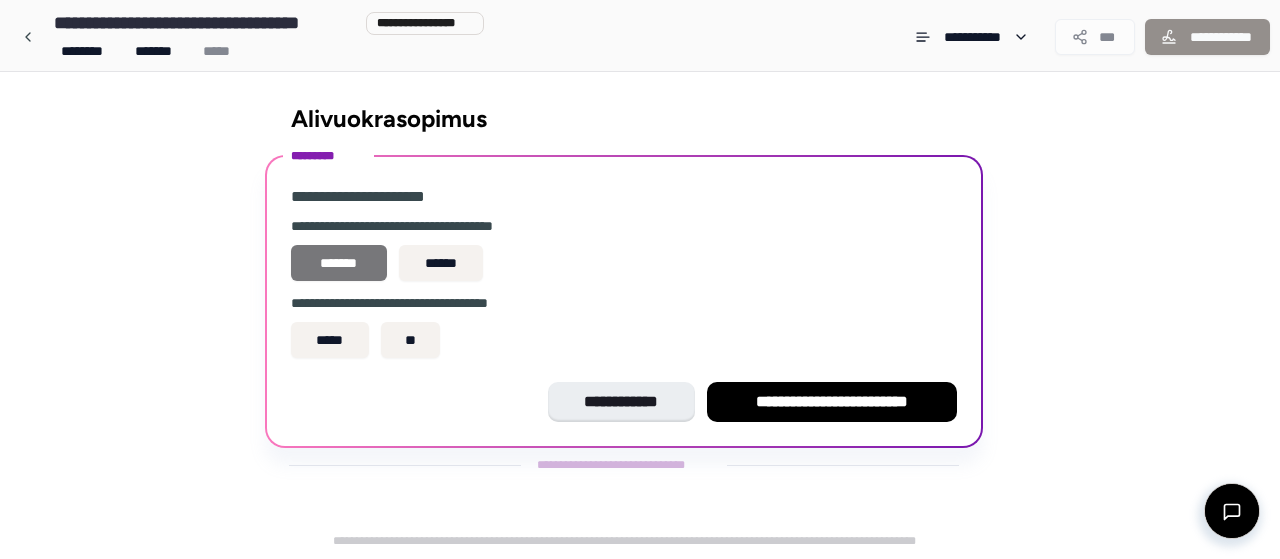 click on "*******" at bounding box center [339, 263] 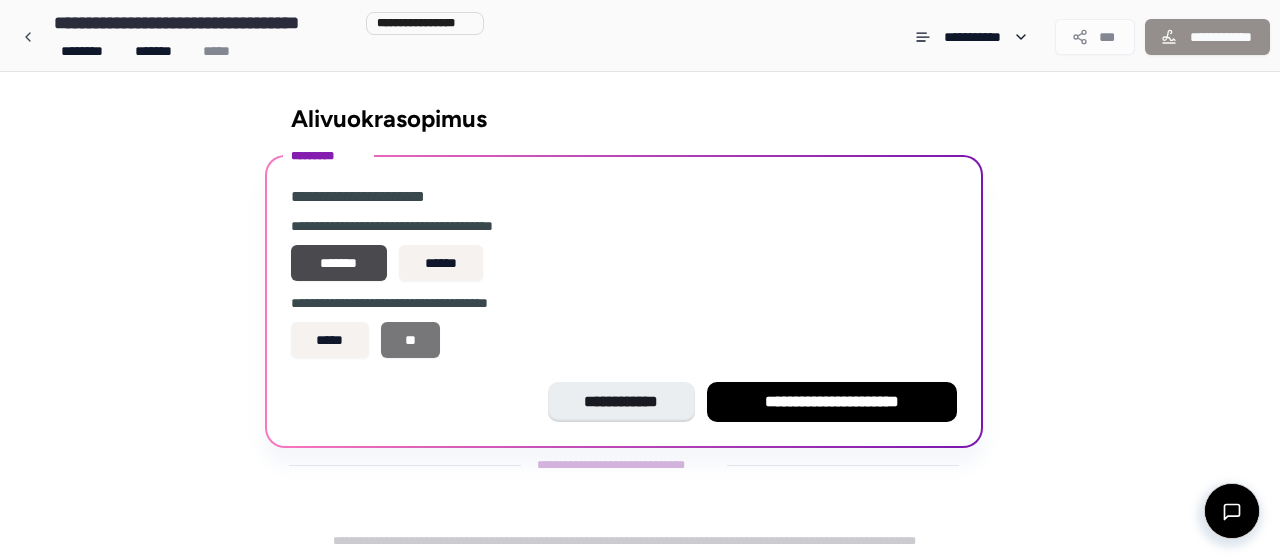 click on "**" at bounding box center (411, 340) 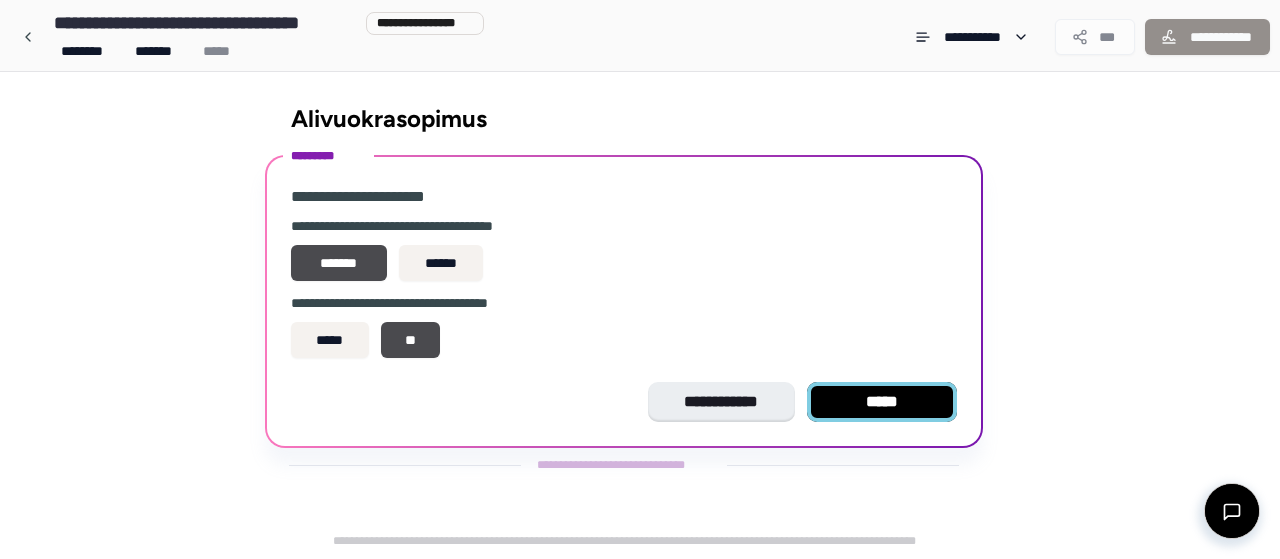 click on "*****" at bounding box center (882, 402) 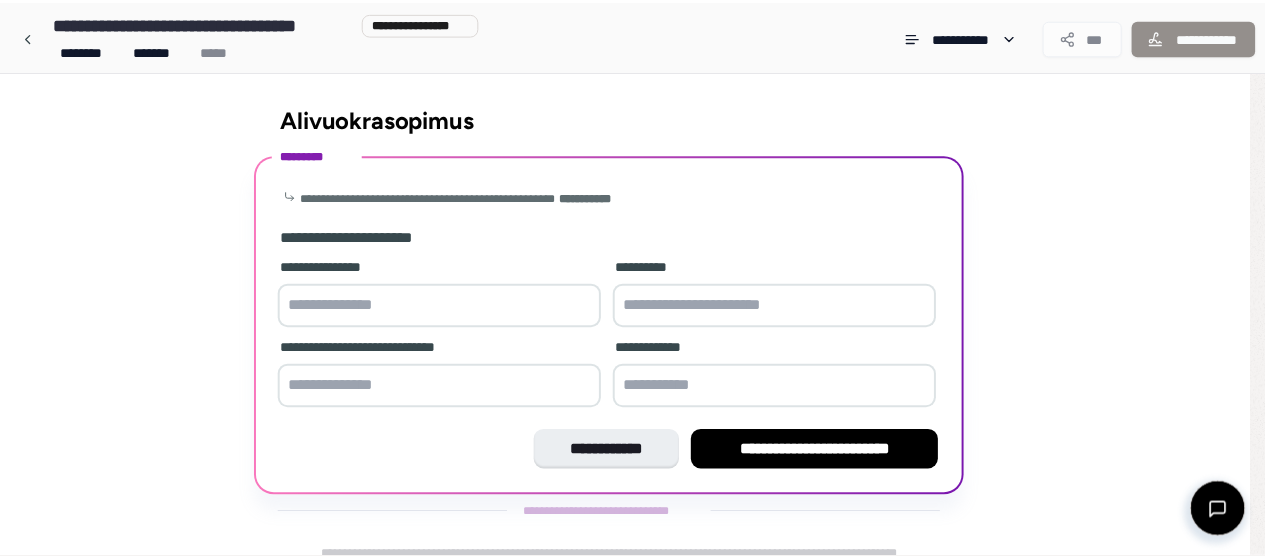 scroll, scrollTop: 16, scrollLeft: 0, axis: vertical 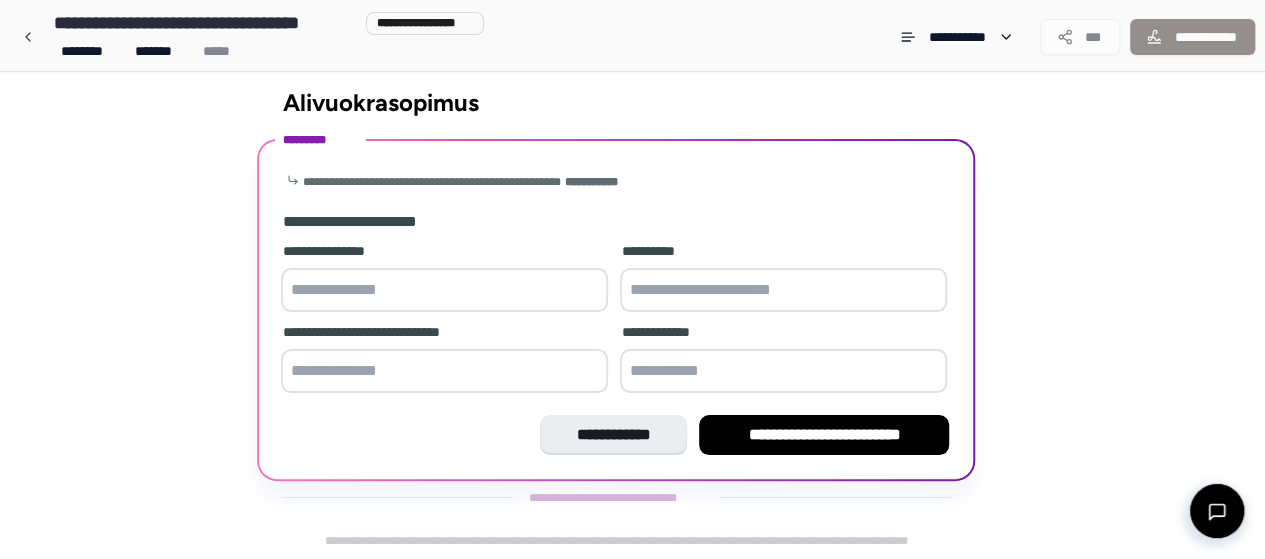 click at bounding box center [444, 290] 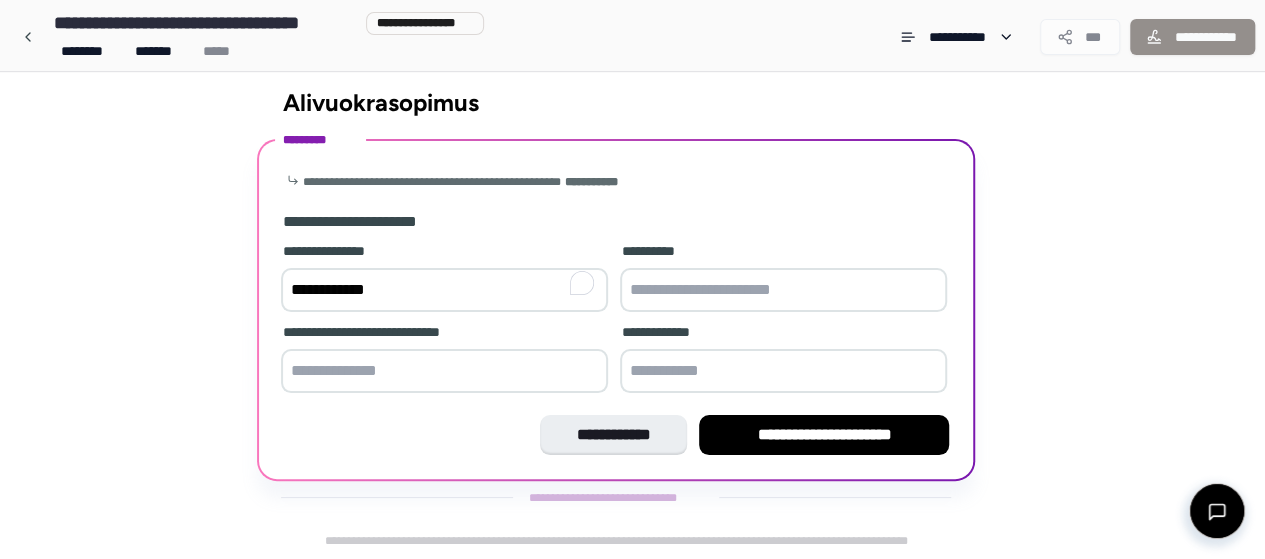 type on "**********" 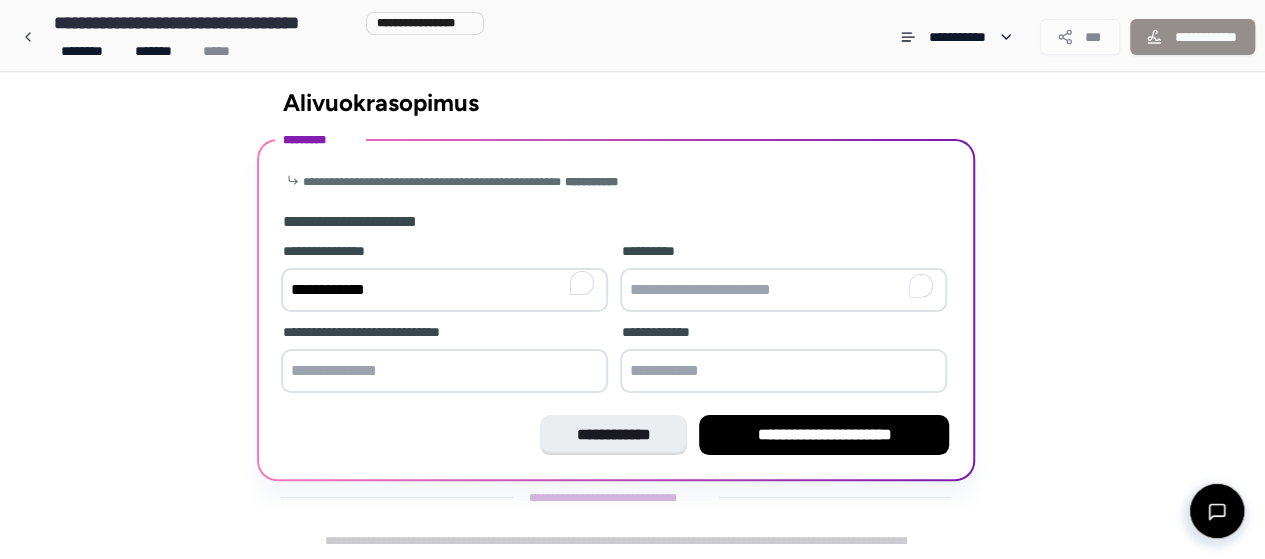 click at bounding box center [783, 290] 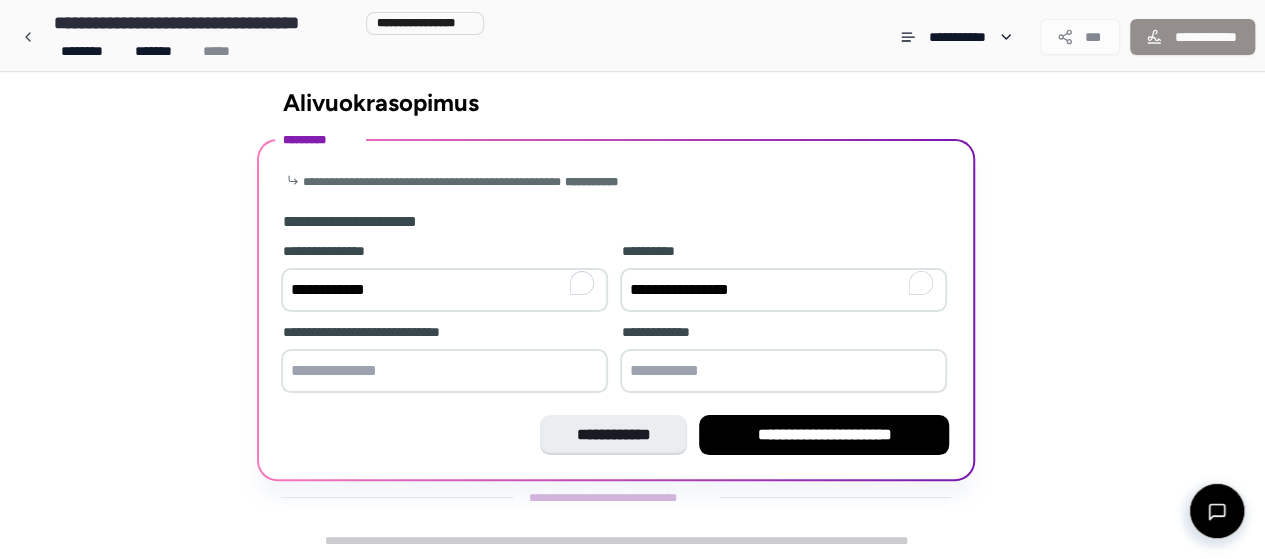 type on "**********" 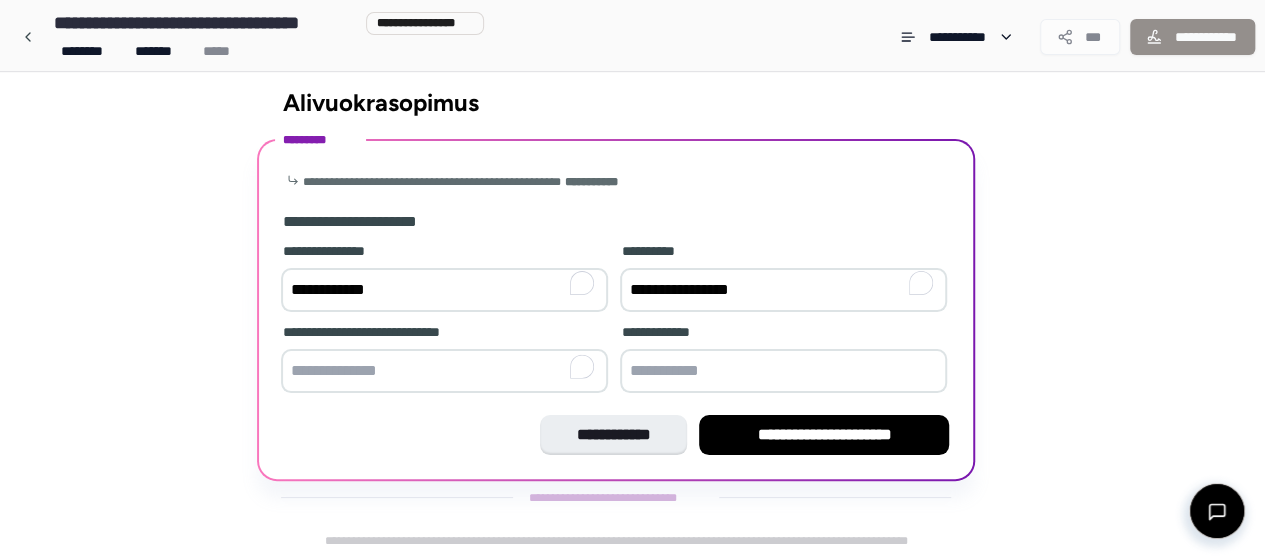 click at bounding box center (444, 371) 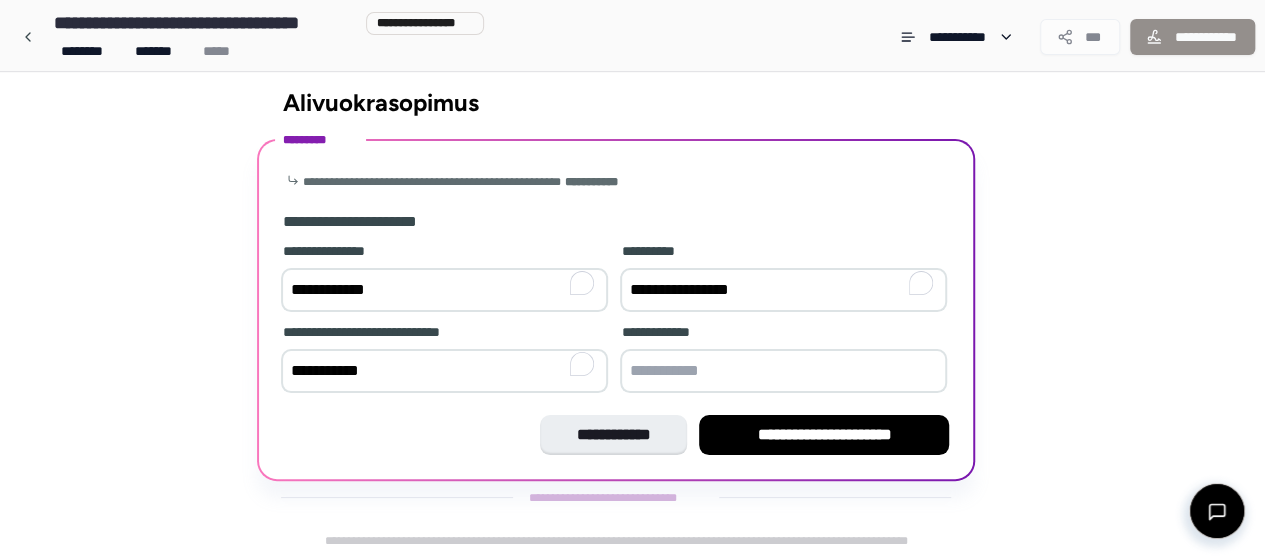 type on "**********" 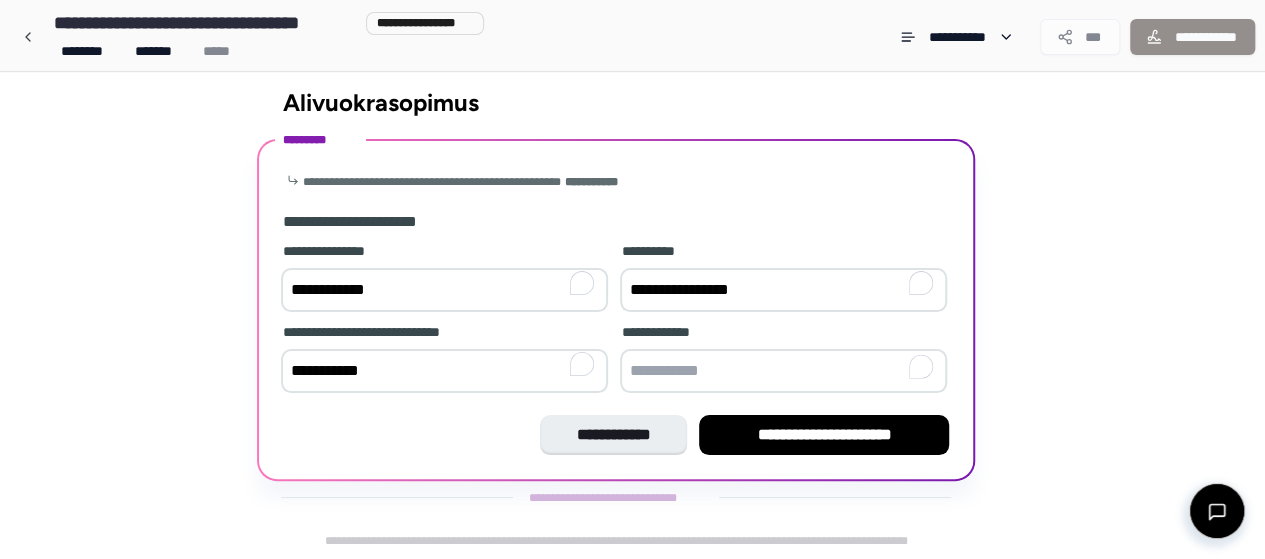 click at bounding box center (783, 371) 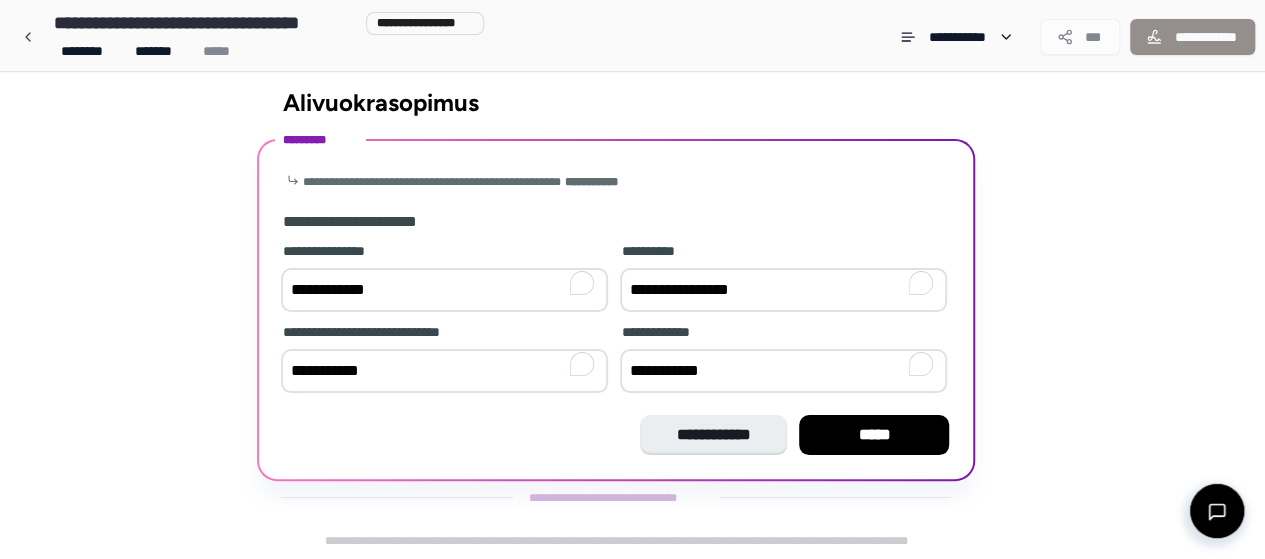 type on "**********" 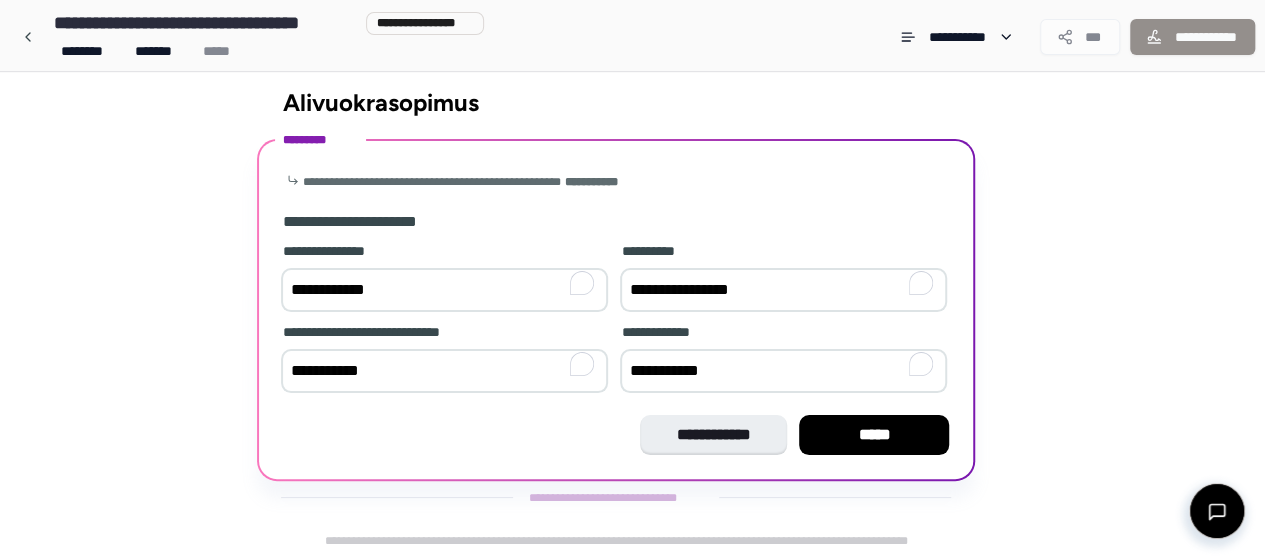 click on "**********" at bounding box center [783, 290] 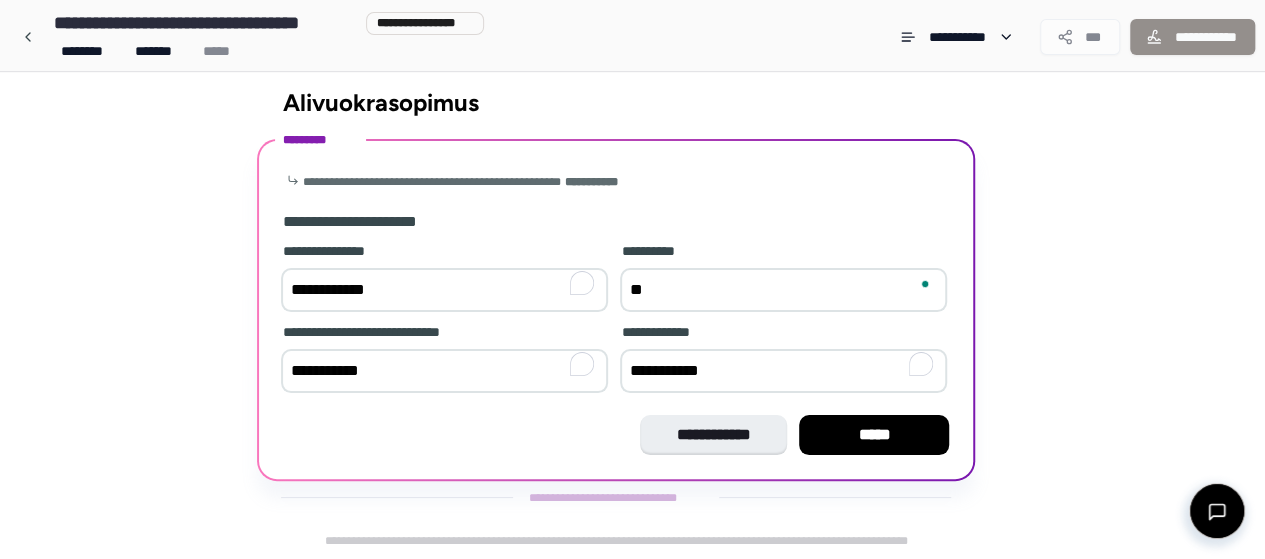 type on "*" 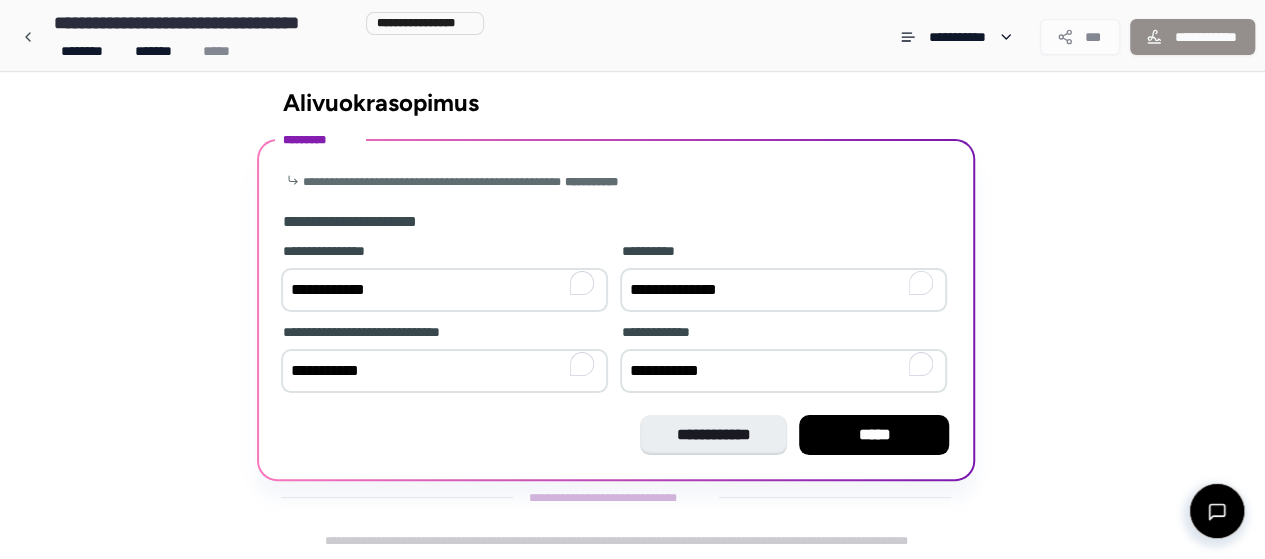 type on "**********" 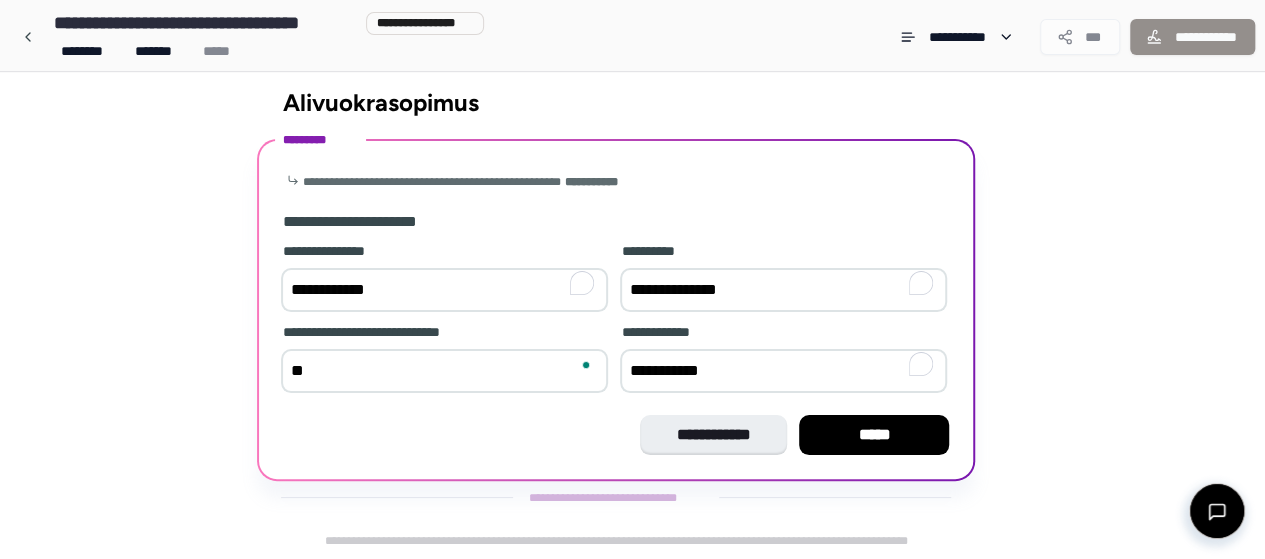 type on "*" 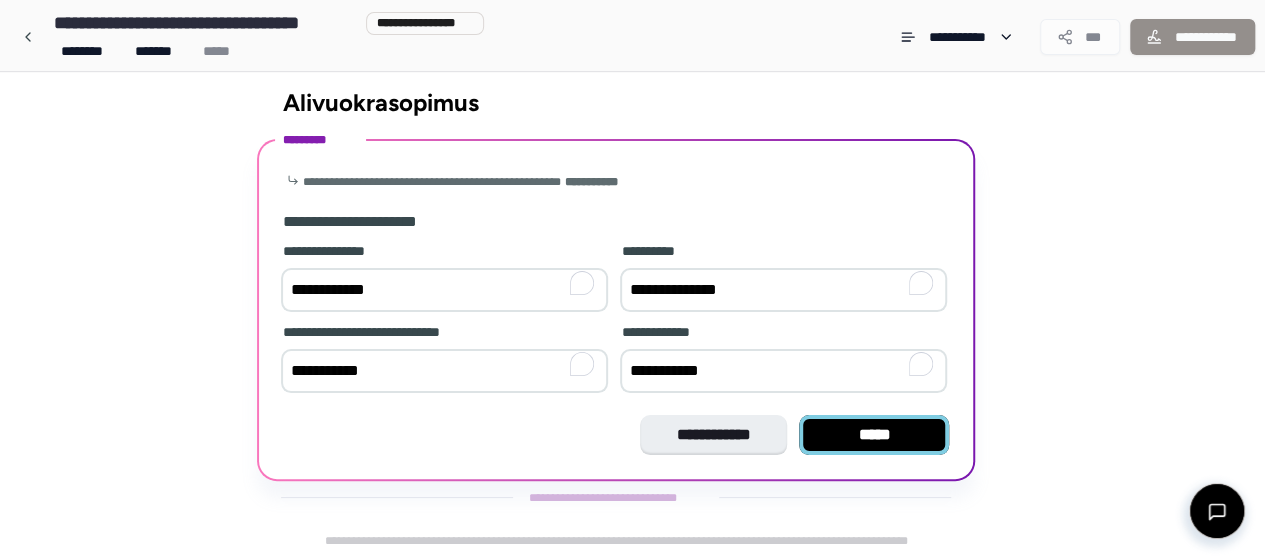 type on "**********" 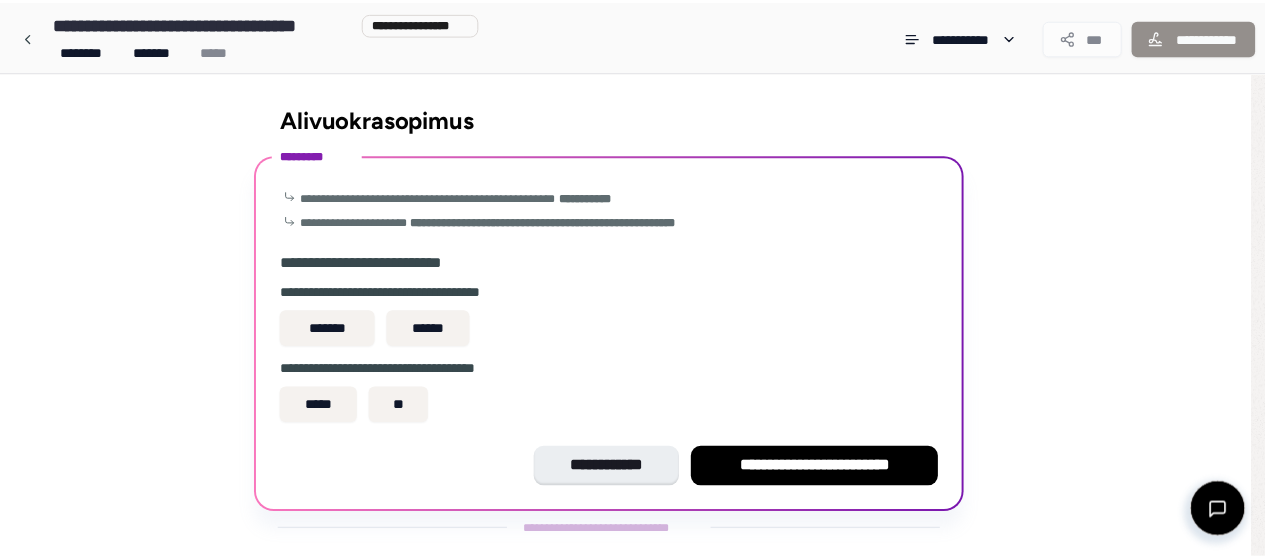 scroll, scrollTop: 32, scrollLeft: 0, axis: vertical 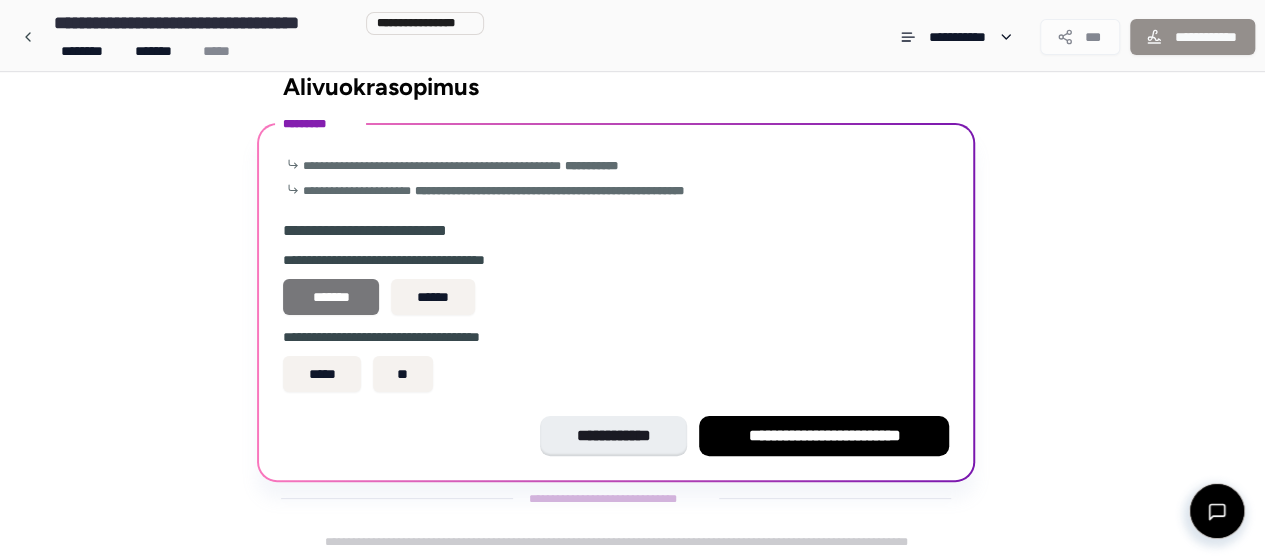 click on "*******" at bounding box center [331, 297] 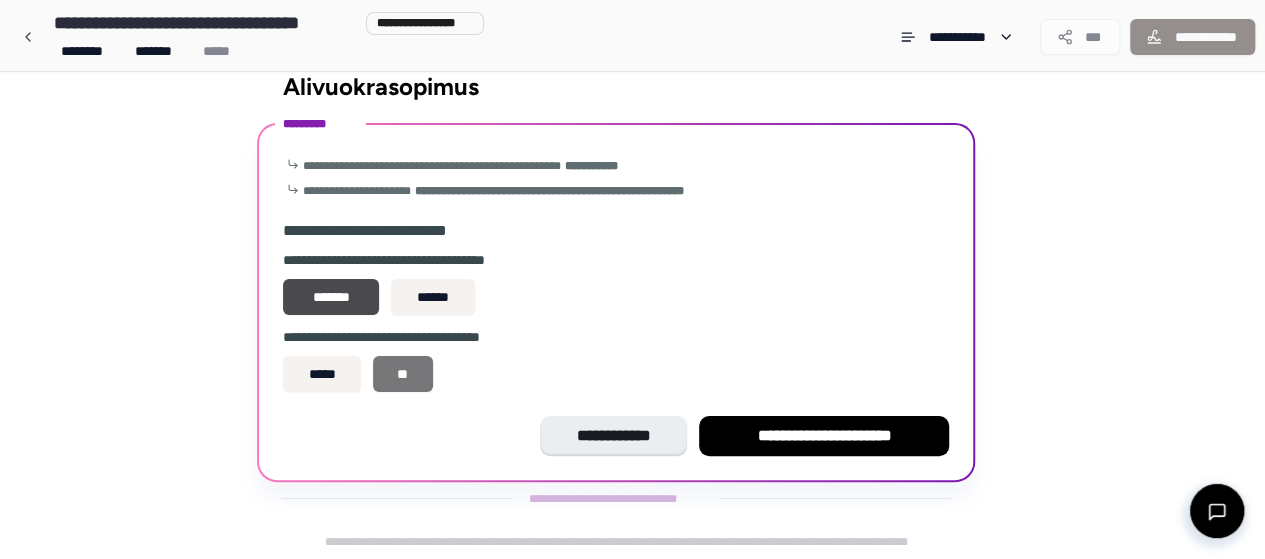 click on "**" at bounding box center [403, 374] 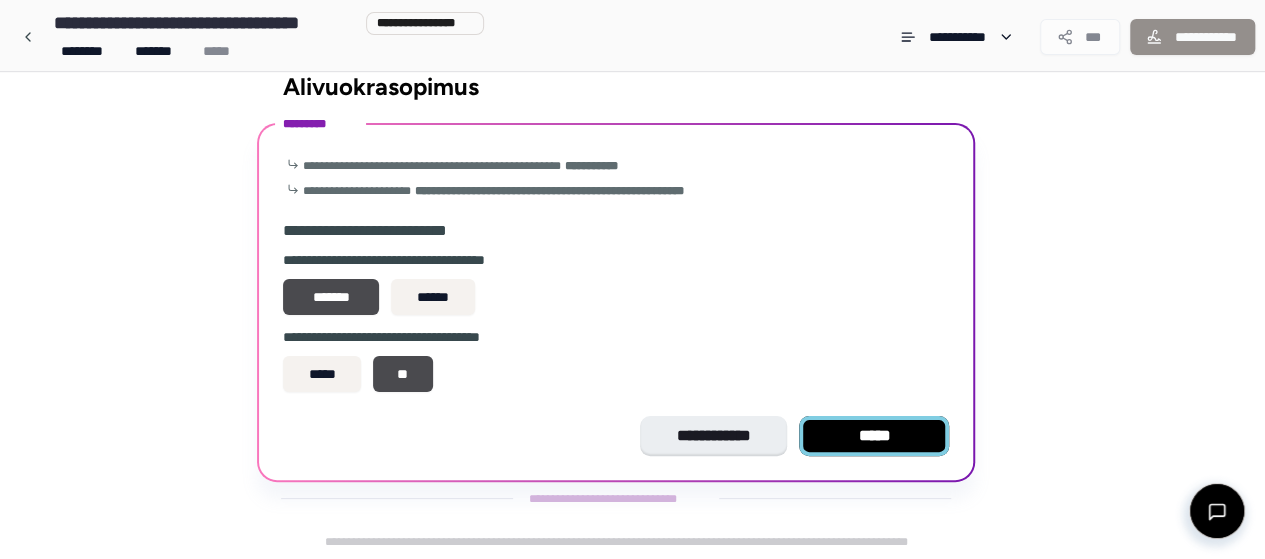click on "*****" at bounding box center [874, 436] 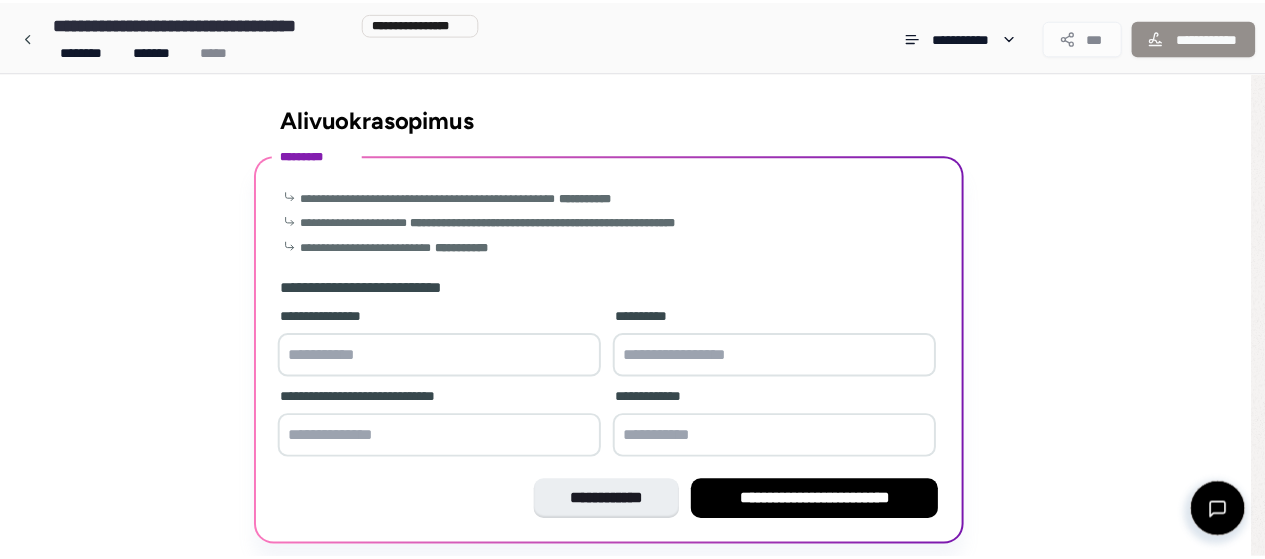 scroll, scrollTop: 66, scrollLeft: 0, axis: vertical 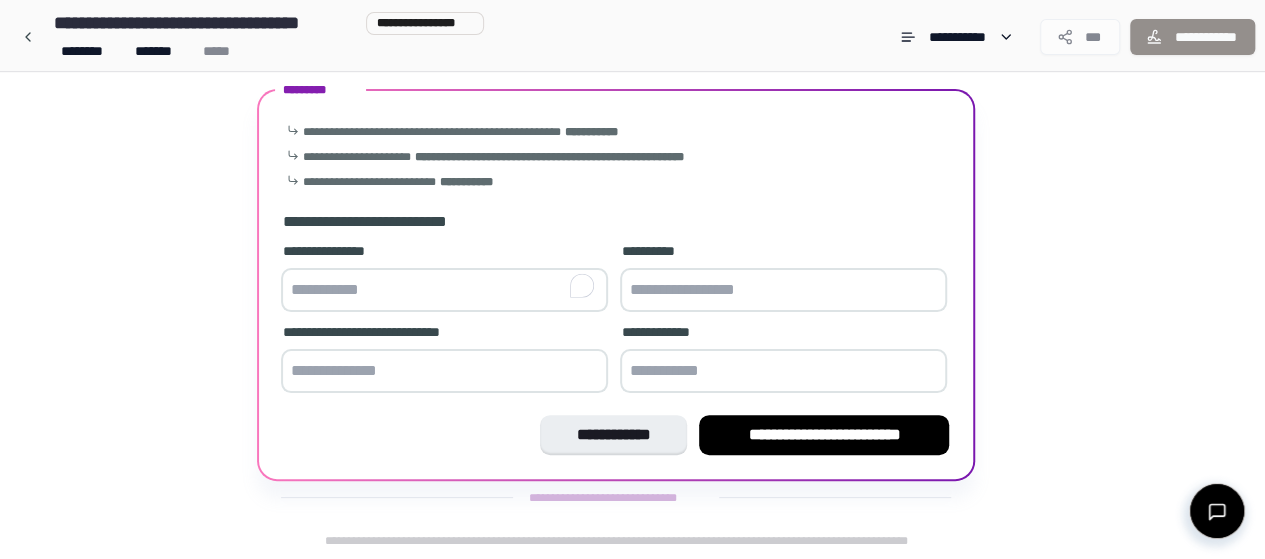 click at bounding box center [444, 290] 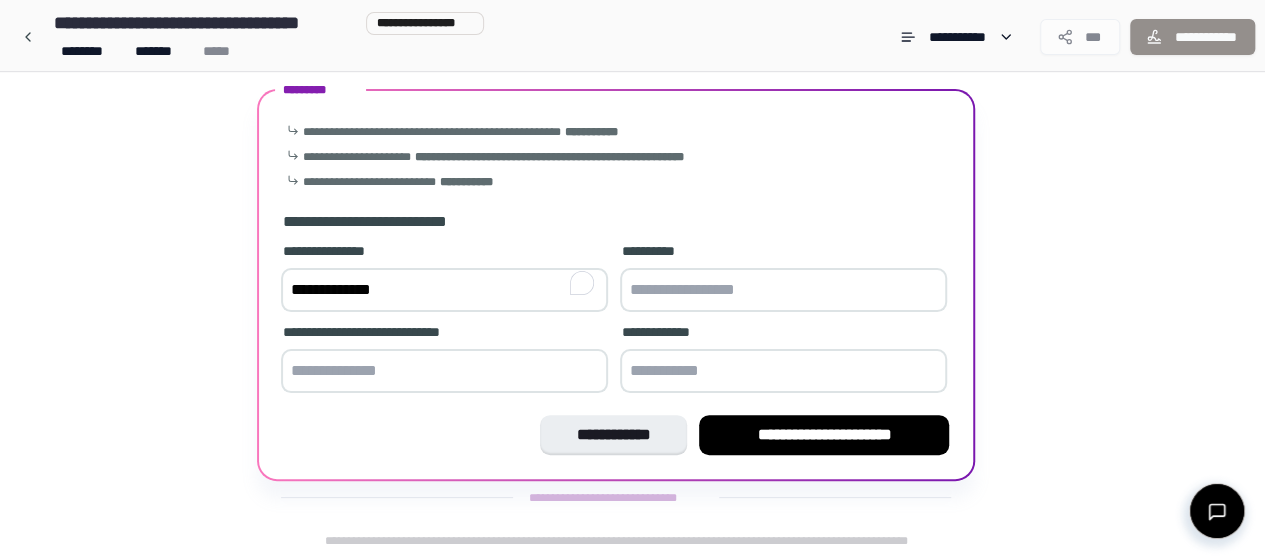 type on "**********" 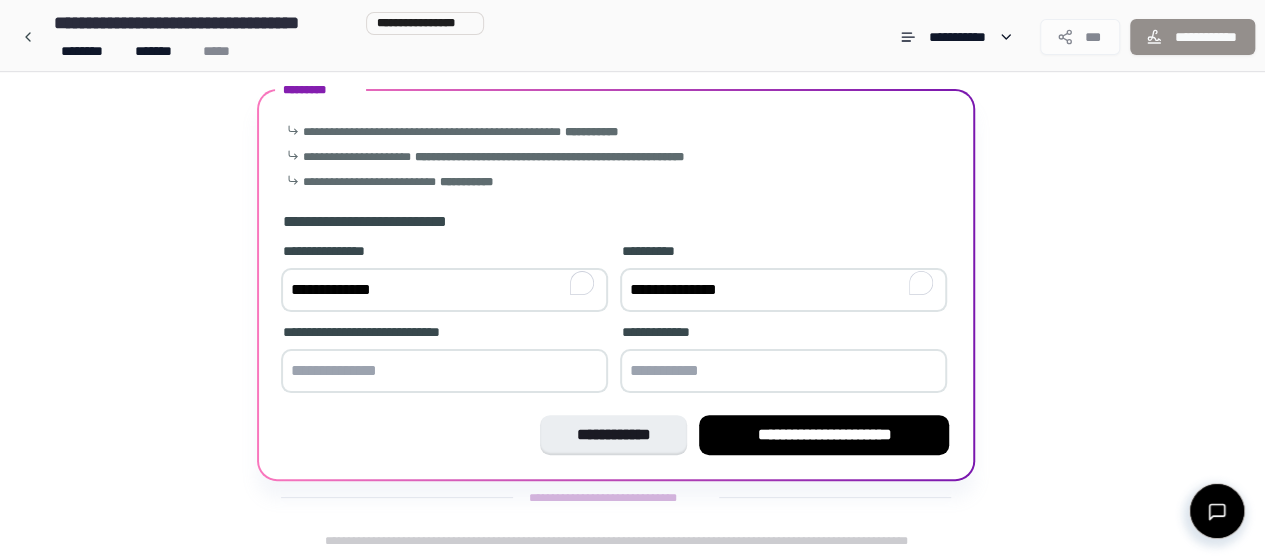 type on "**********" 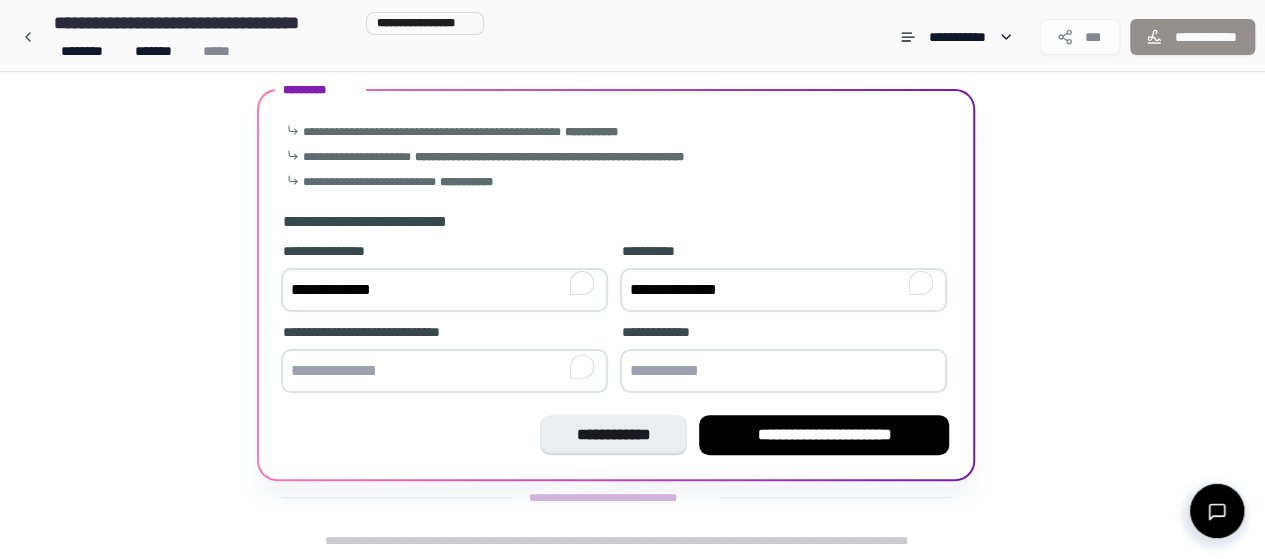 click at bounding box center [444, 371] 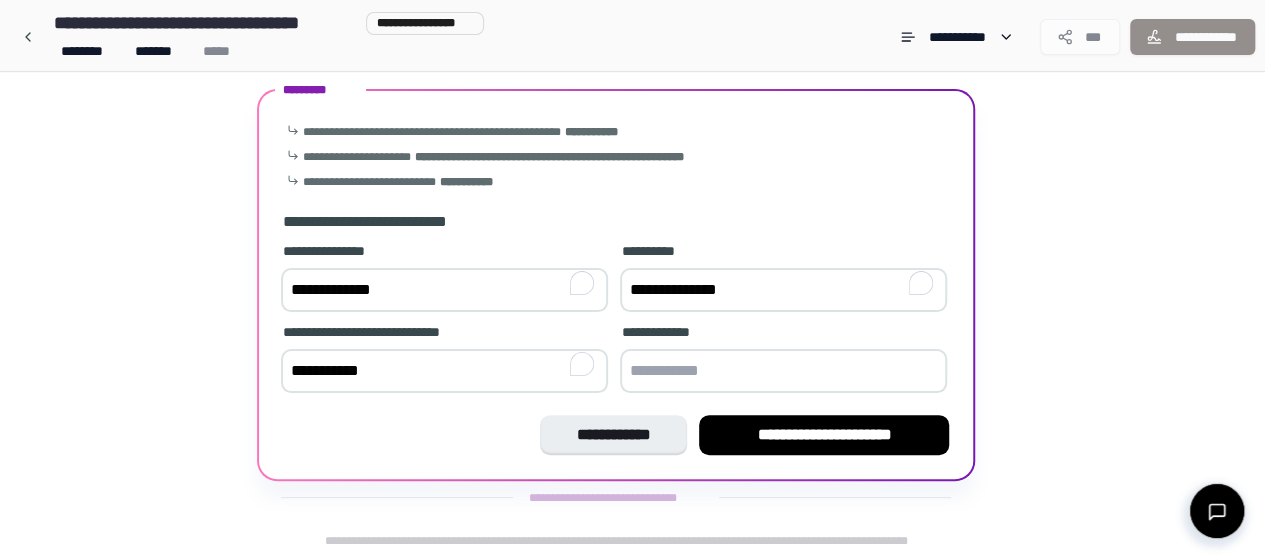 type on "**********" 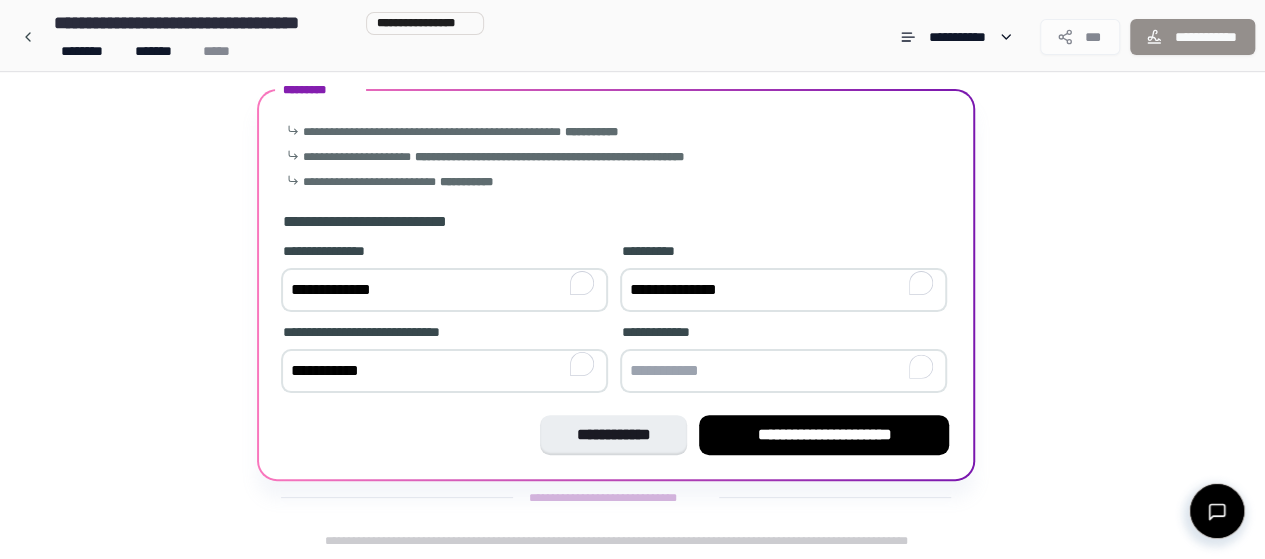 click at bounding box center [783, 371] 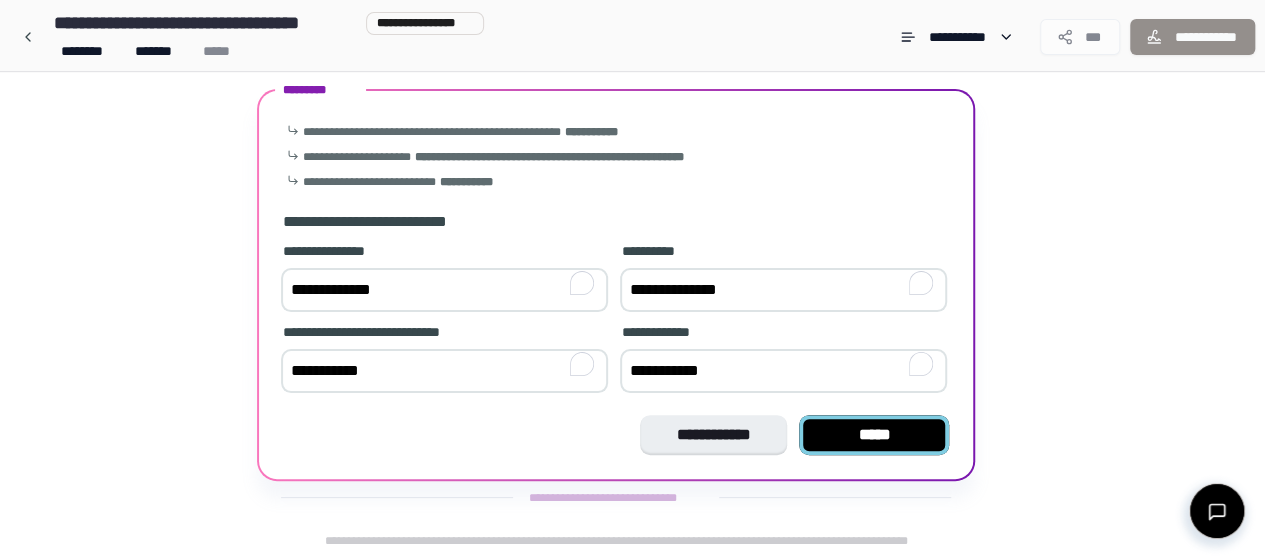 type on "**********" 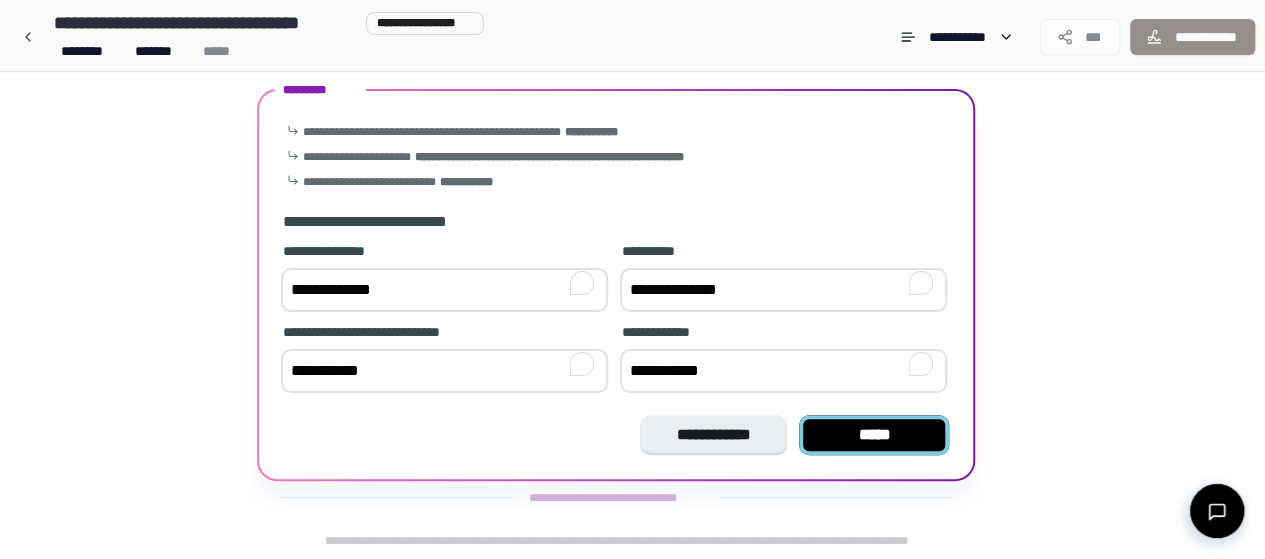 click on "*****" at bounding box center (874, 435) 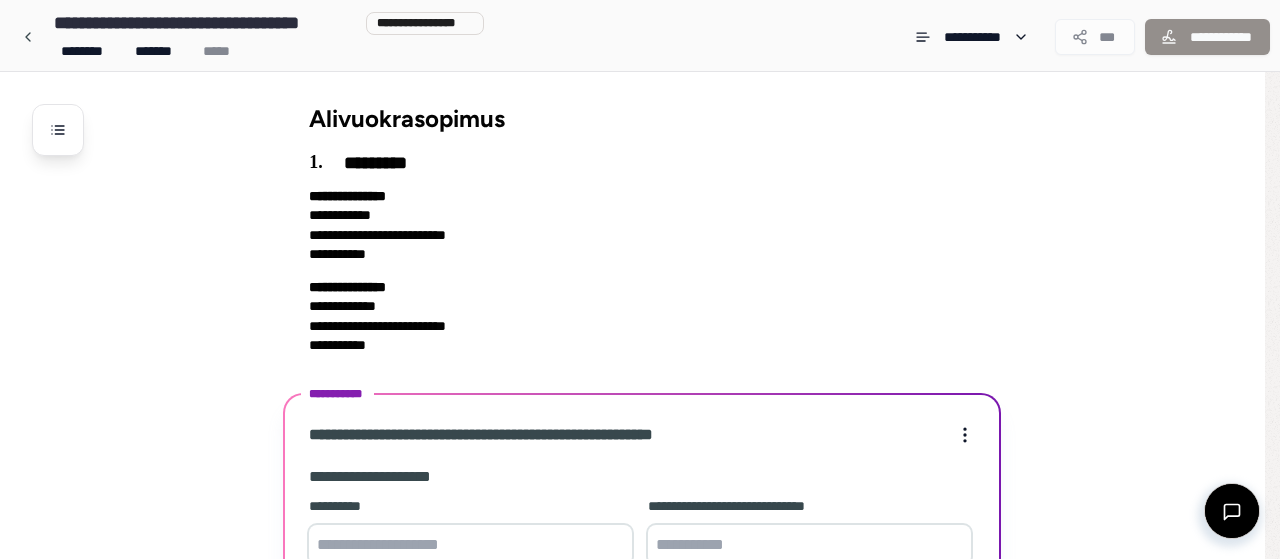 scroll, scrollTop: 300, scrollLeft: 0, axis: vertical 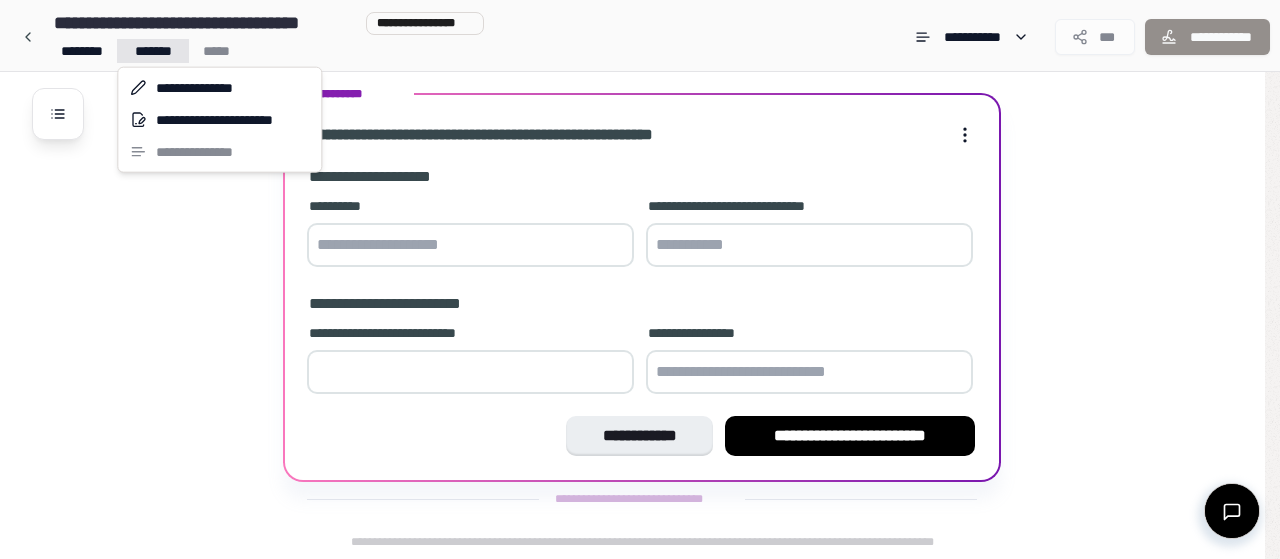 click on "[FIRST] [LAST] [ADDRESS] [CITY] [STATE] [ZIP] [COUNTRY] [PHONE] [PRODUCT] [BRAND] [PRICE] [CURRENCY] [DATE] [TIME] [EMAIL] [PHONE] [ADDRESS] [CITY] [STATE] [ZIP] [COUNTRY] [PHONE] [ADDRESS] [CITY] [STATE] [ZIP] [COUNTRY] [PHONE] [ADDRESS] [CITY] [STATE] [ZIP] [COUNTRY] [PHONE] [ADDRESS] [CITY] [STATE] [ZIP] [COUNTRY] [PHONE]" at bounding box center (632, 130) 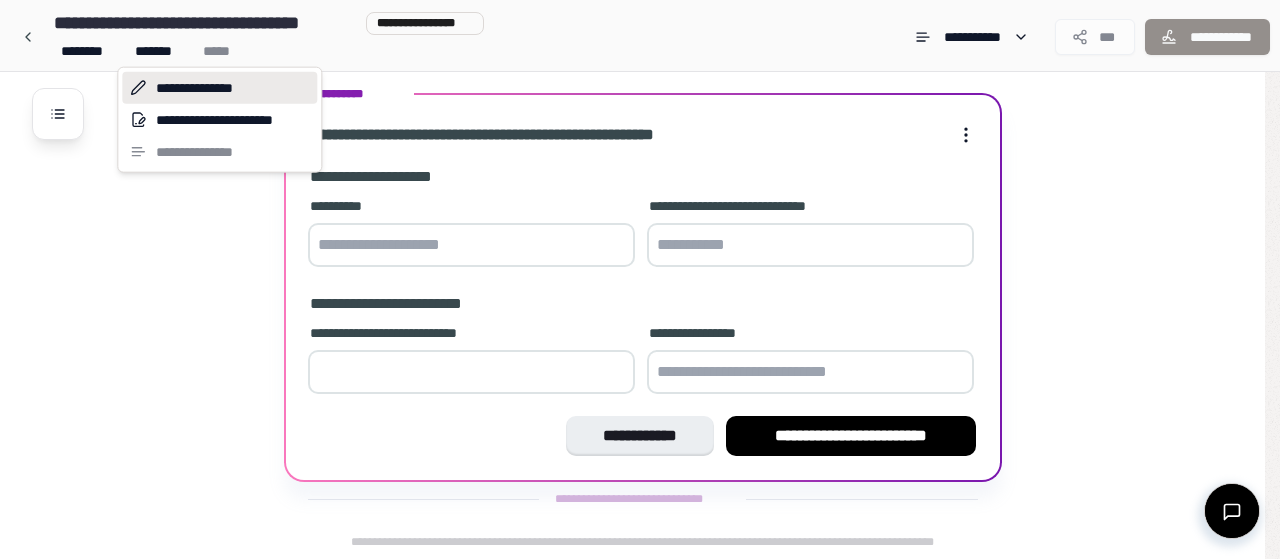 click on "**********" at bounding box center [219, 88] 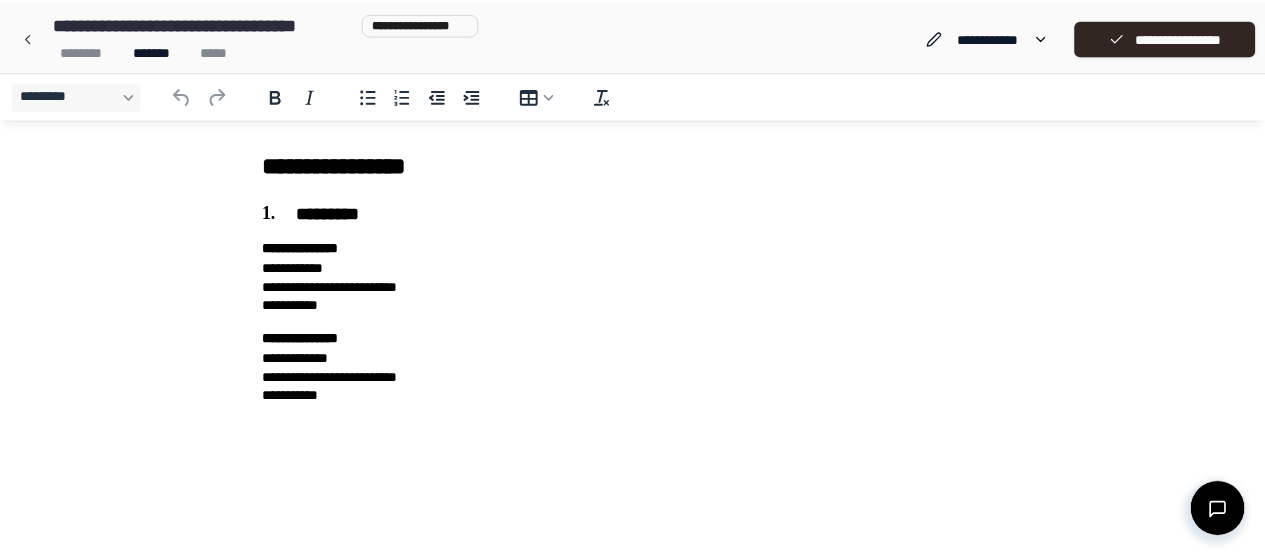 scroll, scrollTop: 0, scrollLeft: 0, axis: both 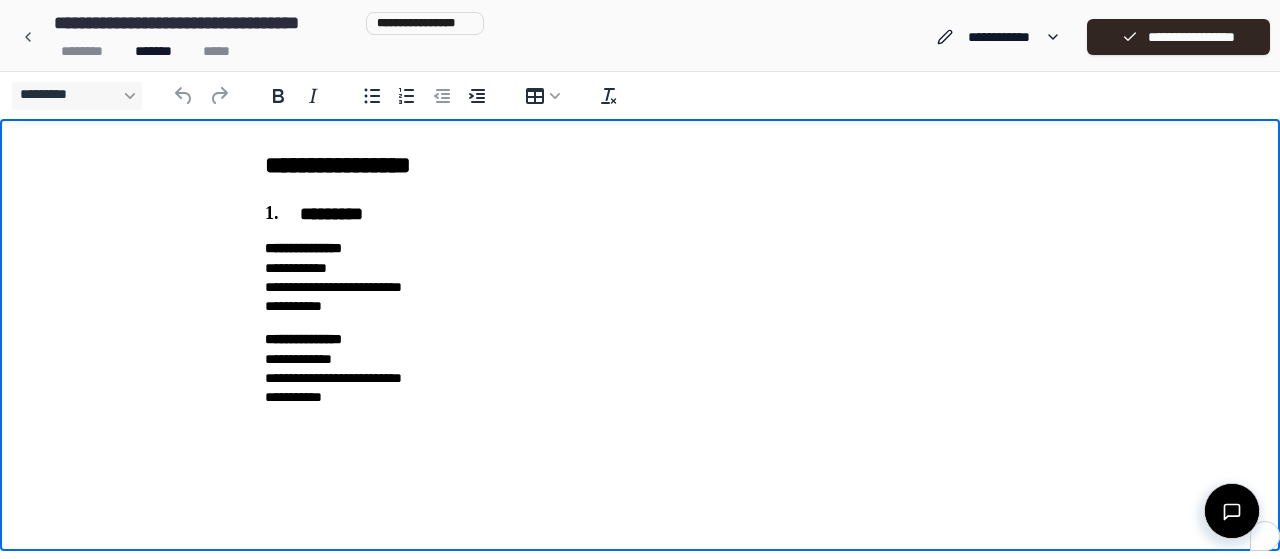 click on "[FIRST] [LAST] [EMAIL] [PHONE]" at bounding box center (640, 277) 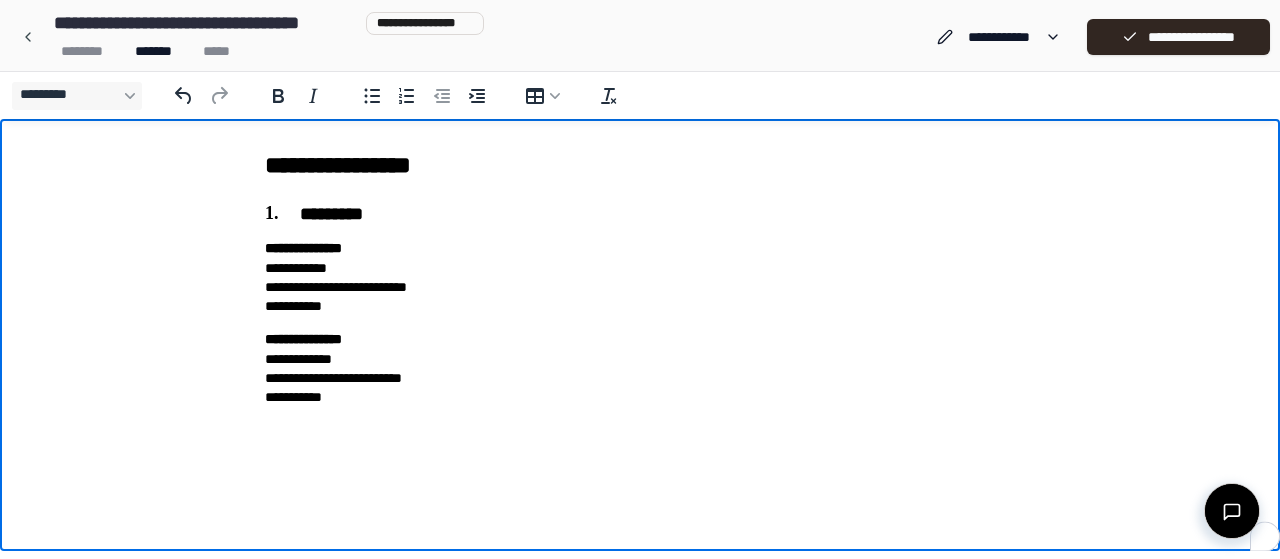 click on "[FIRST] [LAST] [ADDRESS] [CITY] [STATE] [ZIP]" at bounding box center (640, 368) 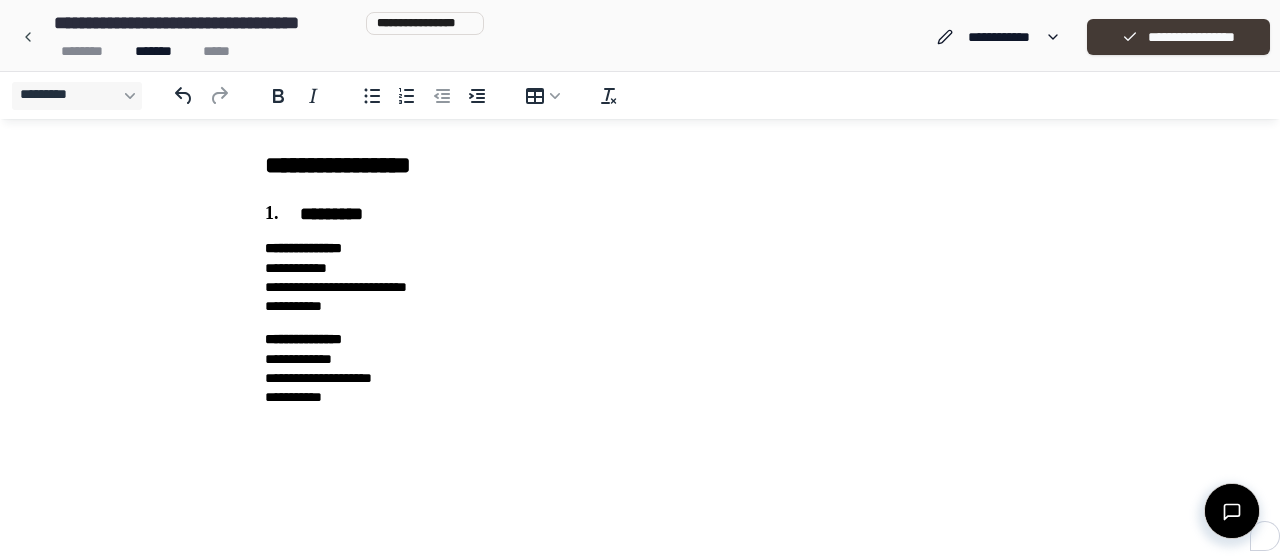click on "**********" at bounding box center [1178, 37] 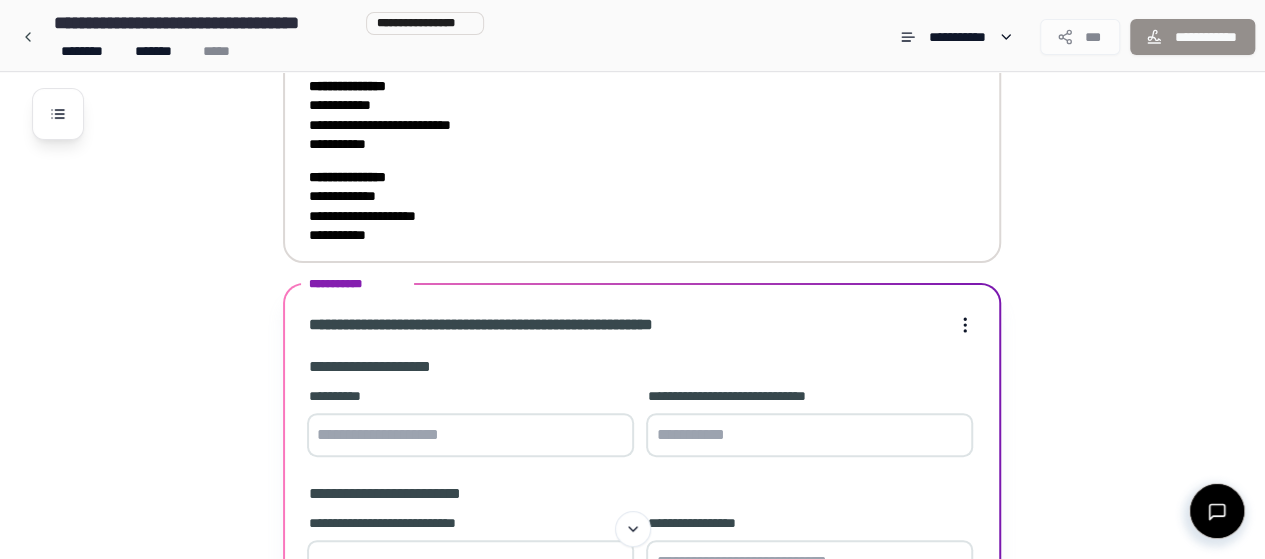scroll, scrollTop: 300, scrollLeft: 0, axis: vertical 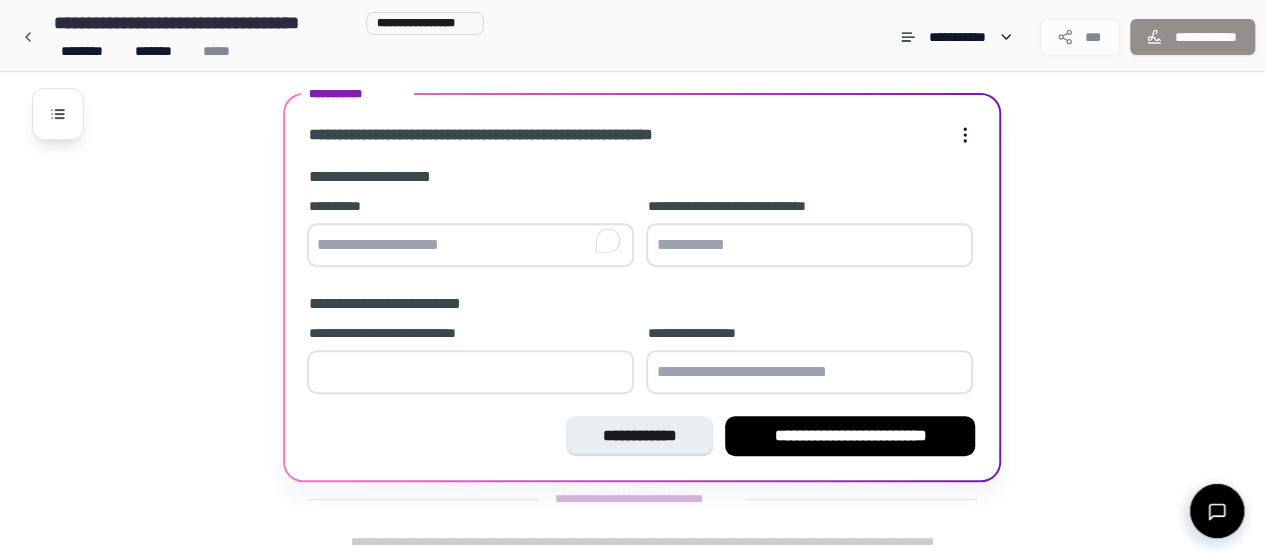 click at bounding box center [470, 245] 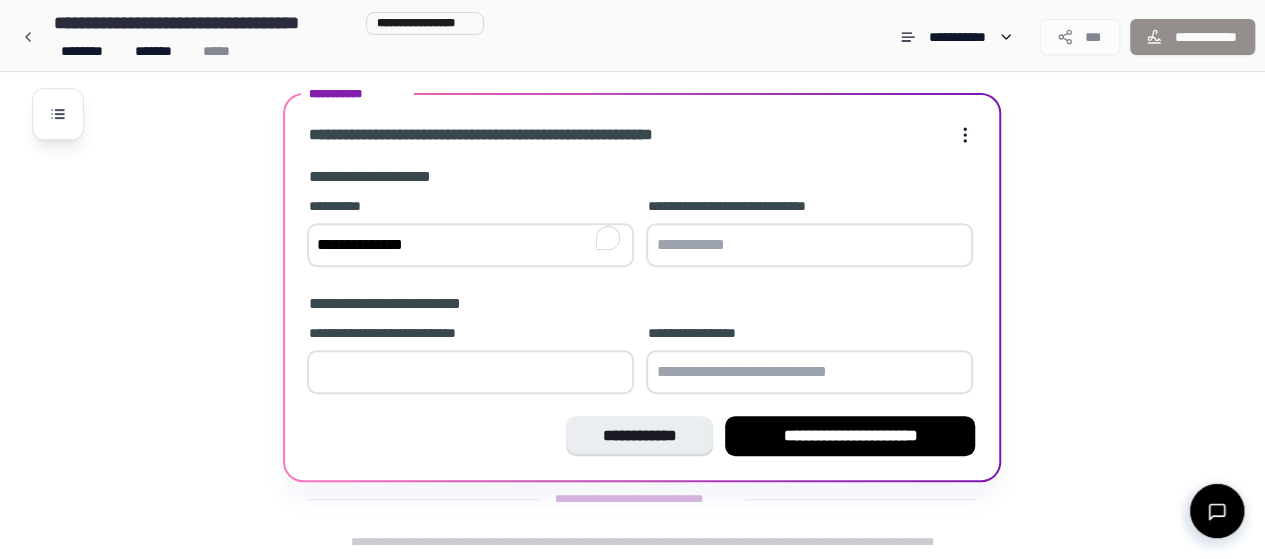 type on "**********" 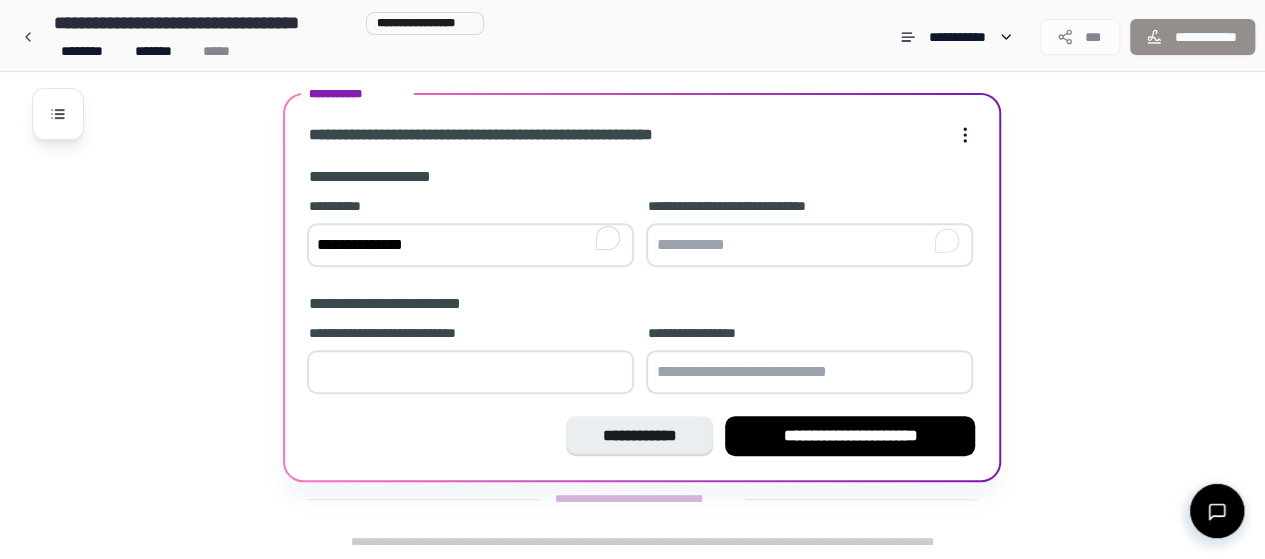 click at bounding box center (809, 245) 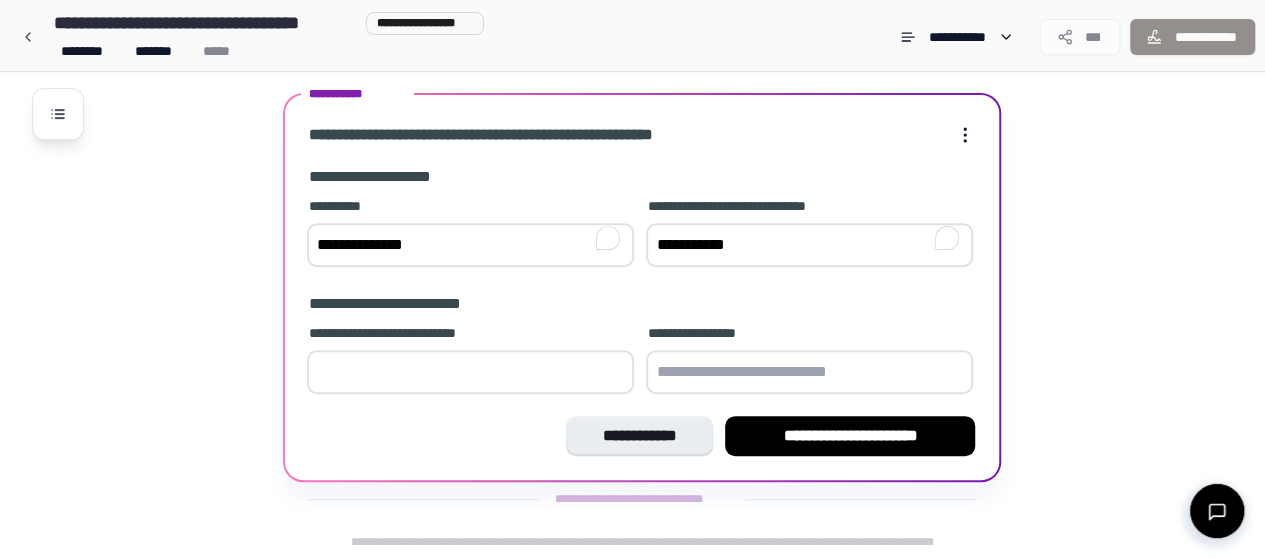 type on "**********" 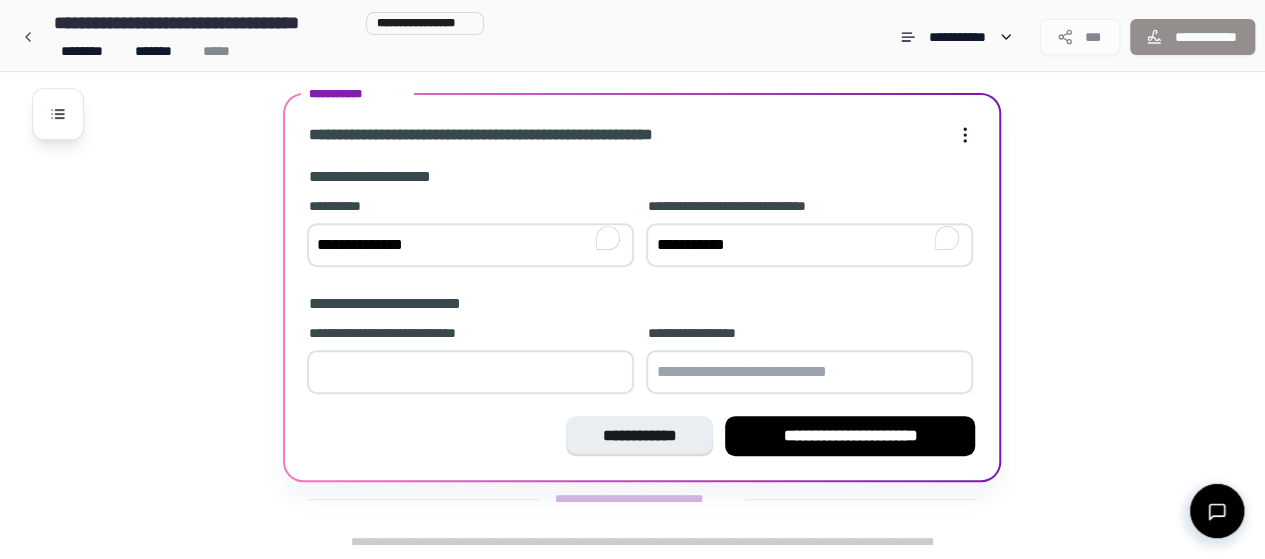 click at bounding box center [470, 372] 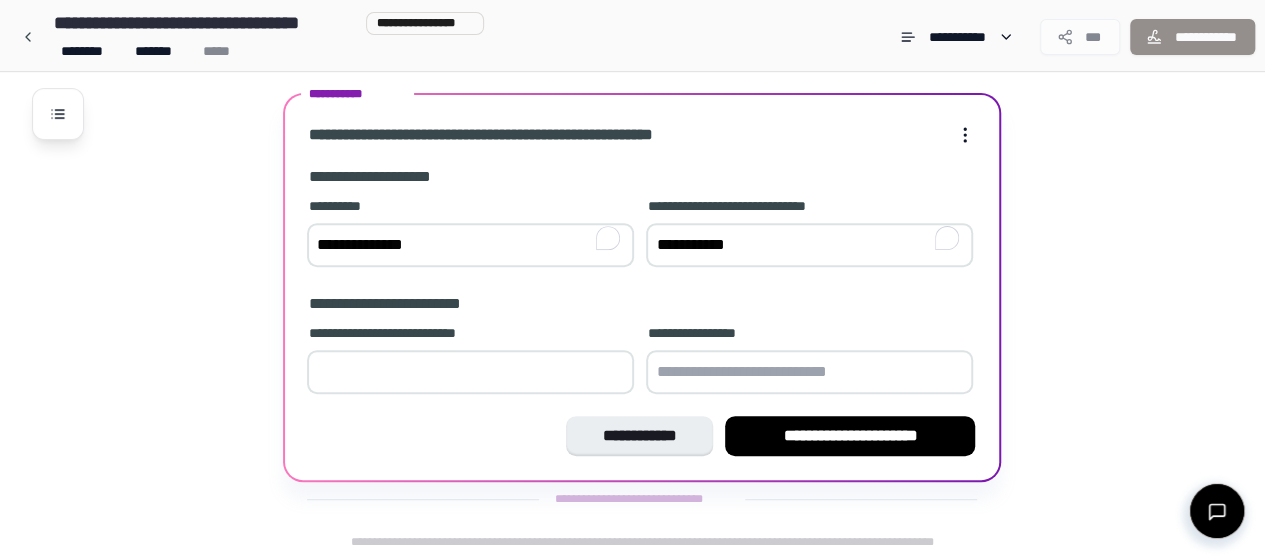 type on "*" 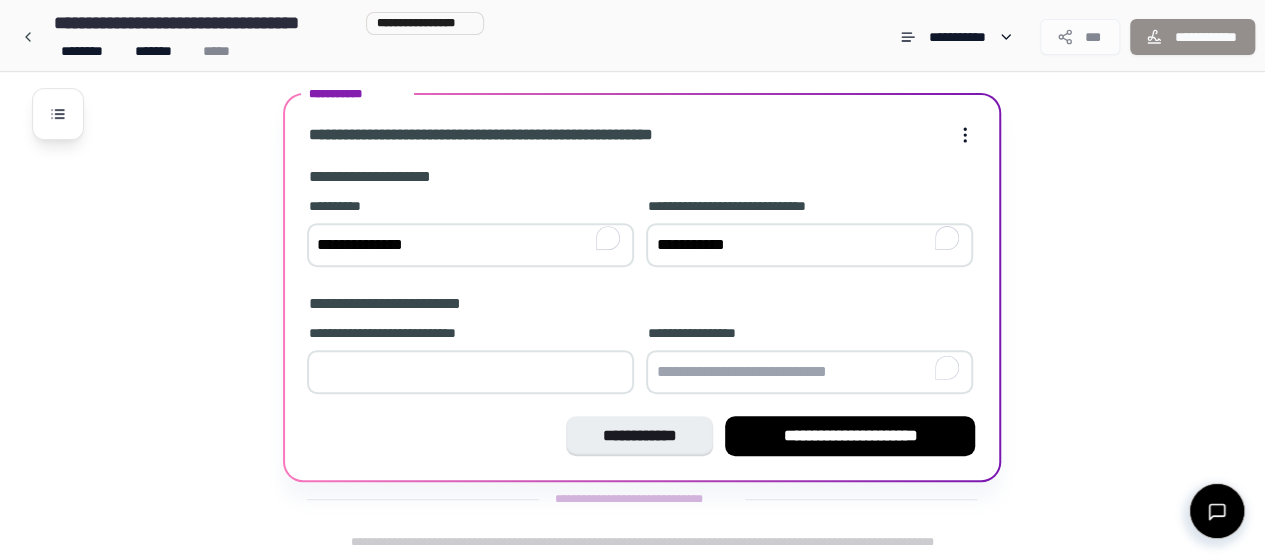click at bounding box center [809, 372] 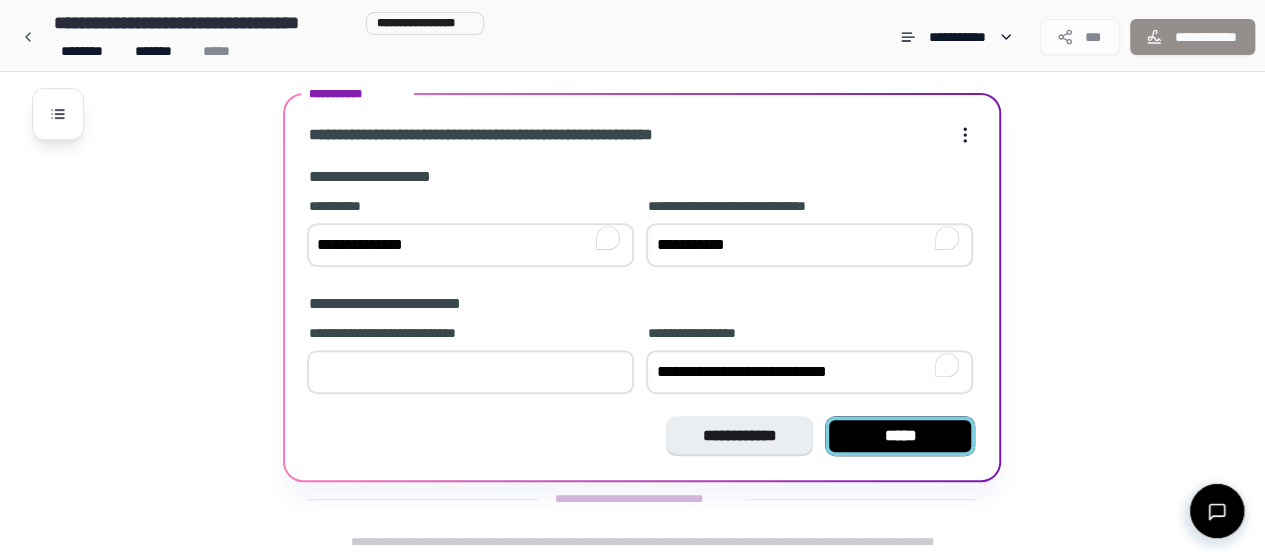 type on "**********" 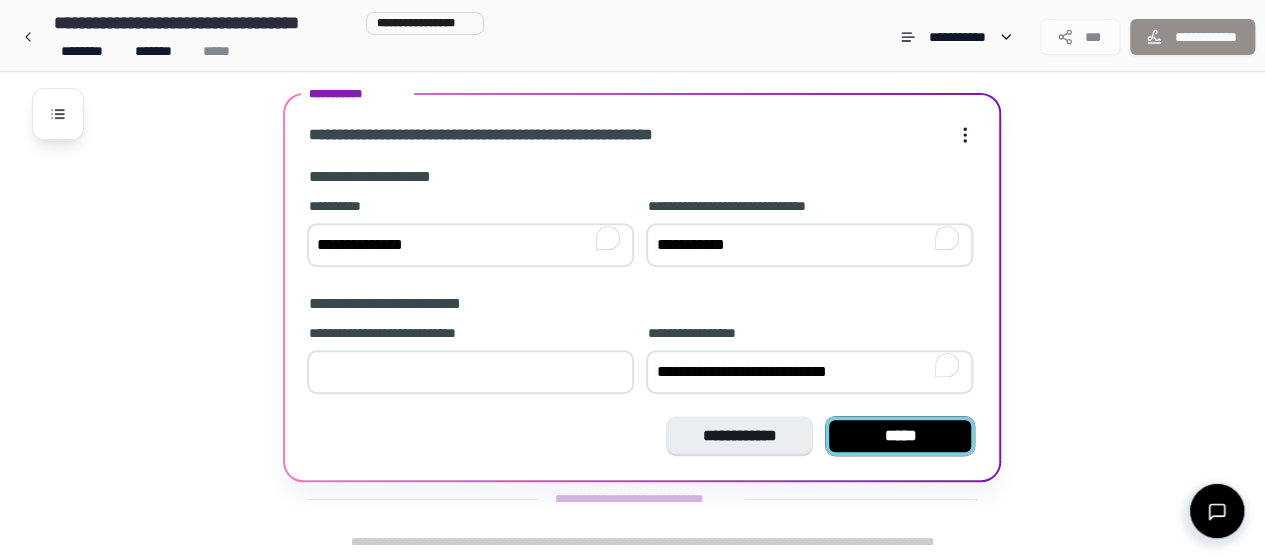 click on "*****" at bounding box center [900, 436] 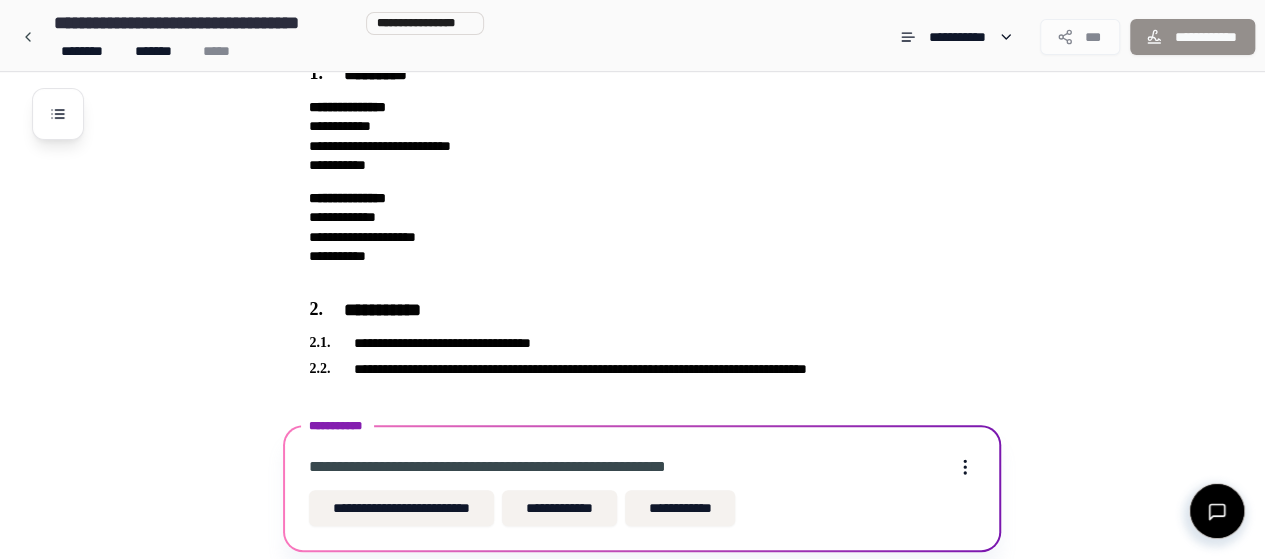 scroll, scrollTop: 159, scrollLeft: 0, axis: vertical 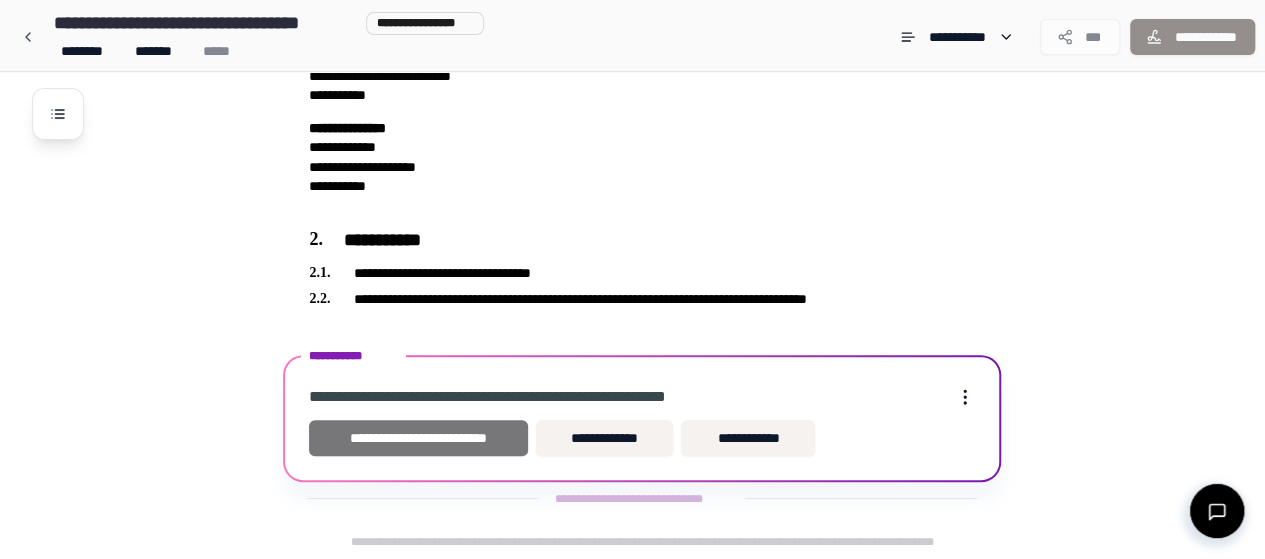 click on "**********" at bounding box center [418, 438] 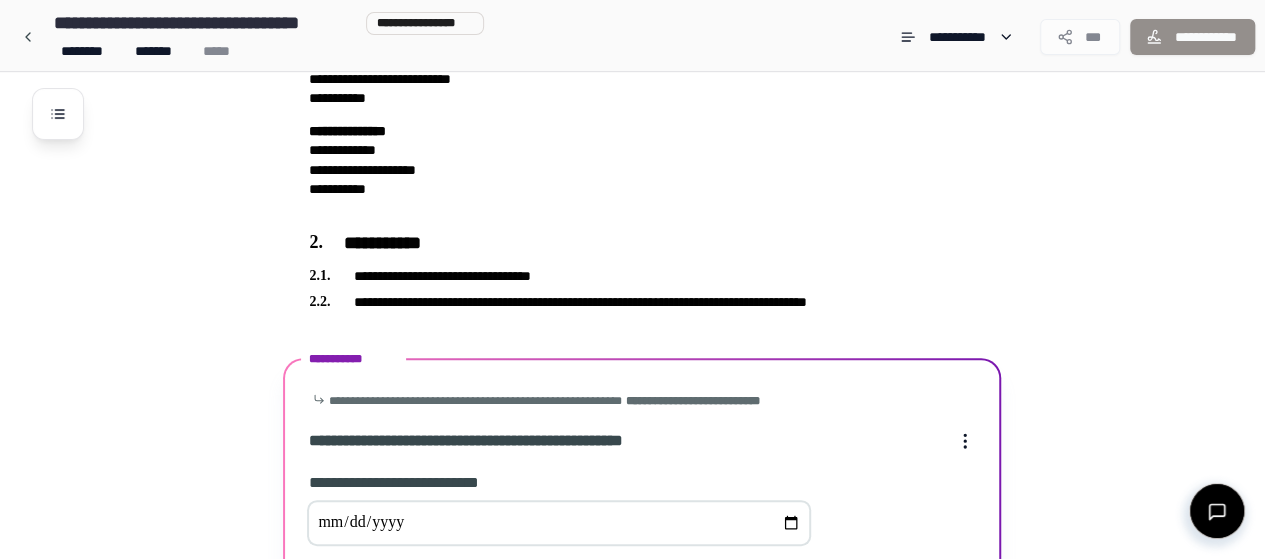 scroll, scrollTop: 435, scrollLeft: 0, axis: vertical 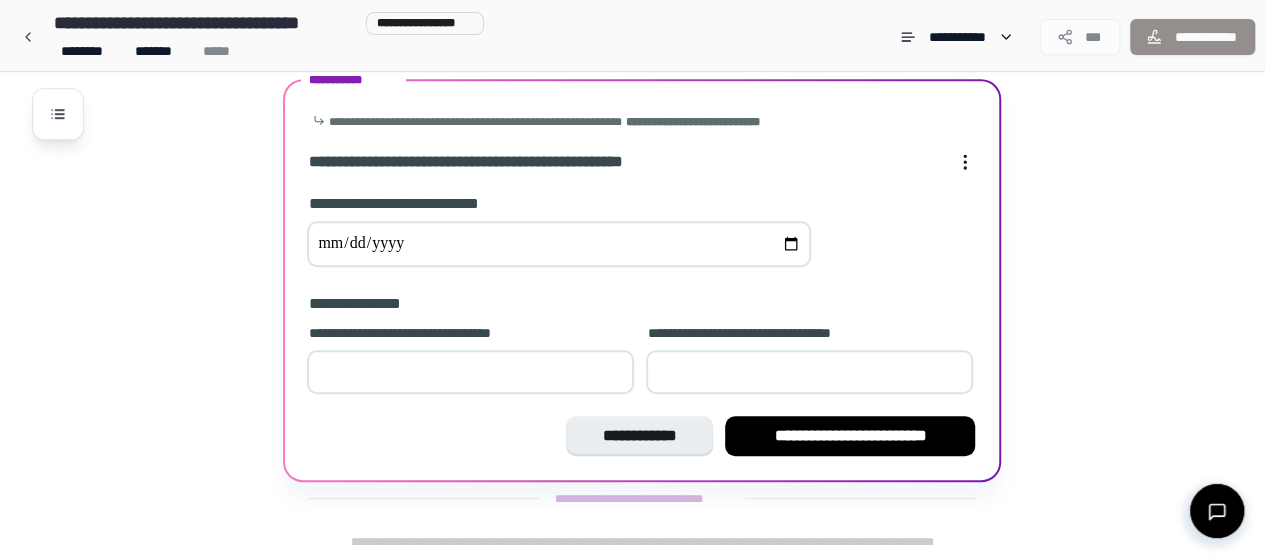 click at bounding box center [559, 244] 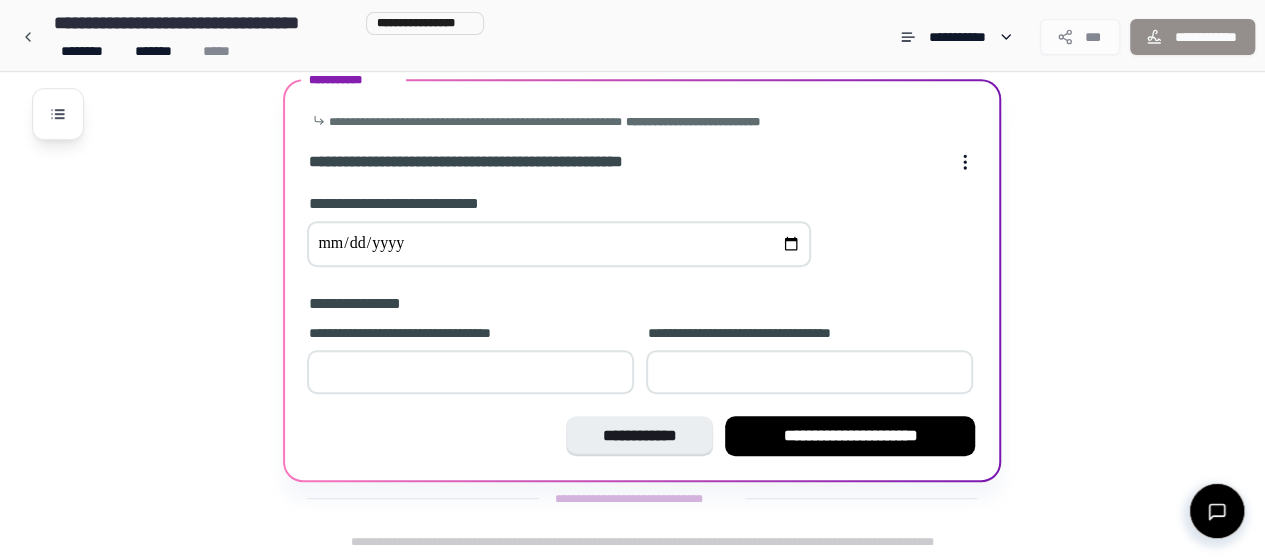 type on "**********" 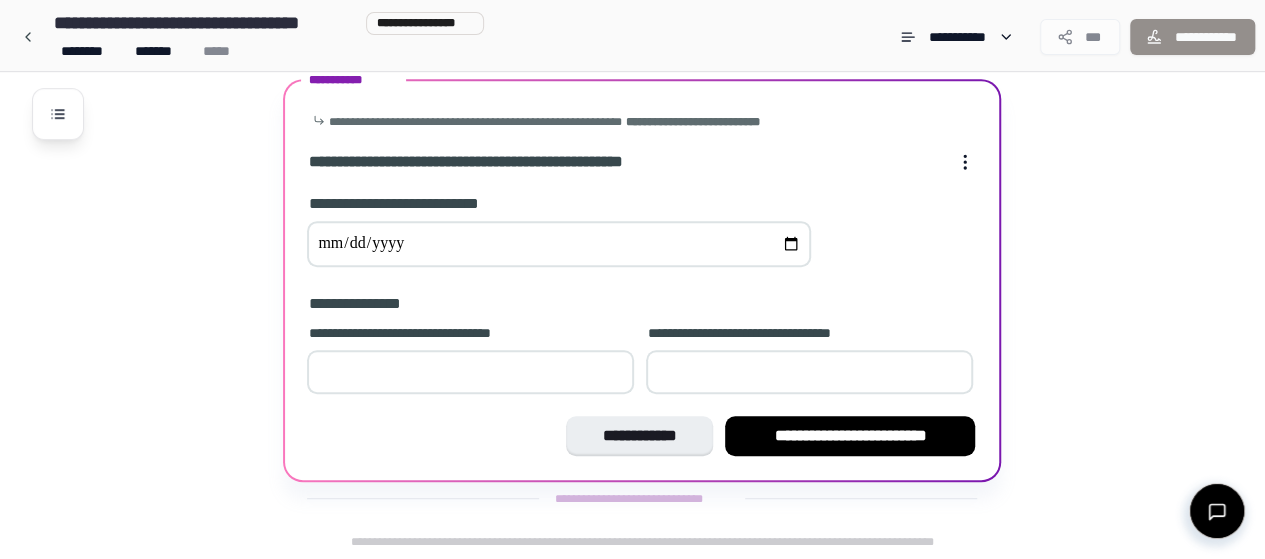 click at bounding box center (559, 244) 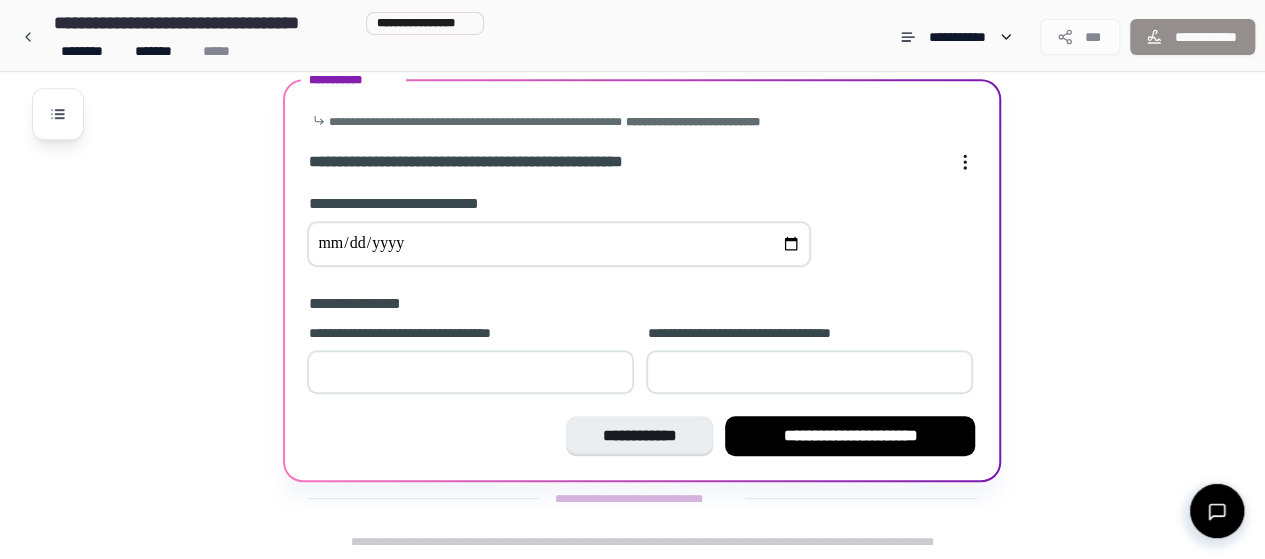 type on "**********" 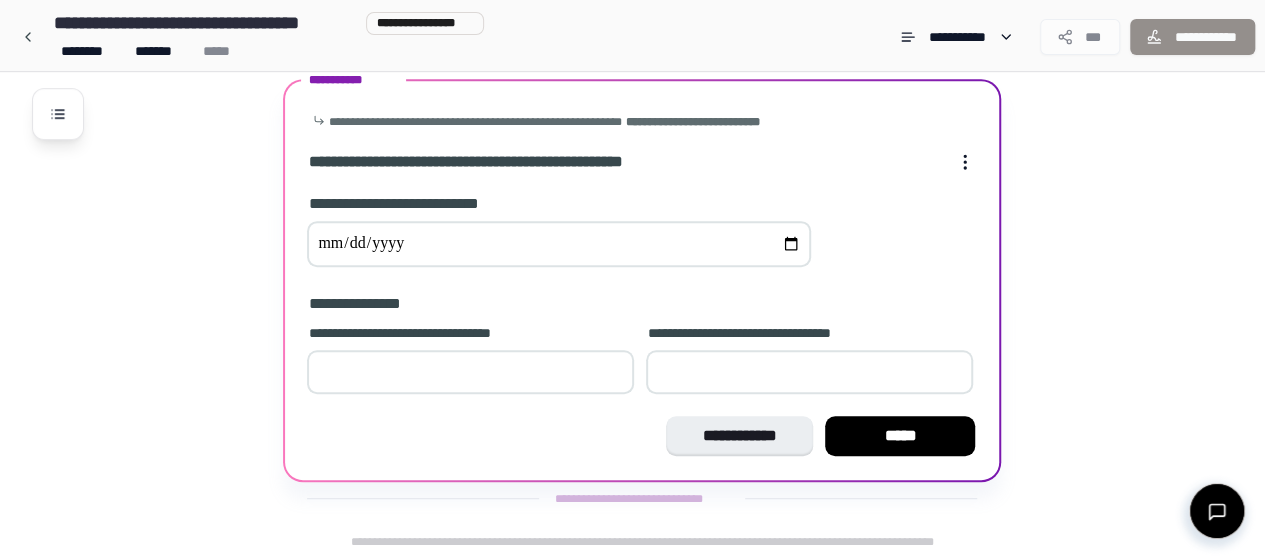type on "*" 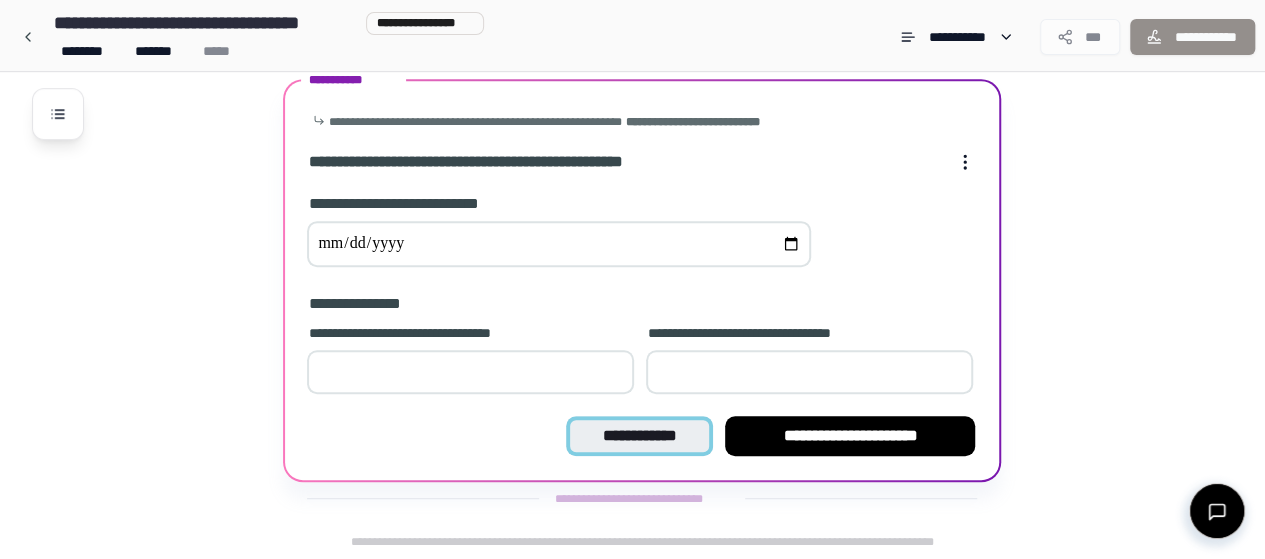 type 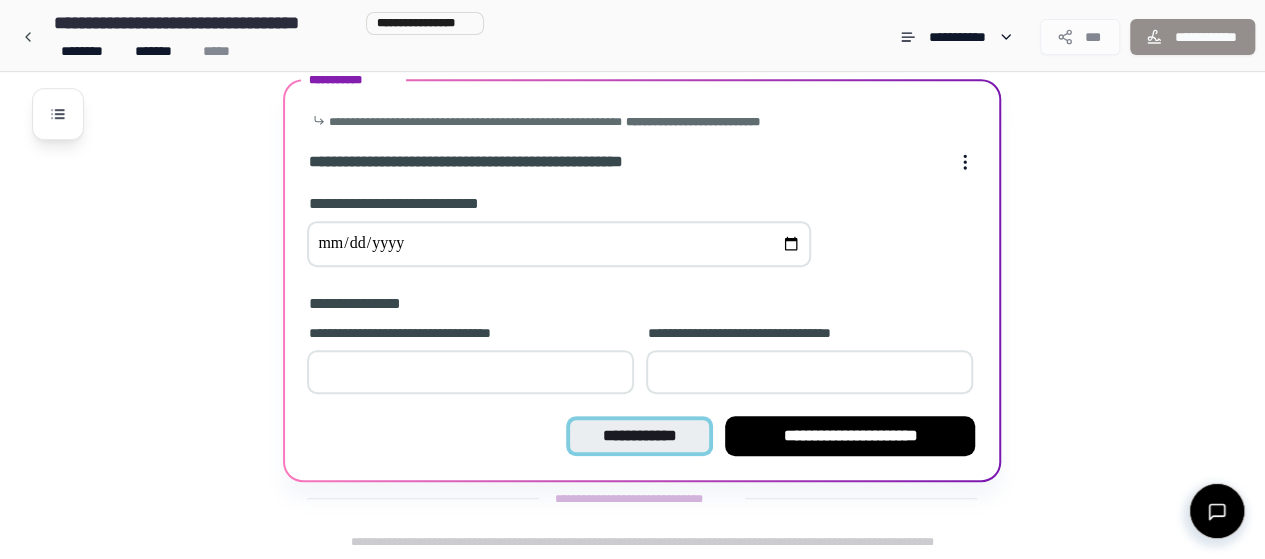 click on "**********" at bounding box center (639, 436) 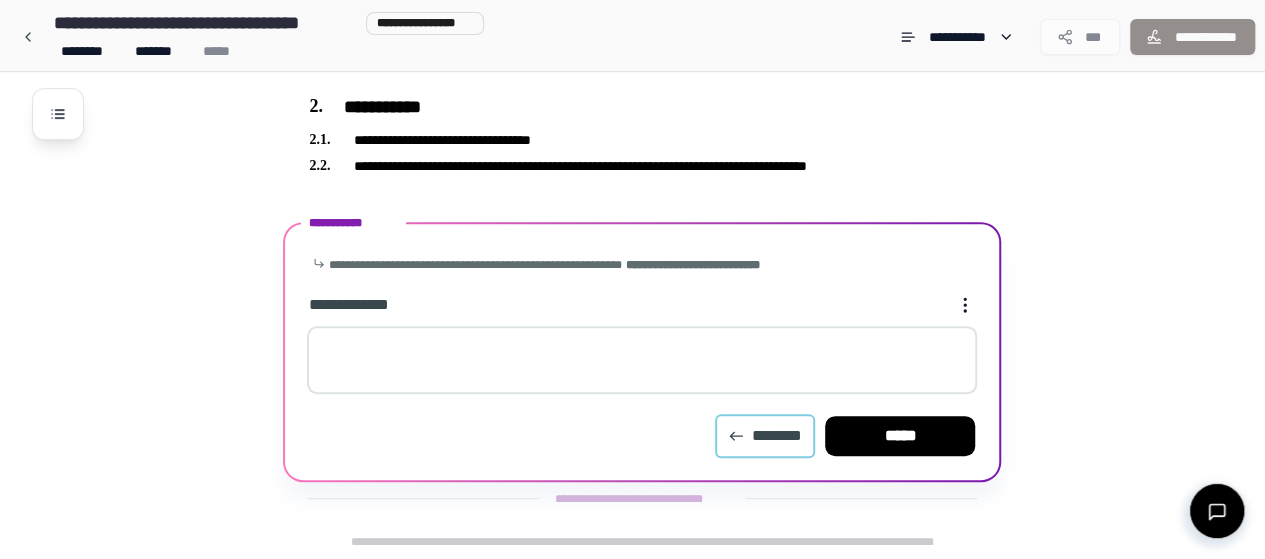 click on "********" at bounding box center (765, 436) 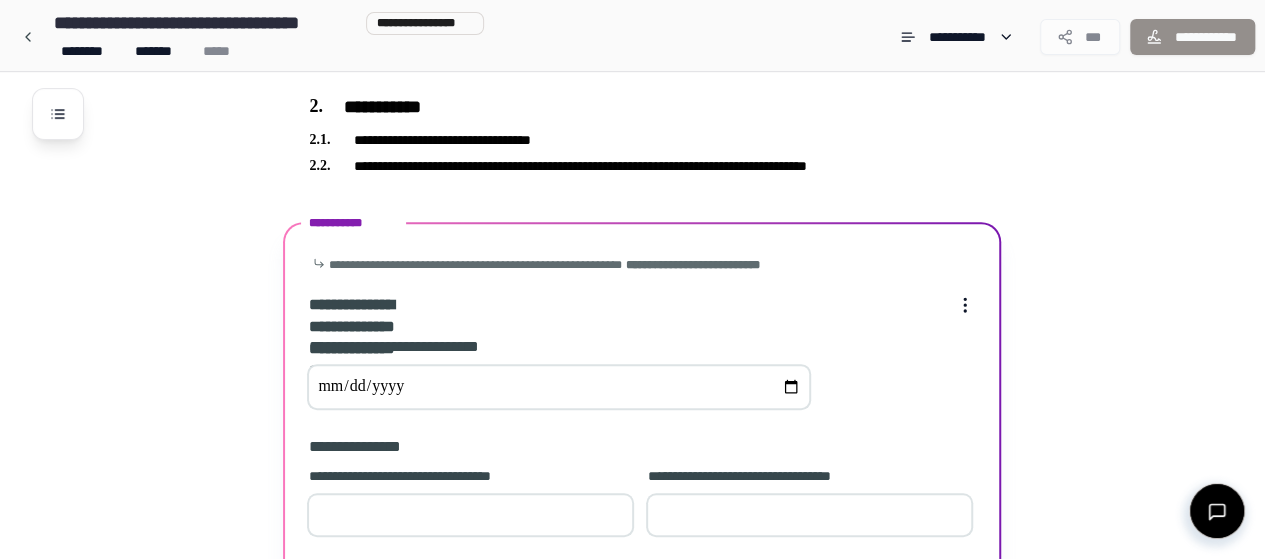 scroll, scrollTop: 435, scrollLeft: 0, axis: vertical 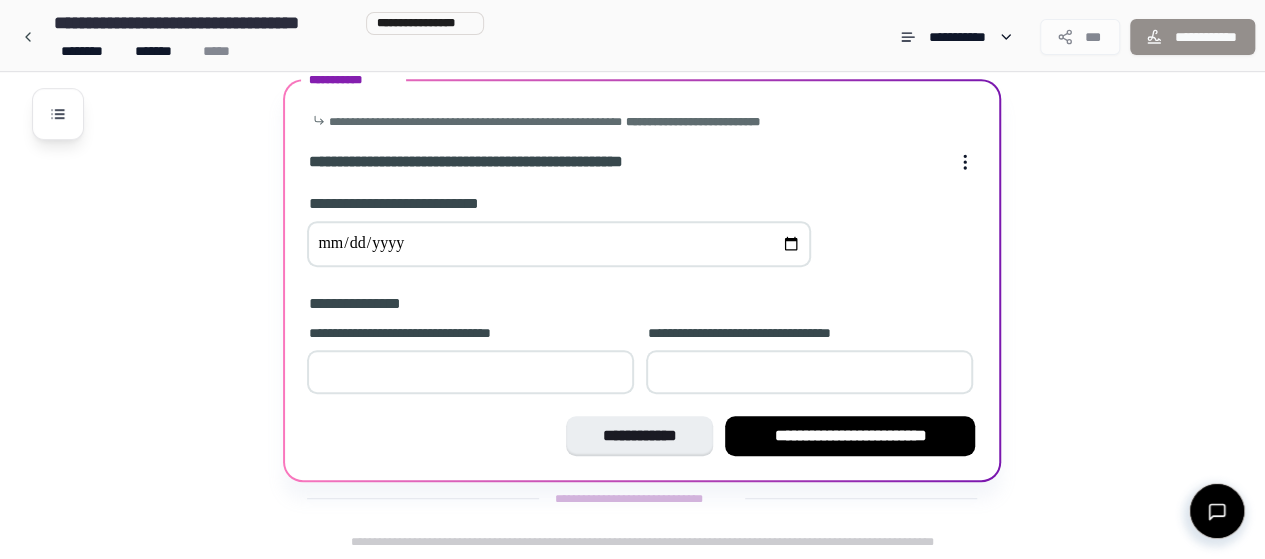 click at bounding box center [470, 372] 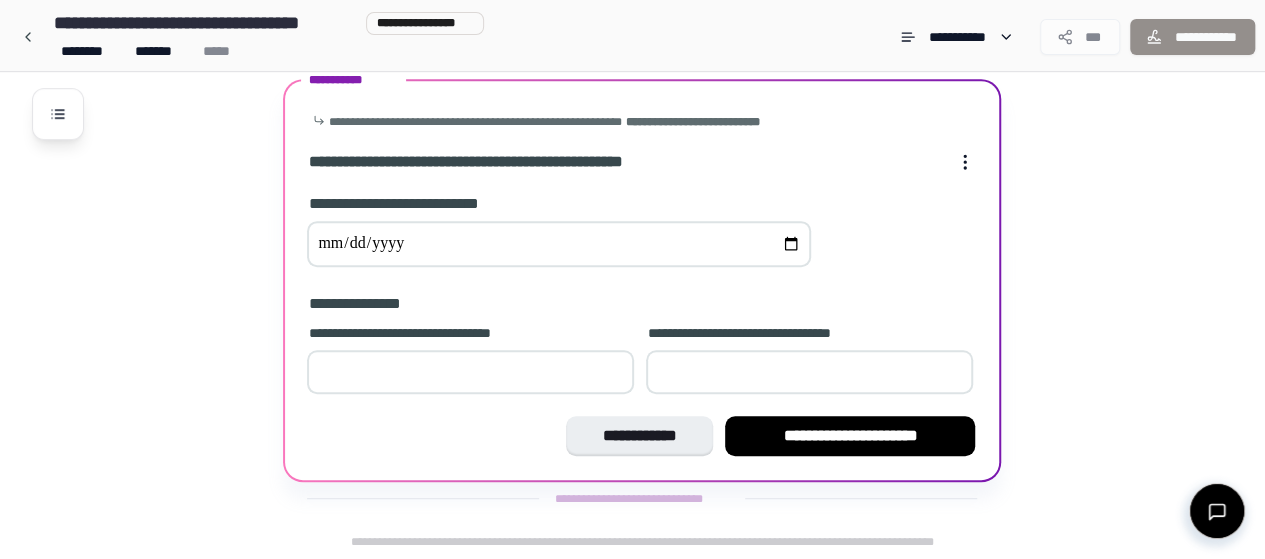 type on "*" 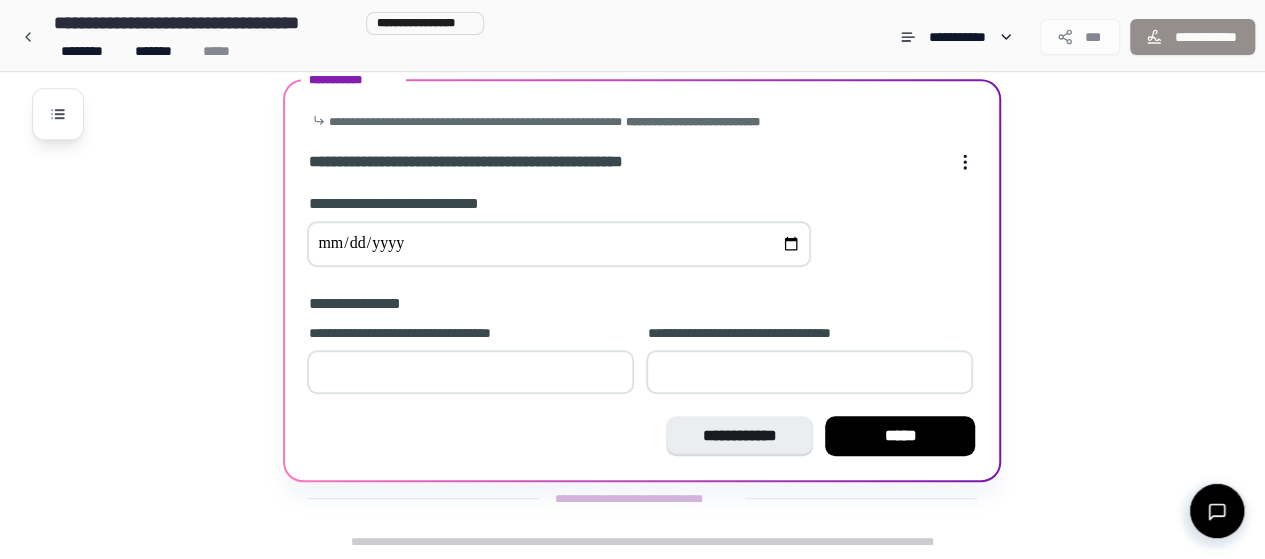 type on "*" 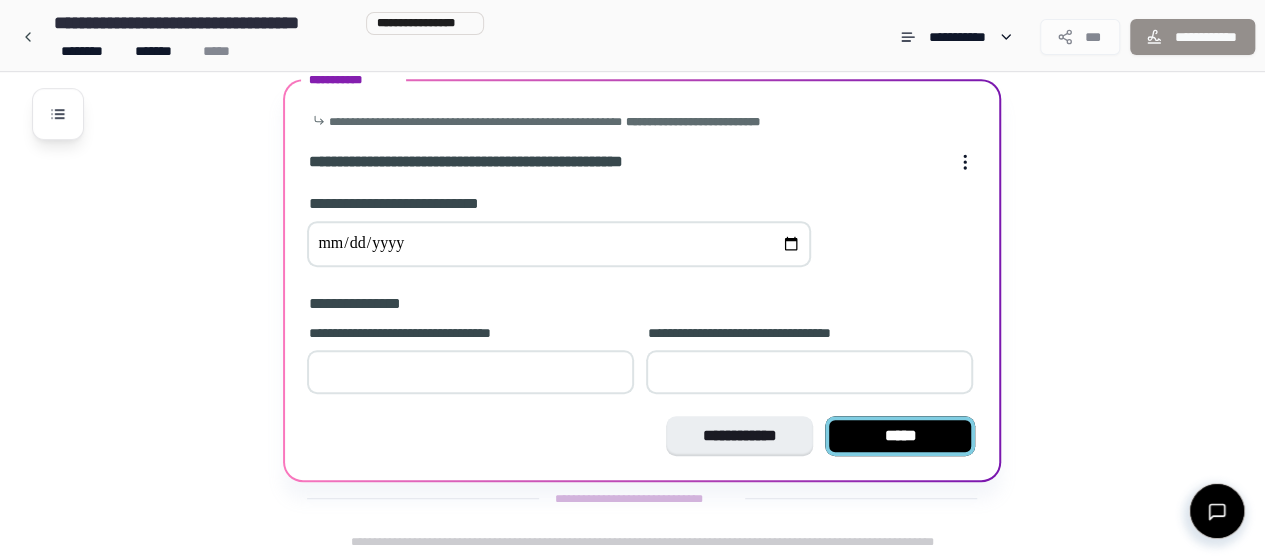 click on "*****" at bounding box center [900, 436] 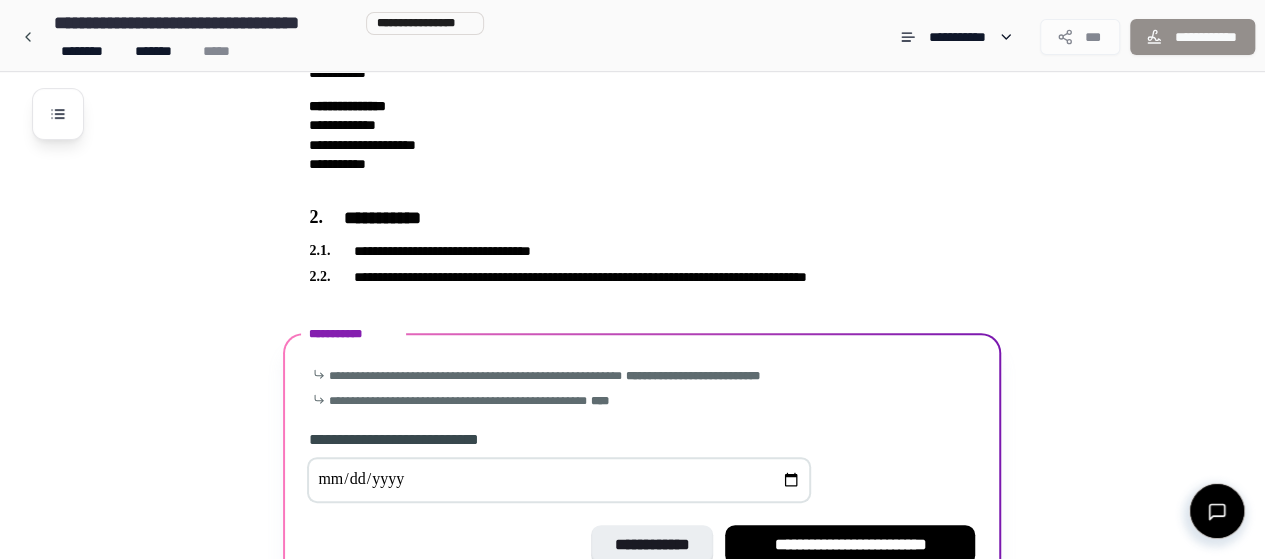 scroll, scrollTop: 291, scrollLeft: 0, axis: vertical 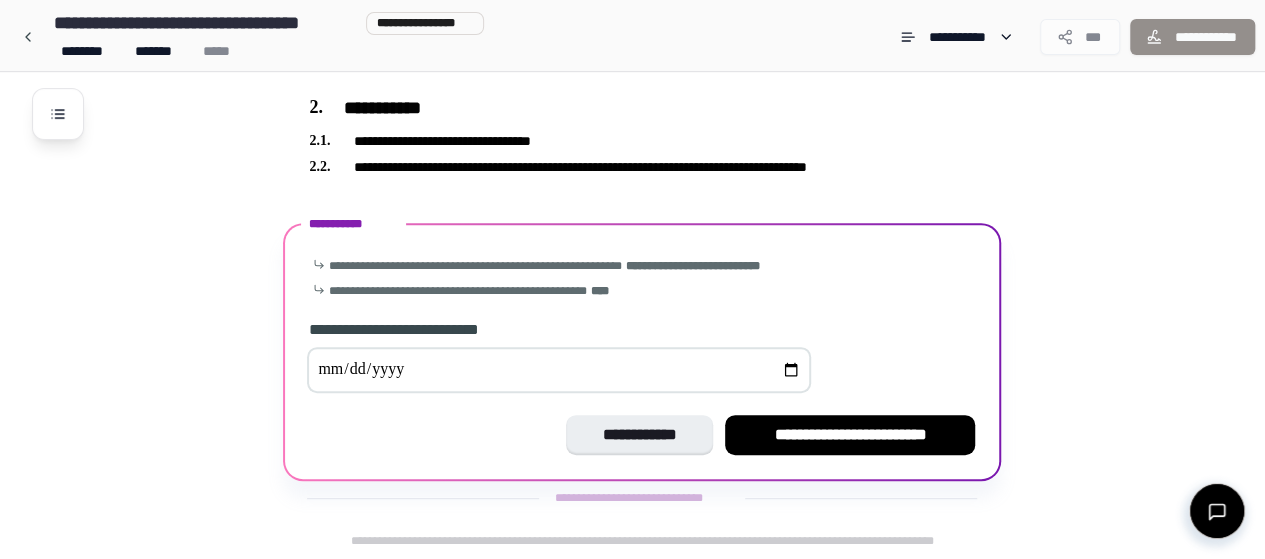 click at bounding box center [559, 370] 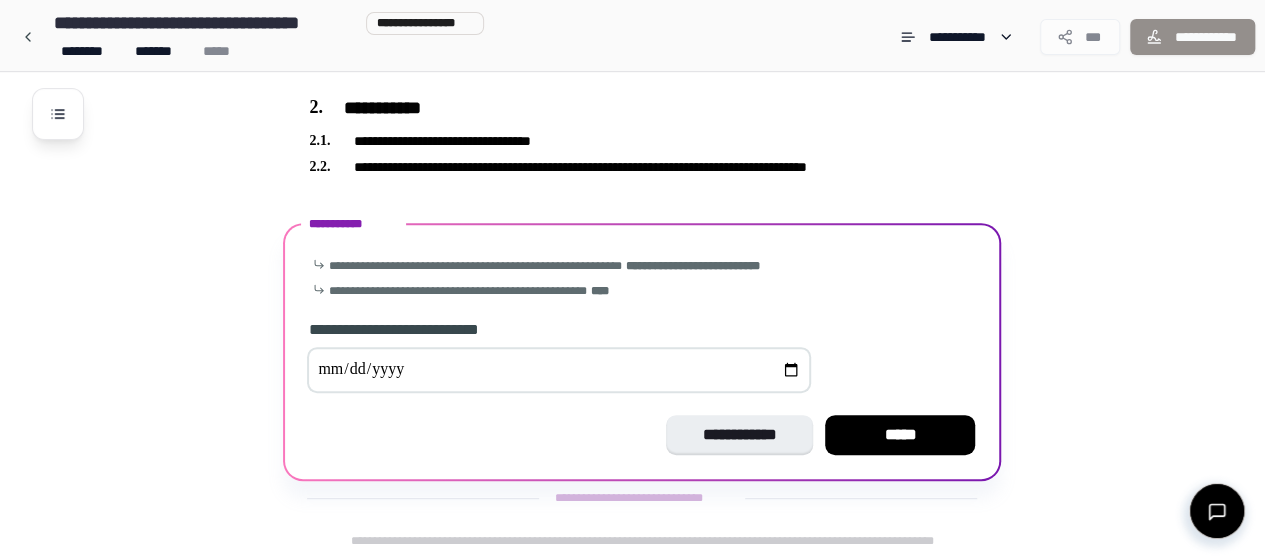 type on "**********" 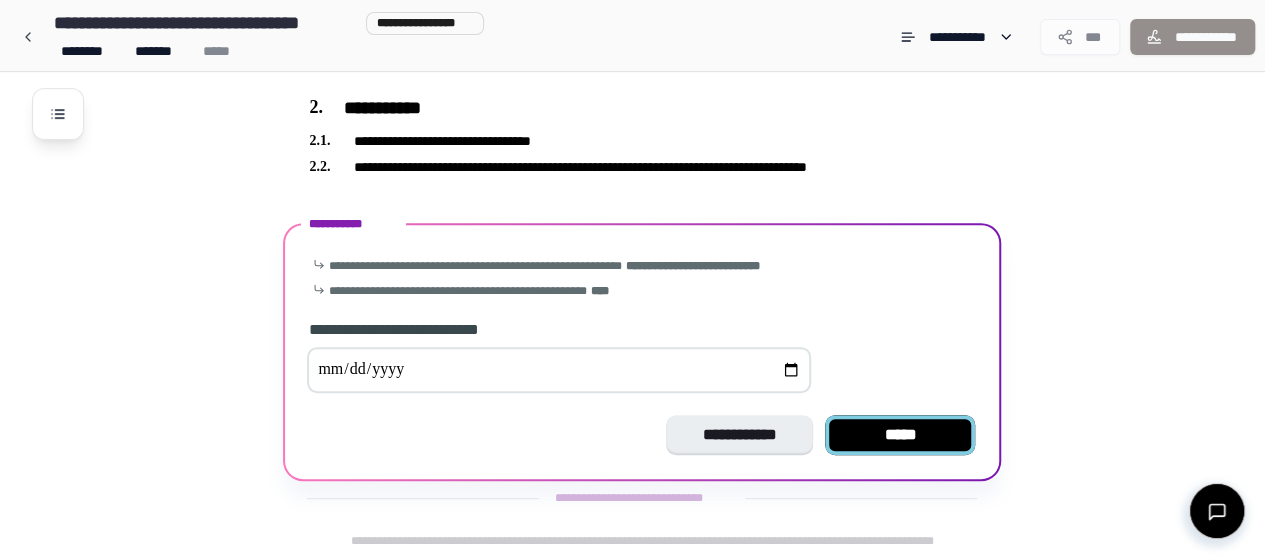click on "*****" at bounding box center (900, 435) 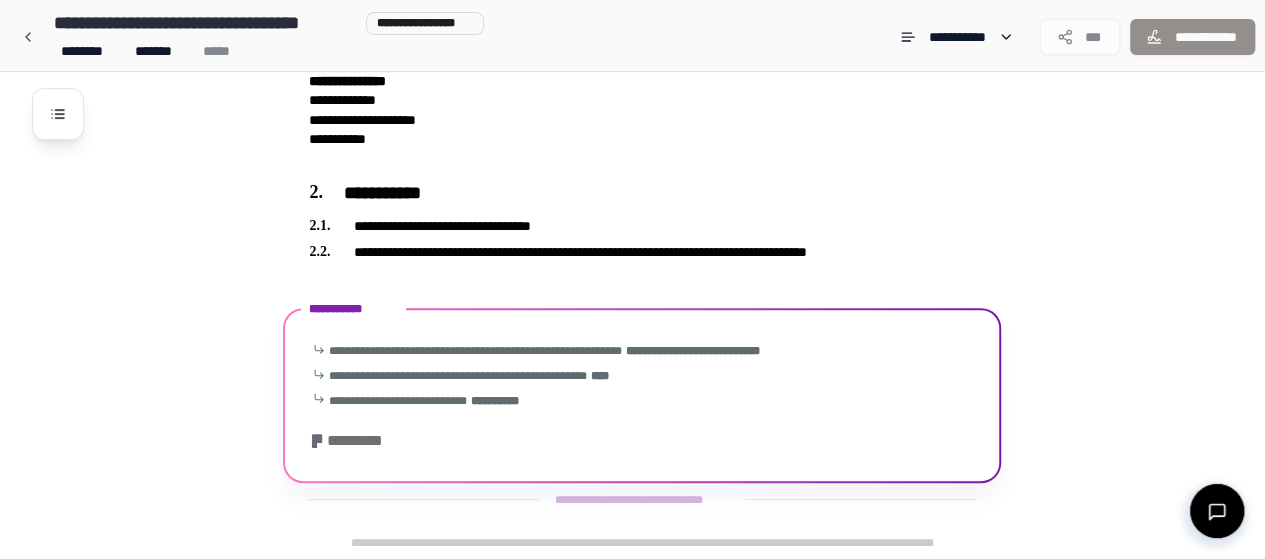 scroll, scrollTop: 89, scrollLeft: 0, axis: vertical 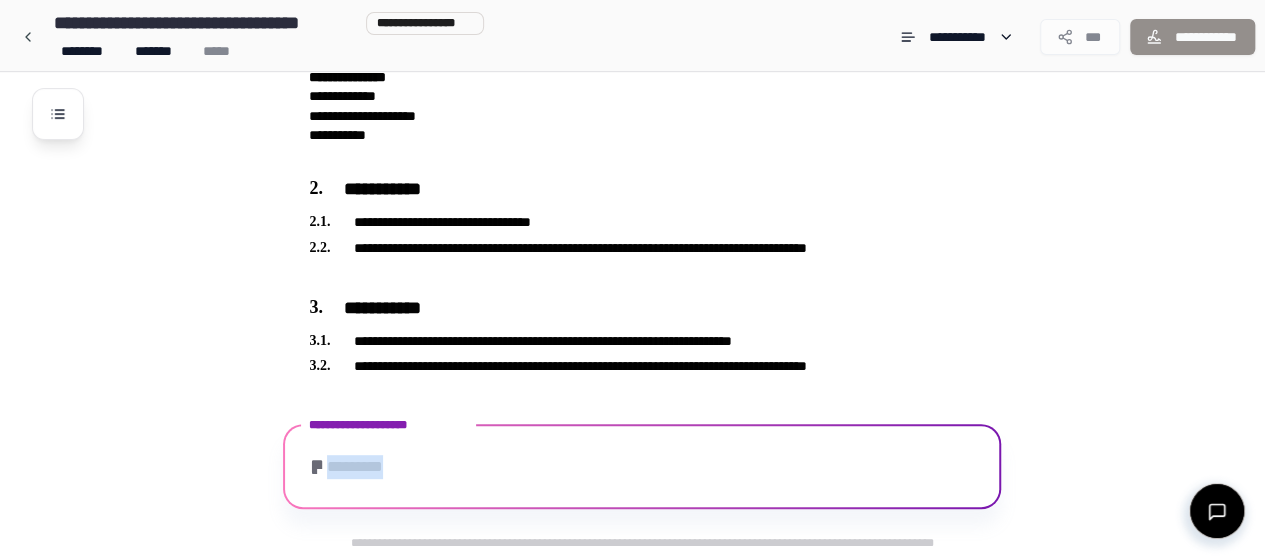 drag, startPoint x: 911, startPoint y: 433, endPoint x: 936, endPoint y: 424, distance: 26.57066 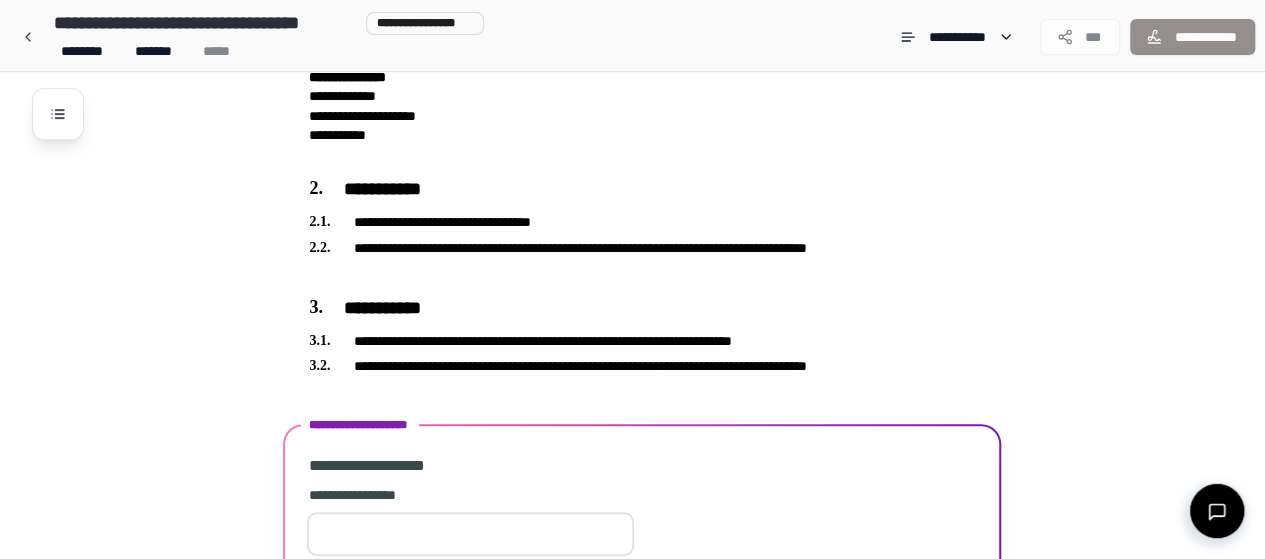scroll, scrollTop: 450, scrollLeft: 0, axis: vertical 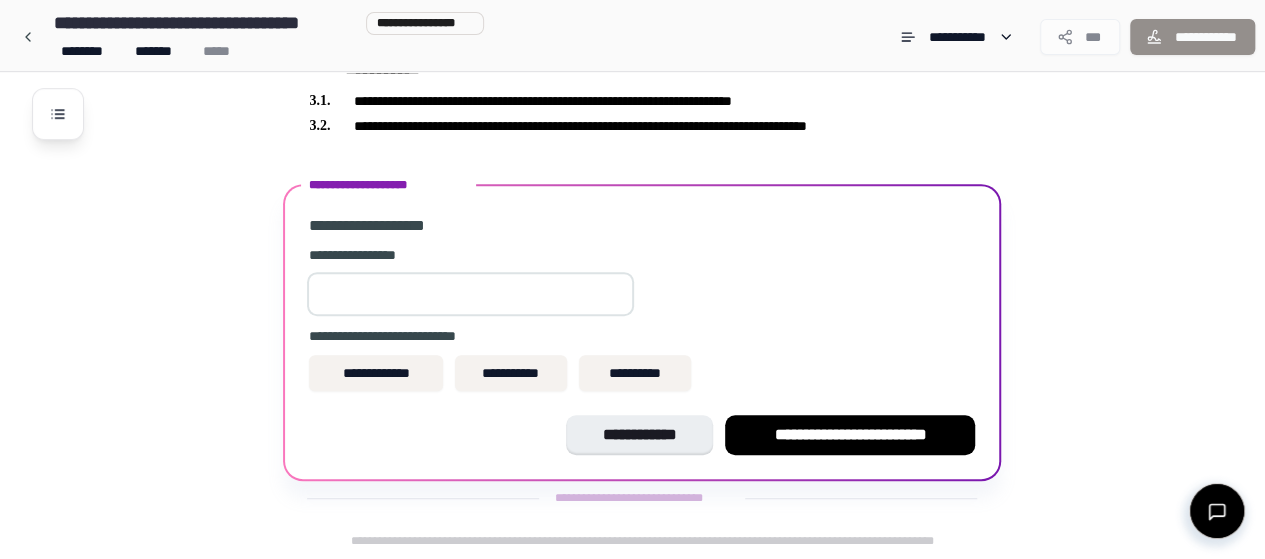 click at bounding box center [470, 294] 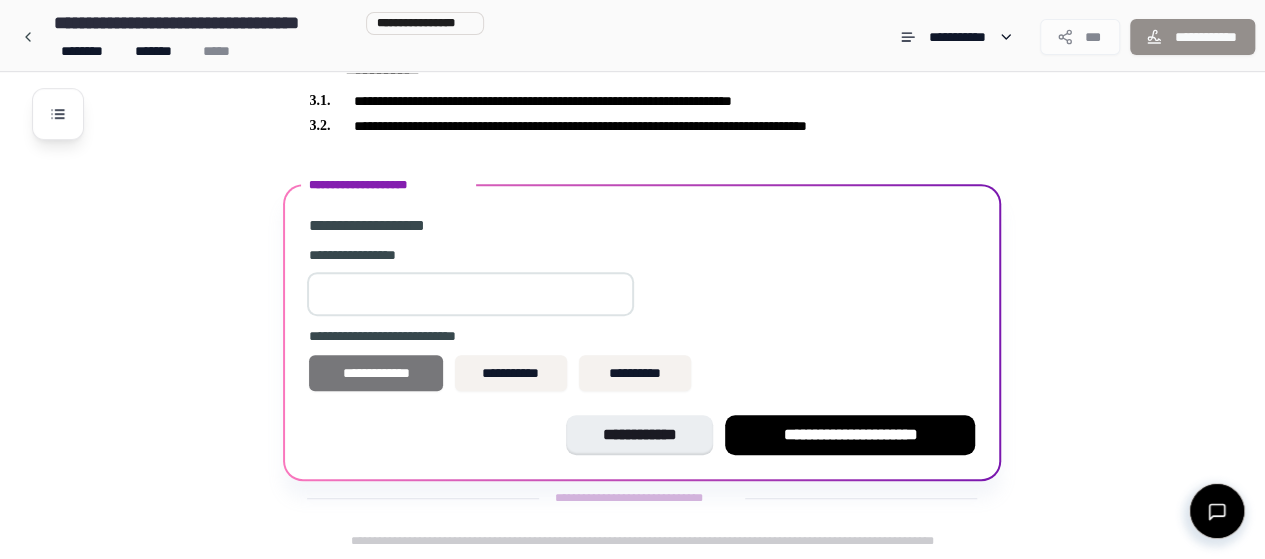 type on "***" 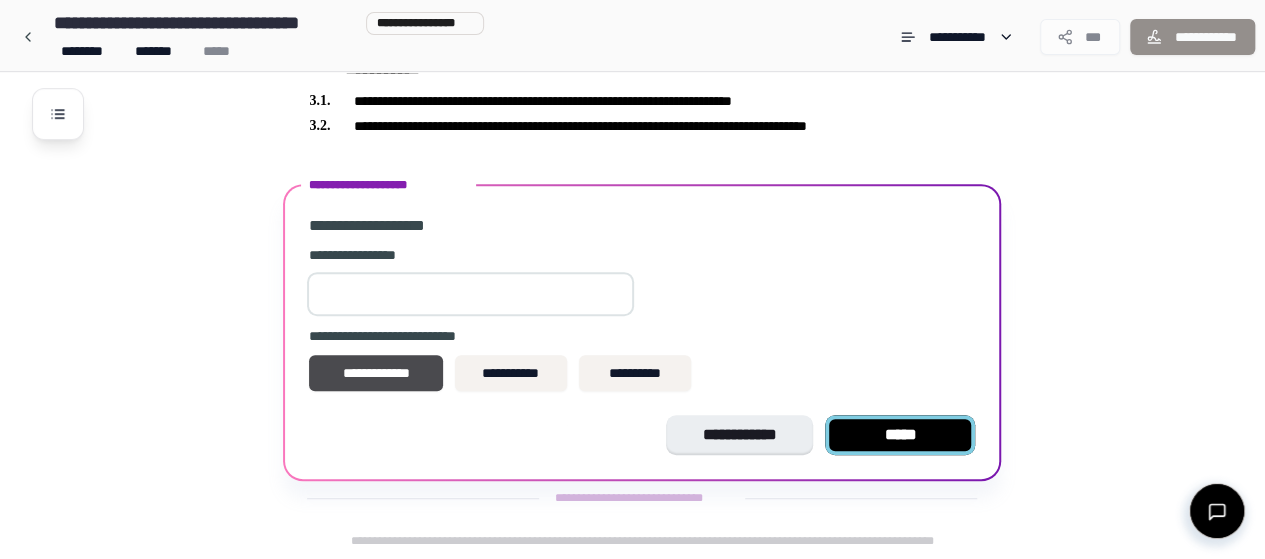 click on "*****" at bounding box center [900, 435] 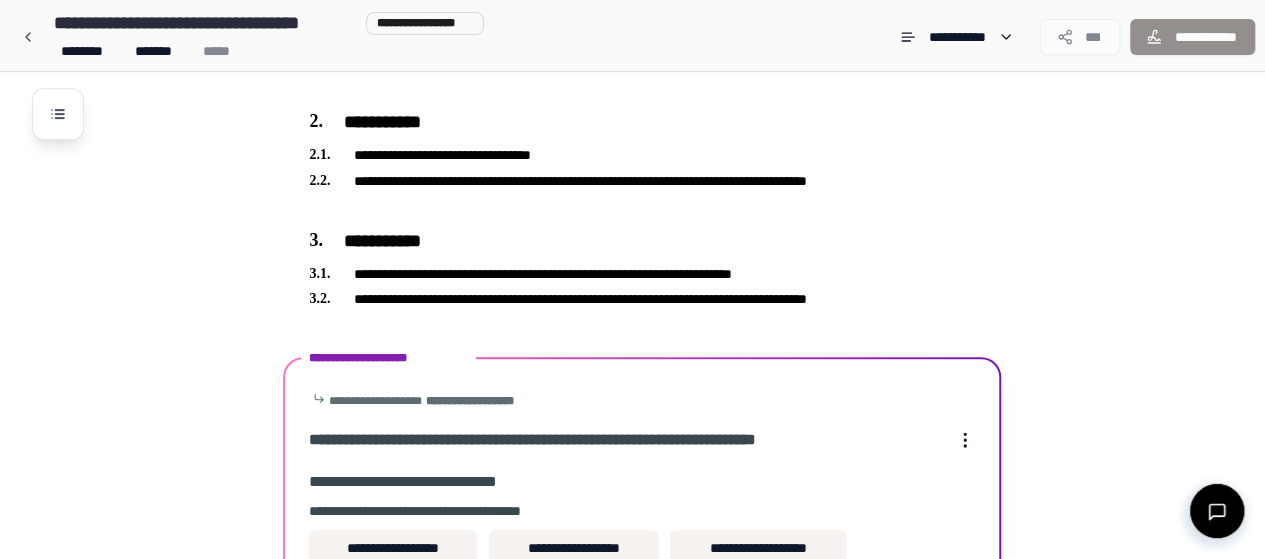 scroll, scrollTop: 671, scrollLeft: 0, axis: vertical 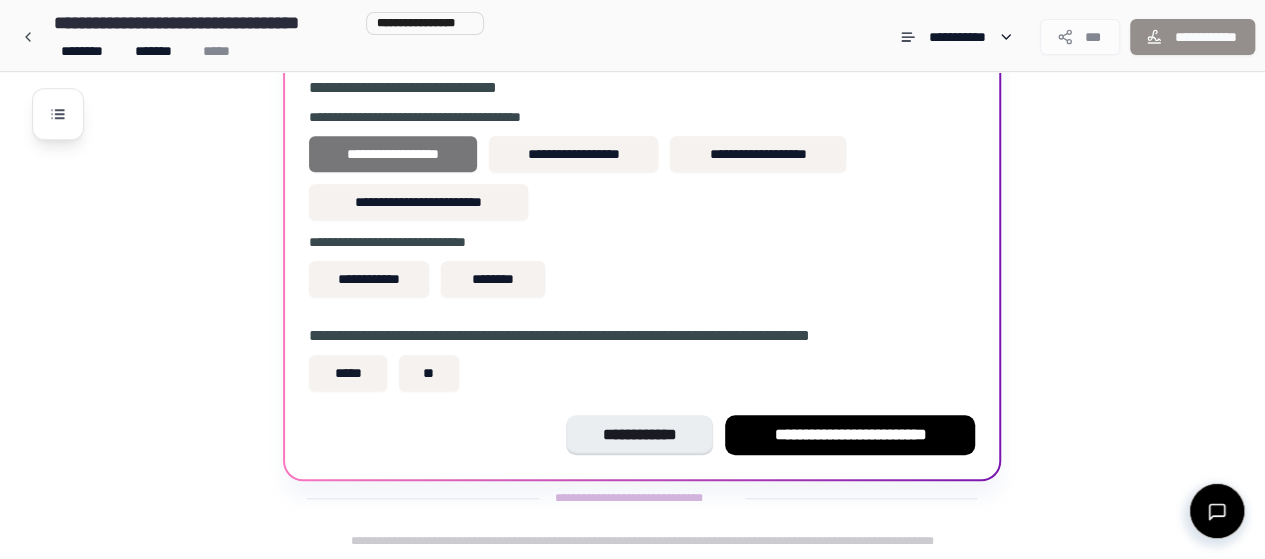 click on "**********" at bounding box center (392, 154) 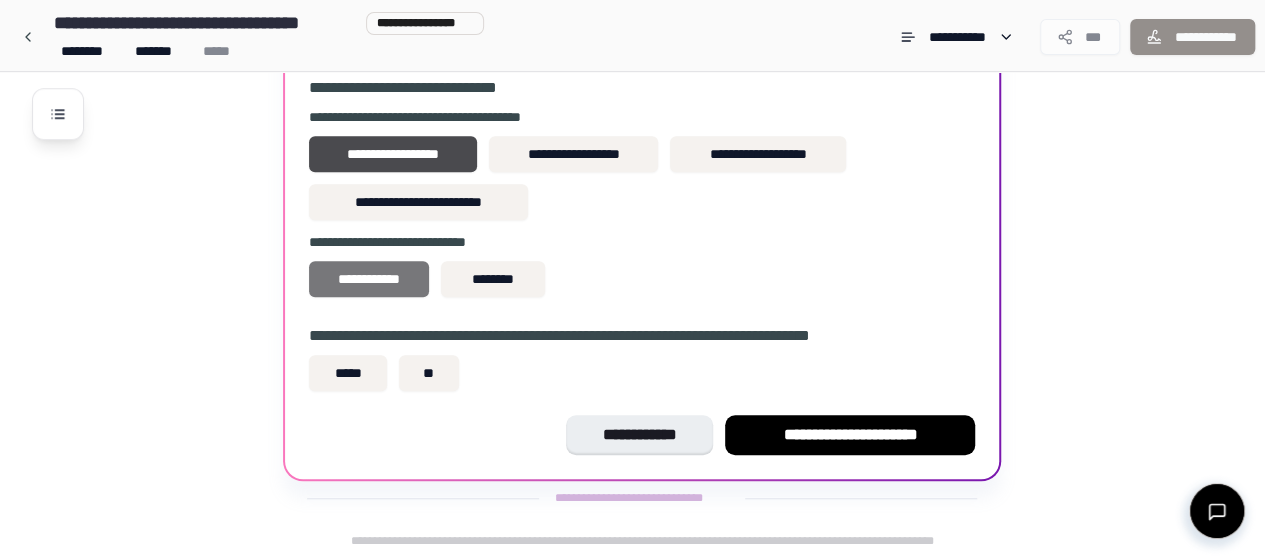 click on "**********" at bounding box center (369, 279) 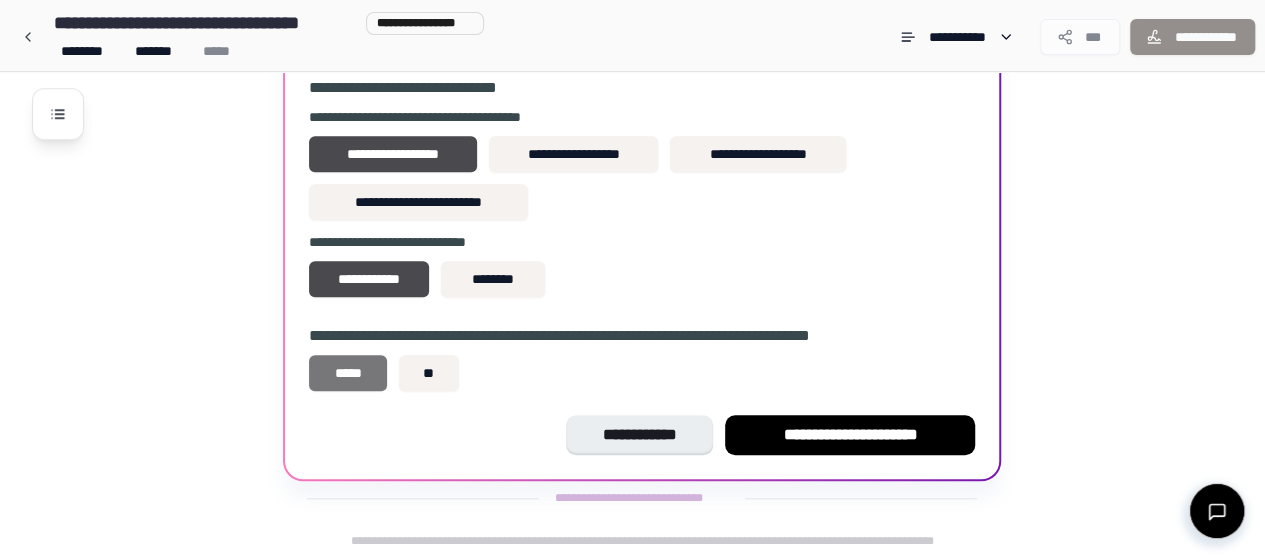click on "*****" at bounding box center (348, 373) 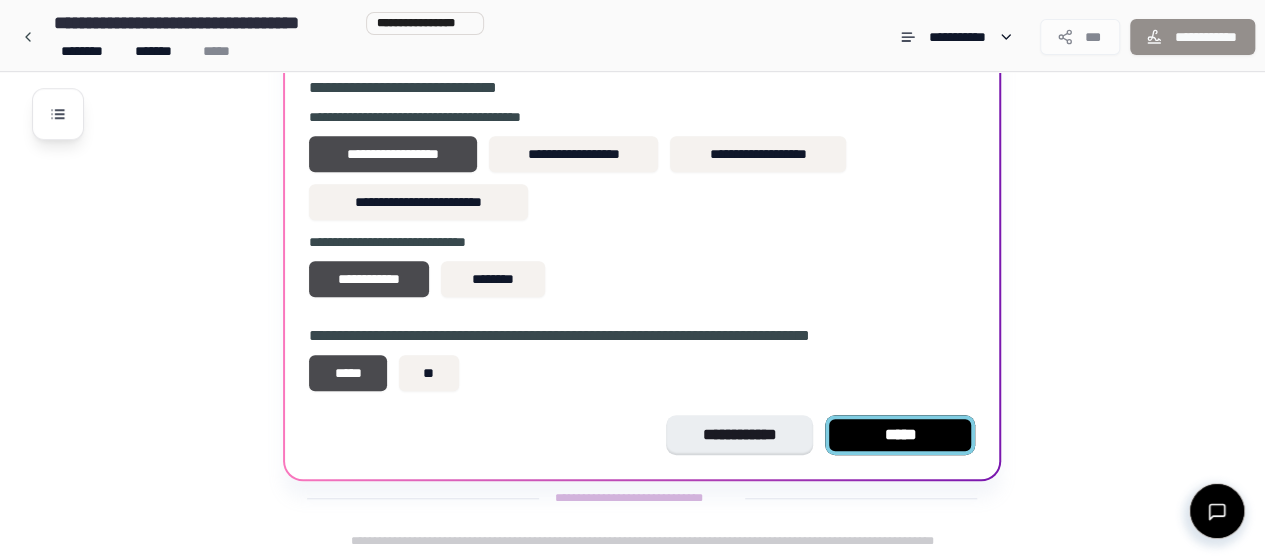 click on "*****" at bounding box center [900, 435] 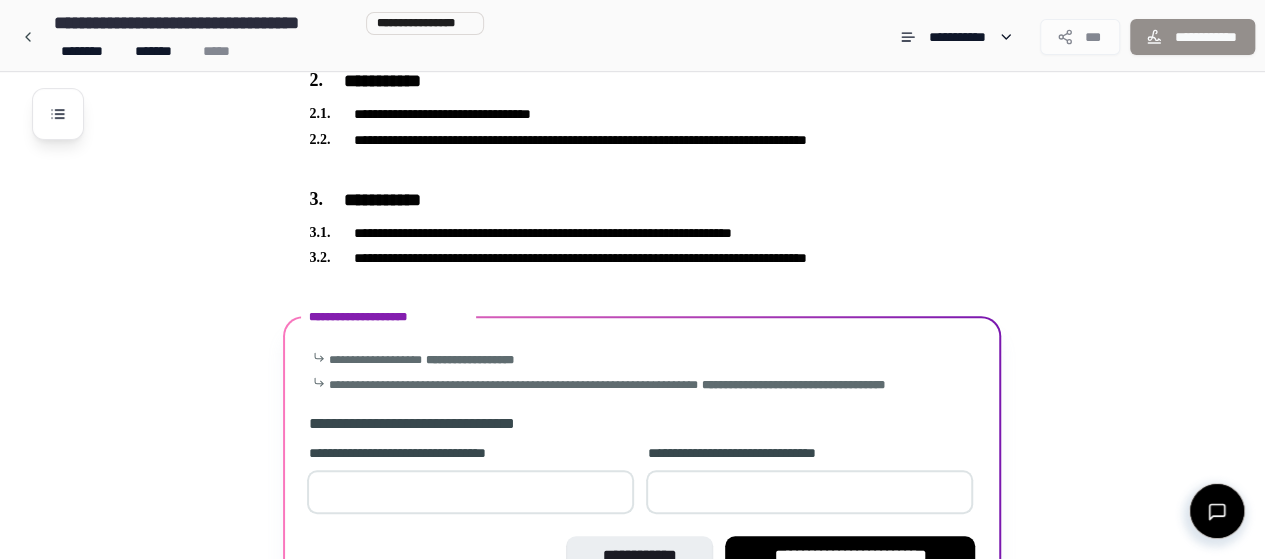 scroll, scrollTop: 455, scrollLeft: 0, axis: vertical 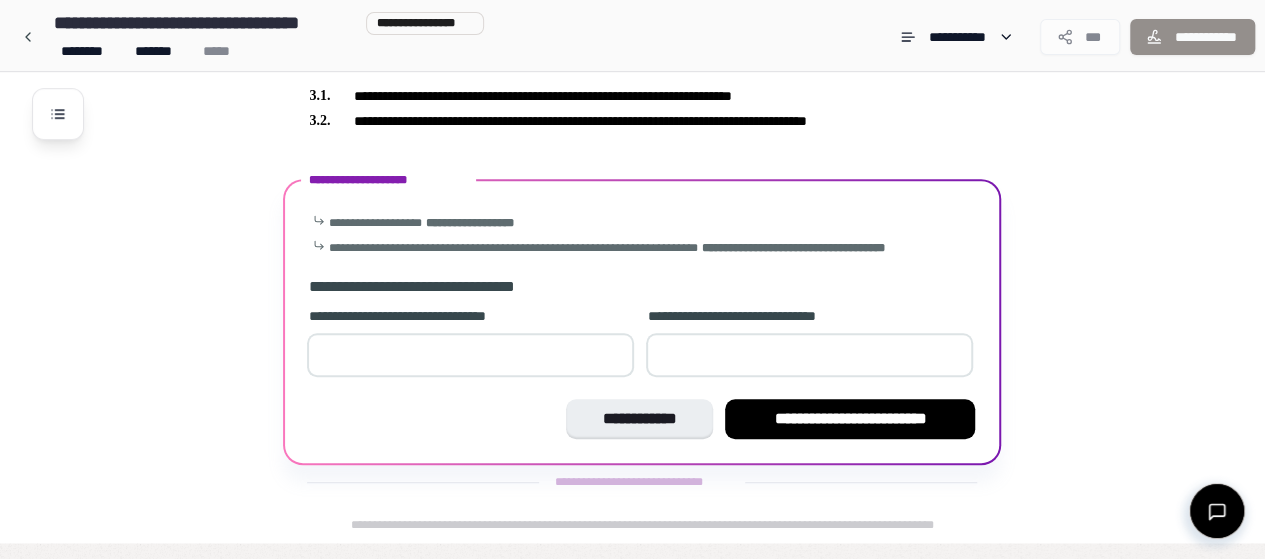 click at bounding box center [470, 355] 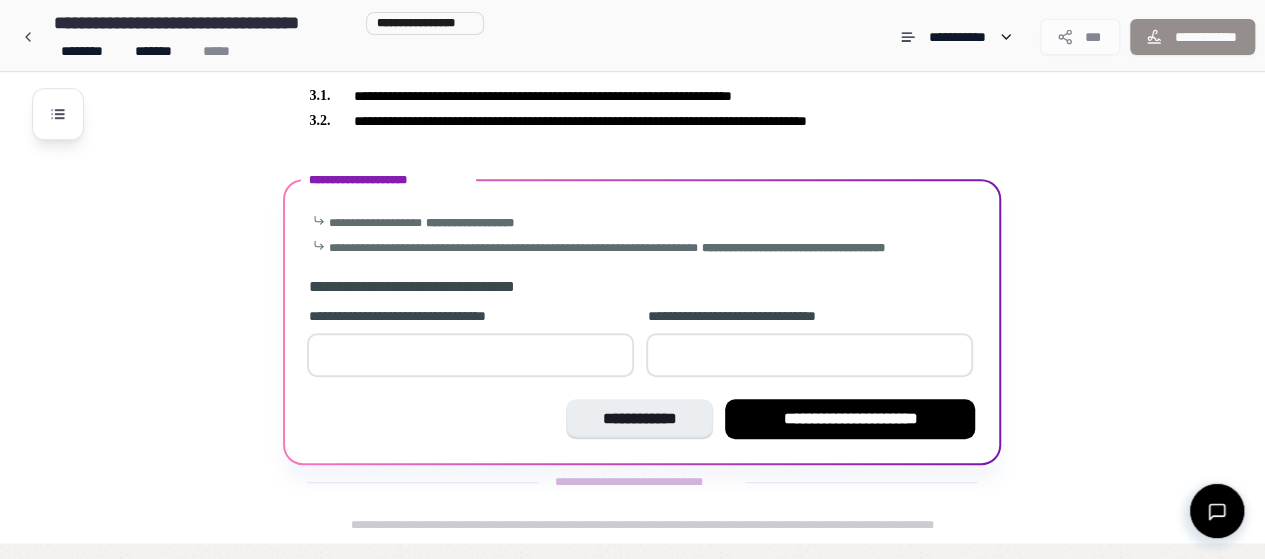 type on "**" 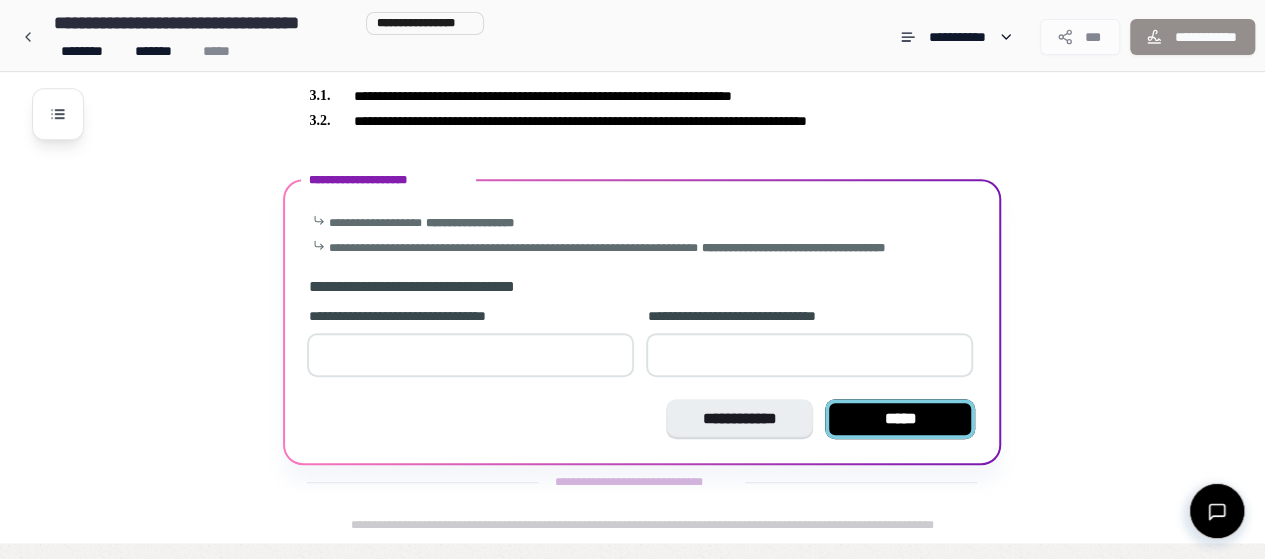 type on "****" 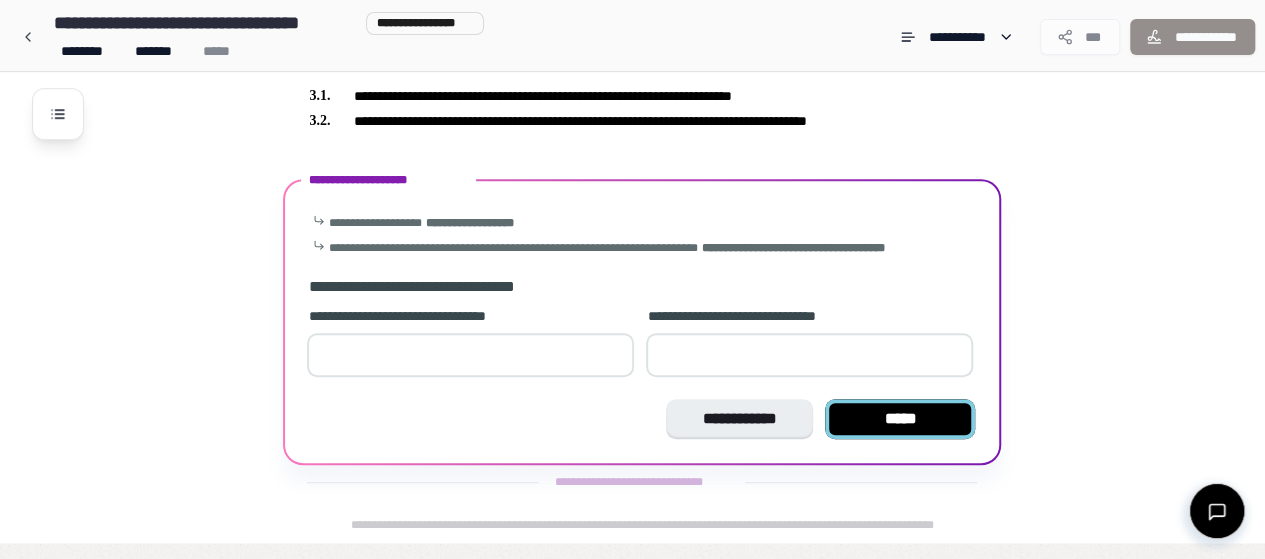 click on "*****" at bounding box center [900, 419] 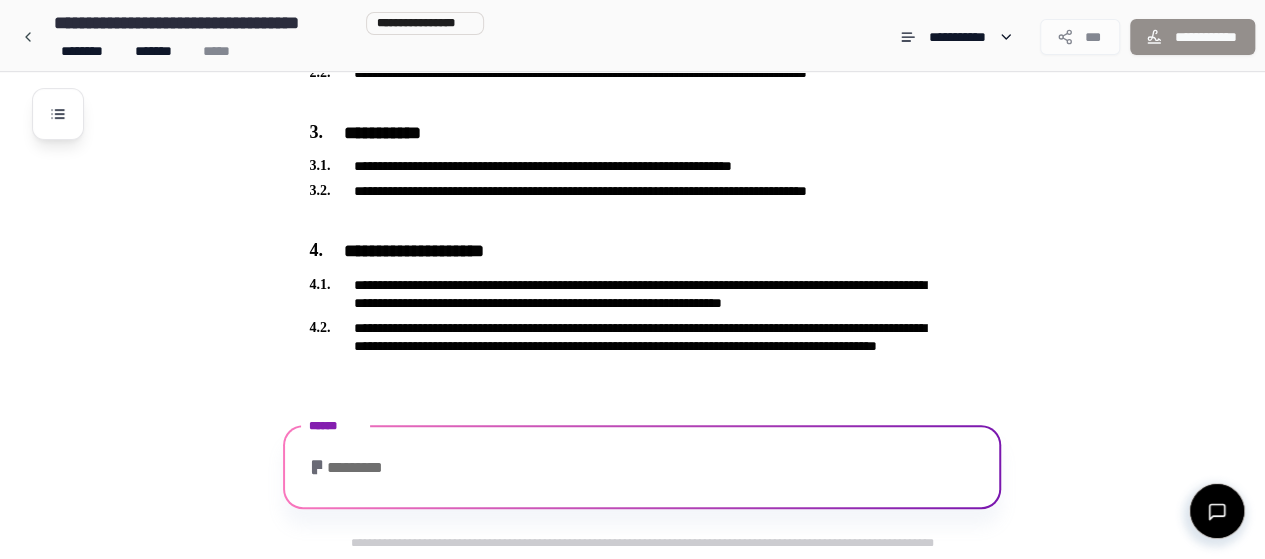 scroll, scrollTop: 504, scrollLeft: 0, axis: vertical 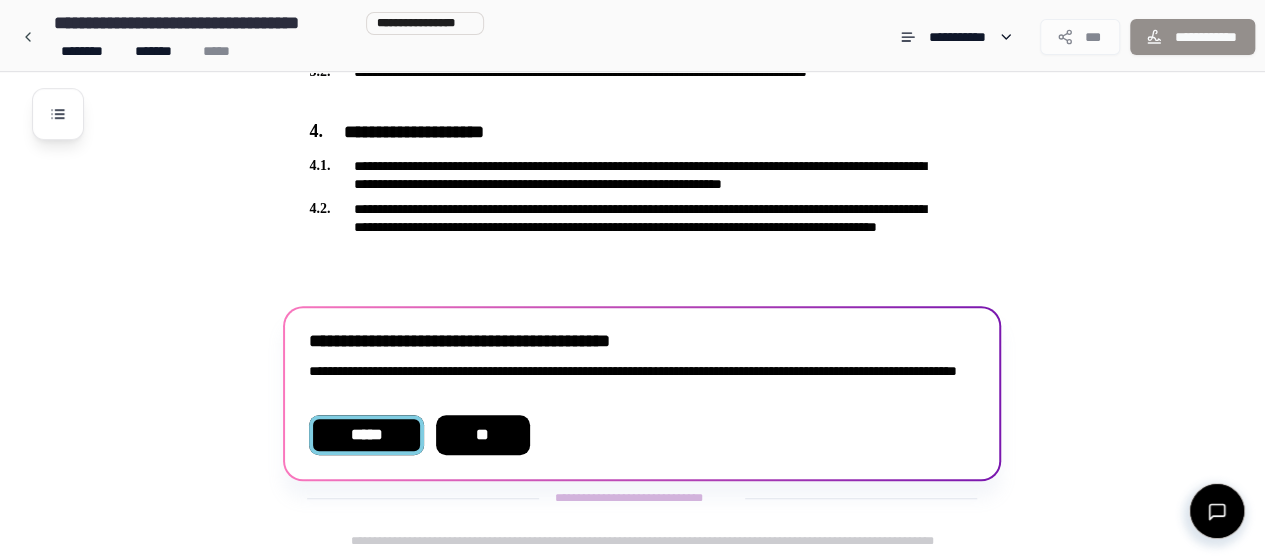click on "*****" at bounding box center [366, 435] 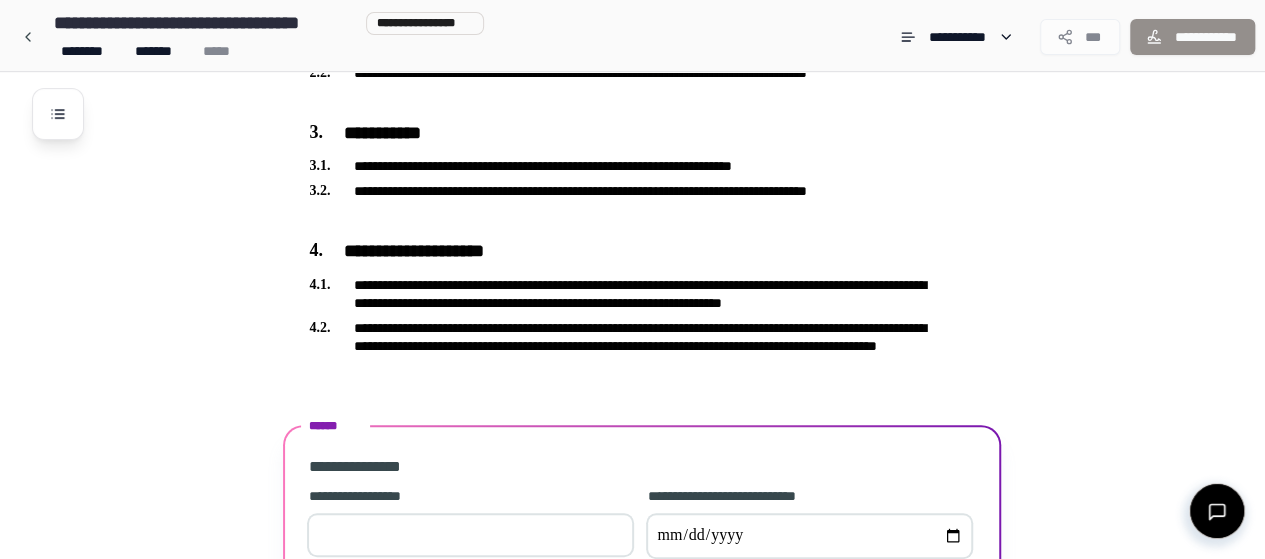 scroll, scrollTop: 550, scrollLeft: 0, axis: vertical 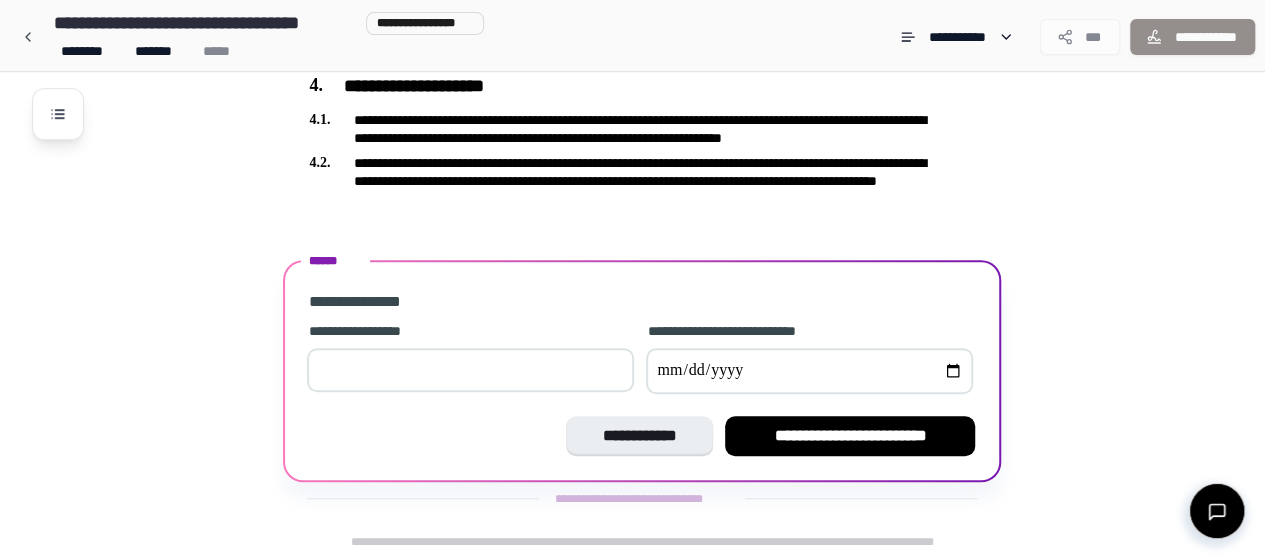 click at bounding box center [470, 370] 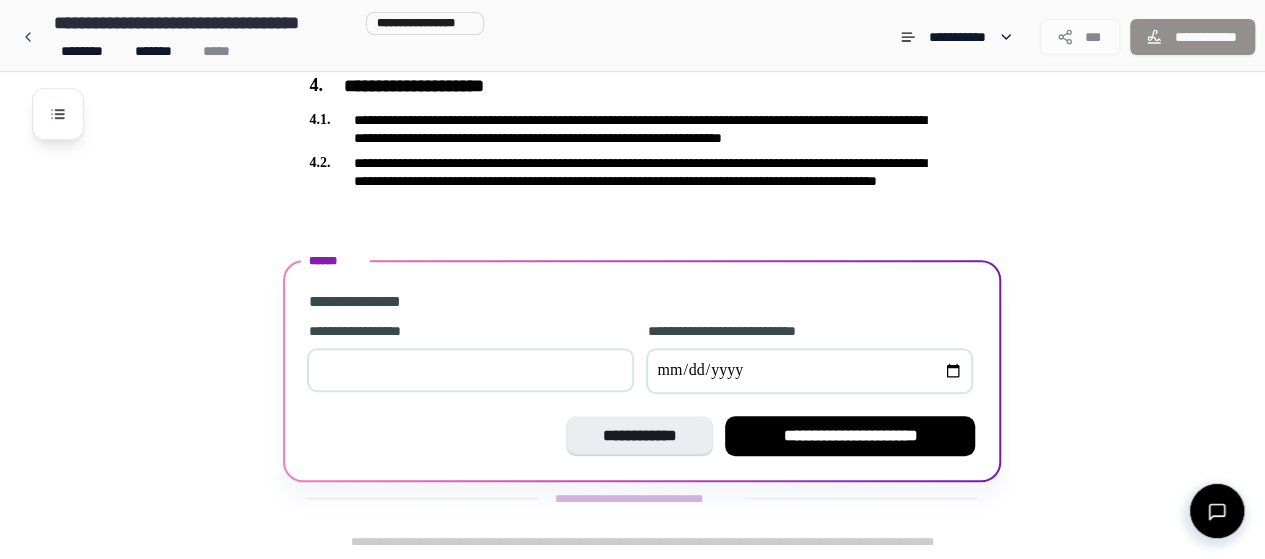 type on "*" 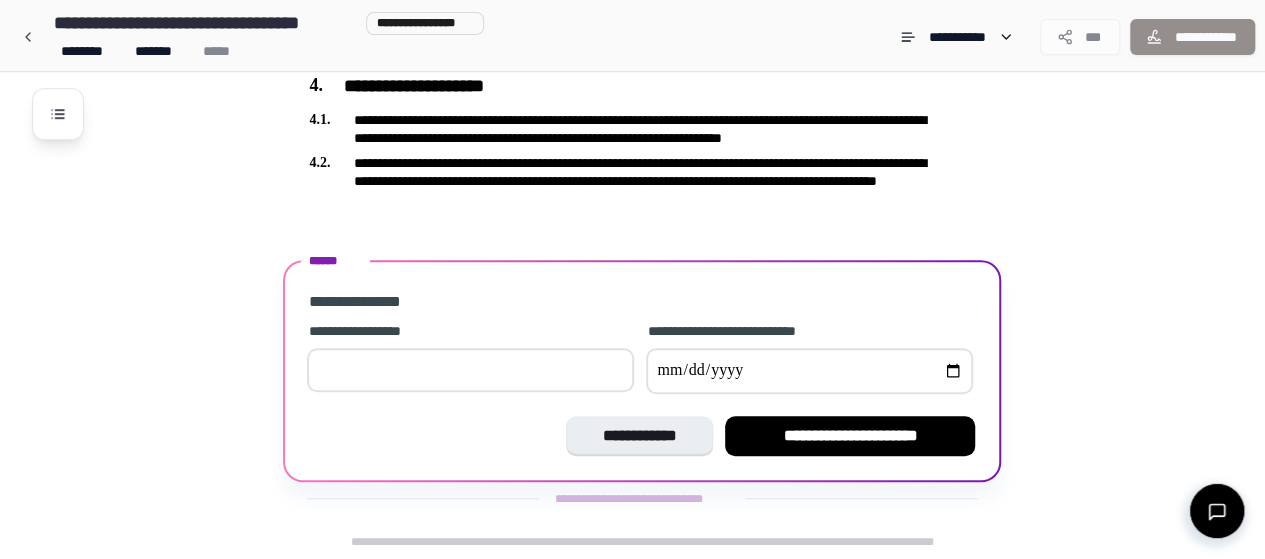 click at bounding box center [809, 371] 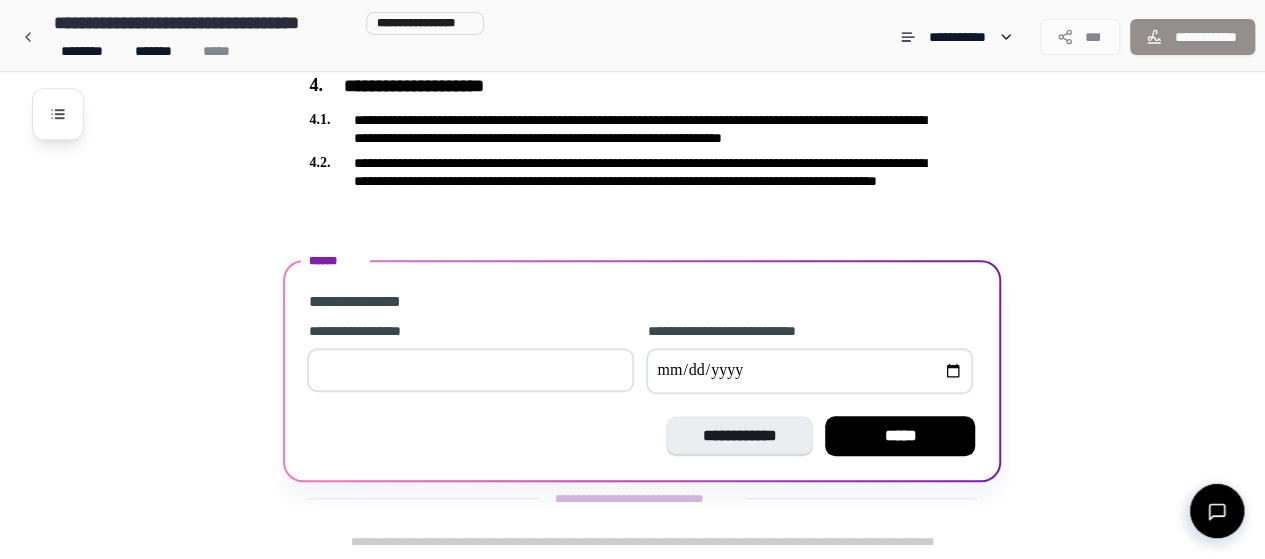 type on "**********" 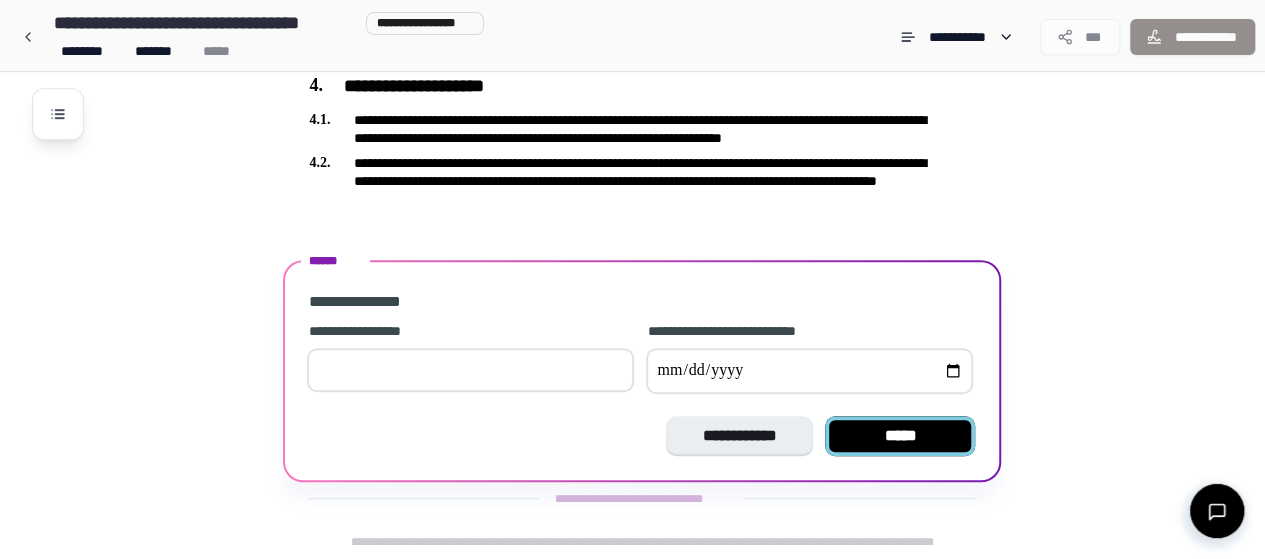 click on "*****" at bounding box center [900, 436] 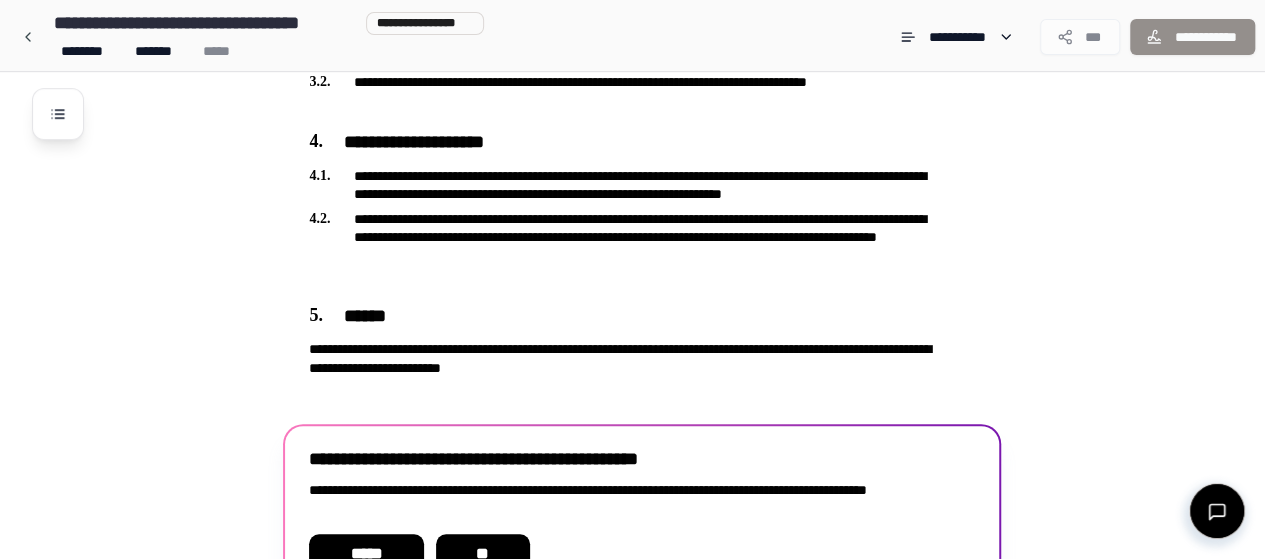 scroll, scrollTop: 612, scrollLeft: 0, axis: vertical 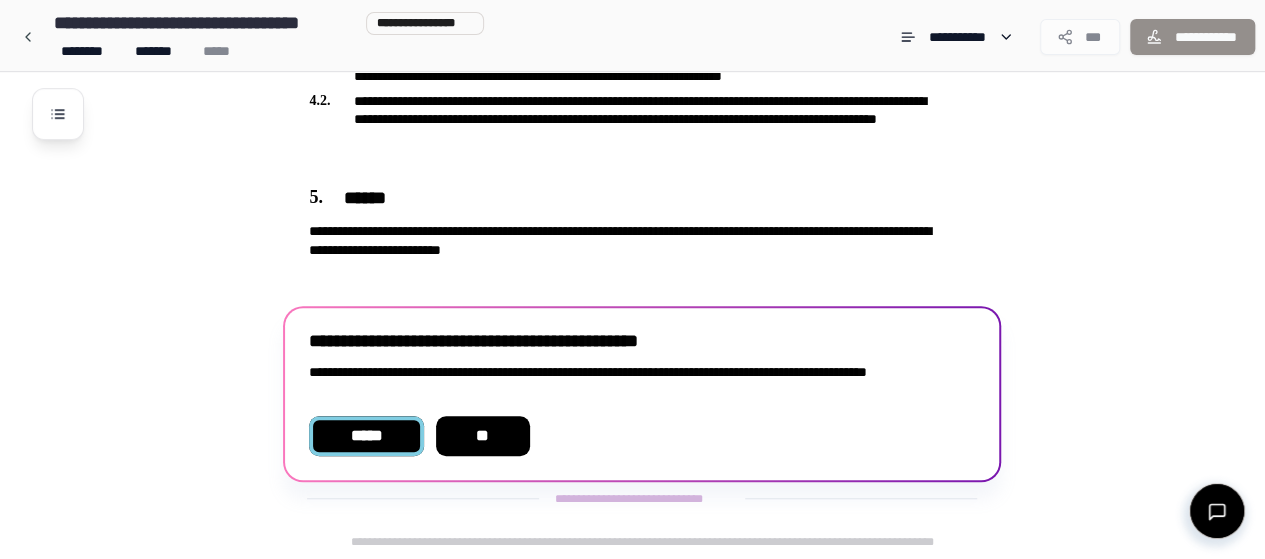 click on "*****" at bounding box center (366, 436) 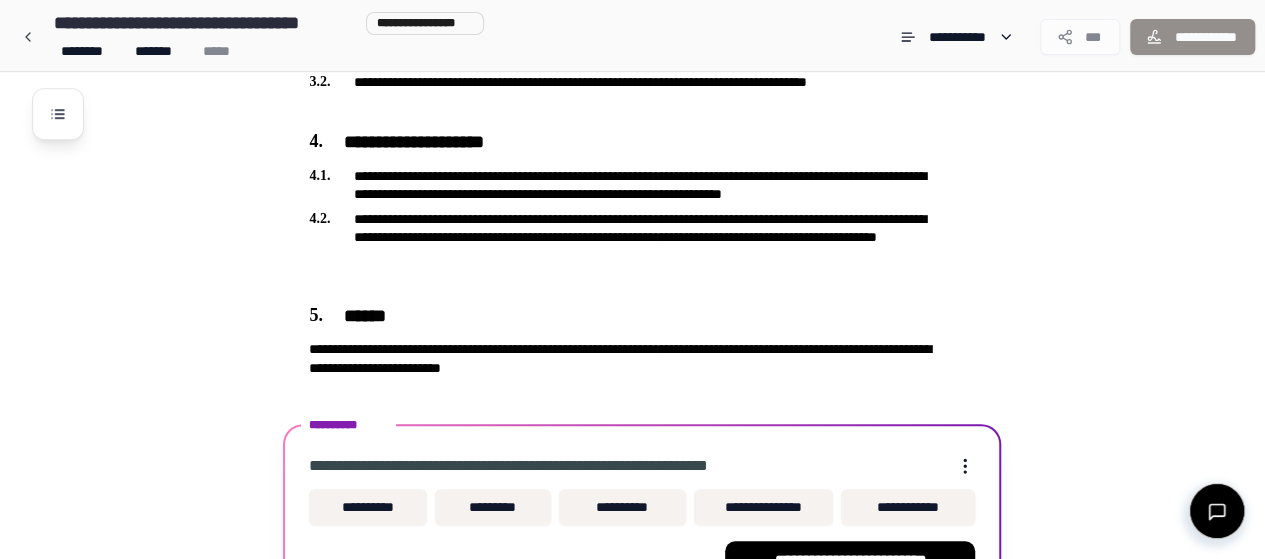 scroll, scrollTop: 620, scrollLeft: 0, axis: vertical 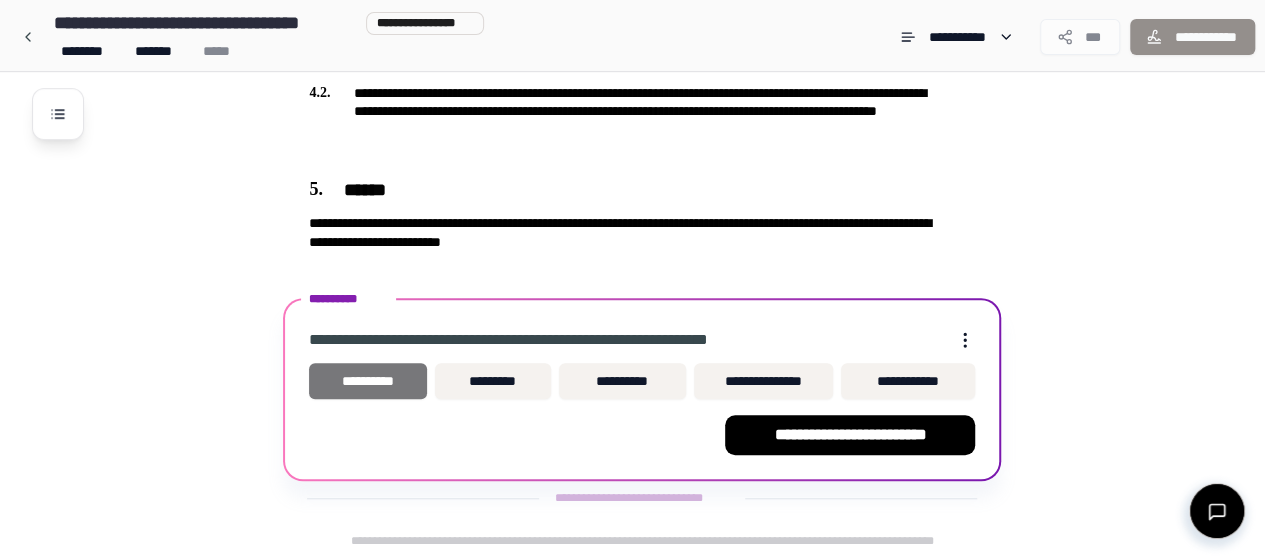 click on "**********" at bounding box center (368, 381) 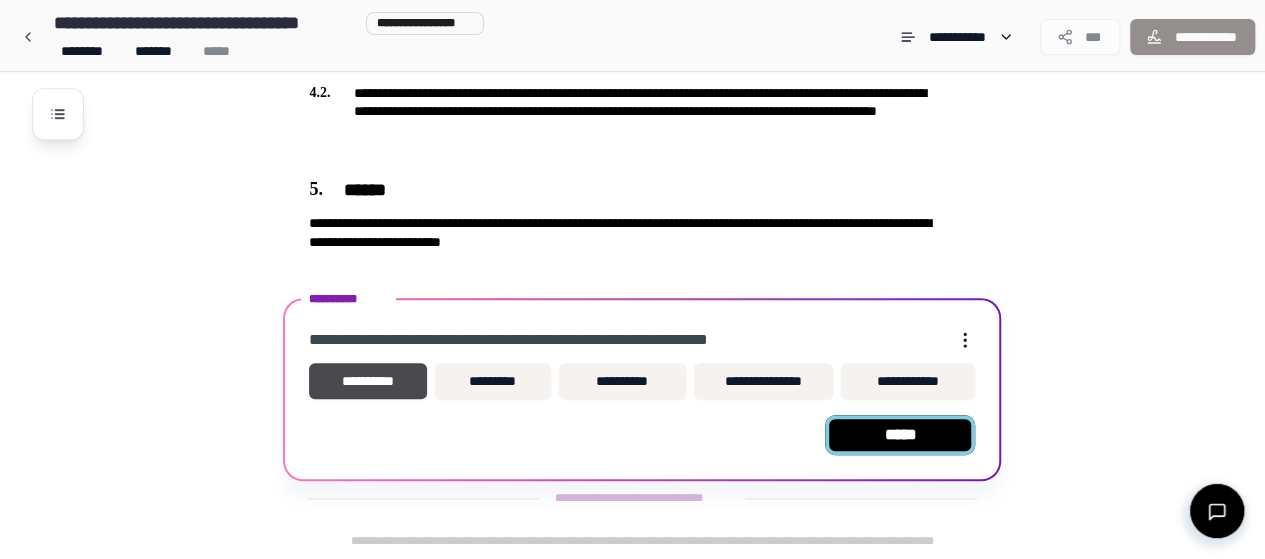 click on "*****" at bounding box center [900, 435] 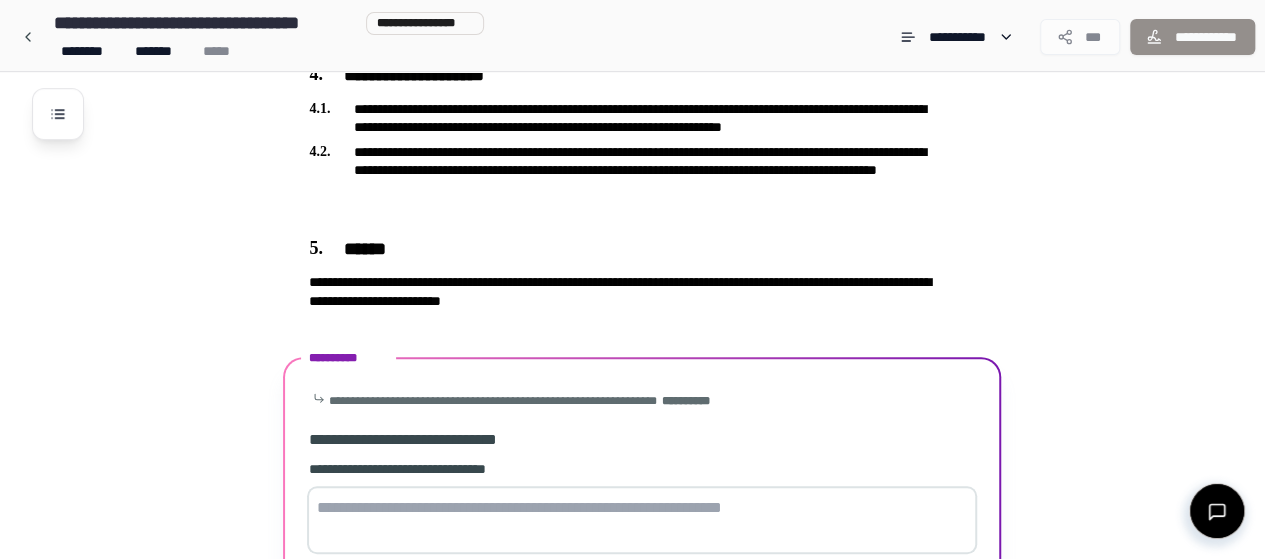 scroll, scrollTop: 826, scrollLeft: 0, axis: vertical 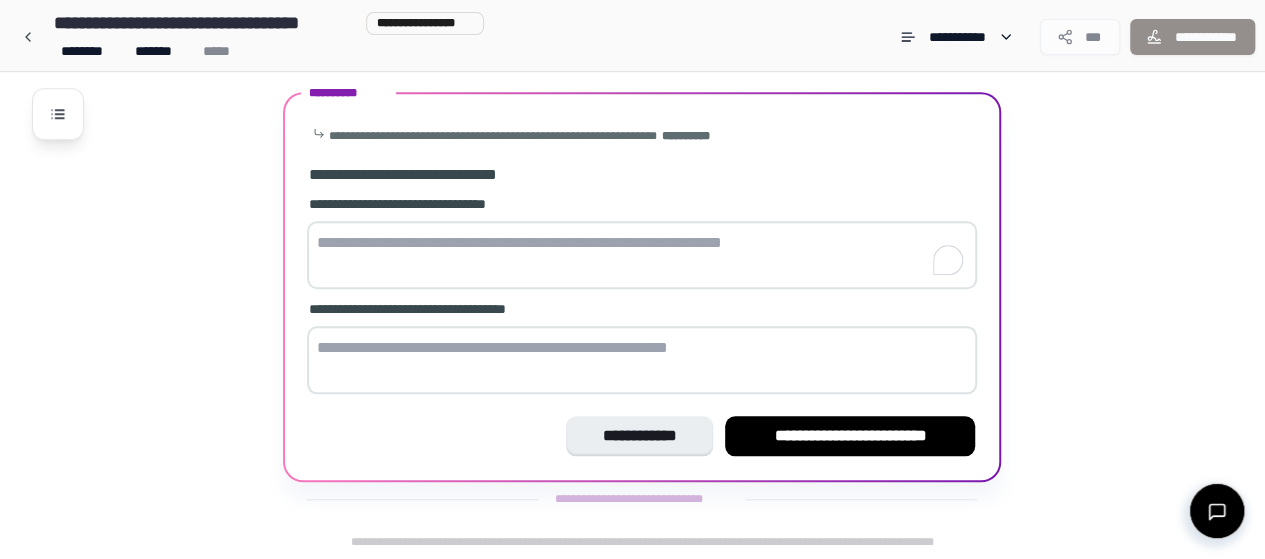 click at bounding box center [642, 255] 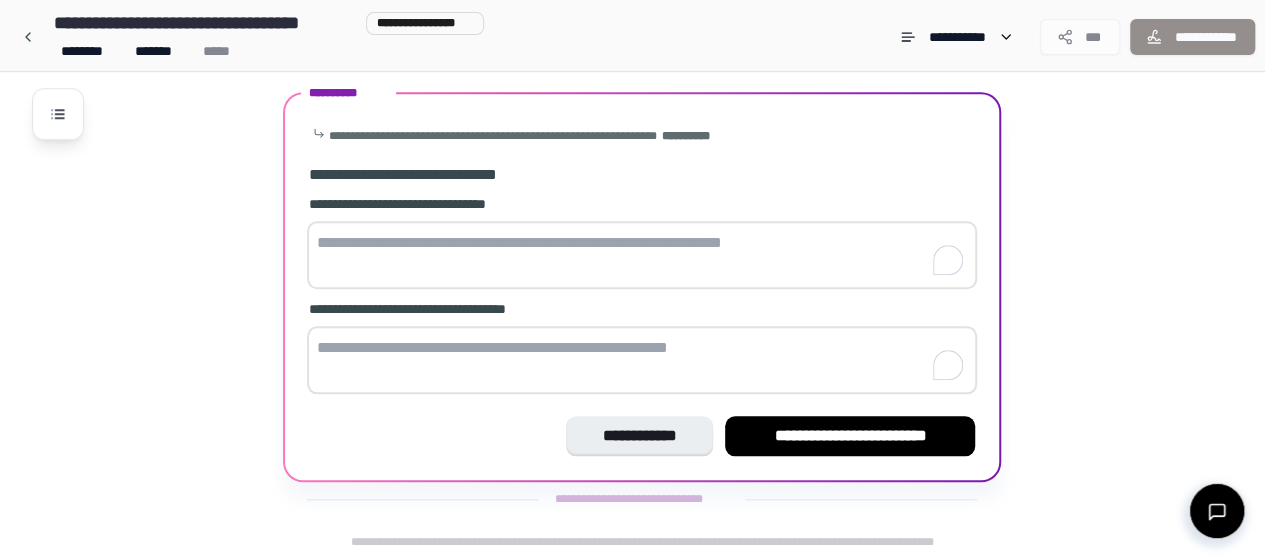 click at bounding box center [642, 360] 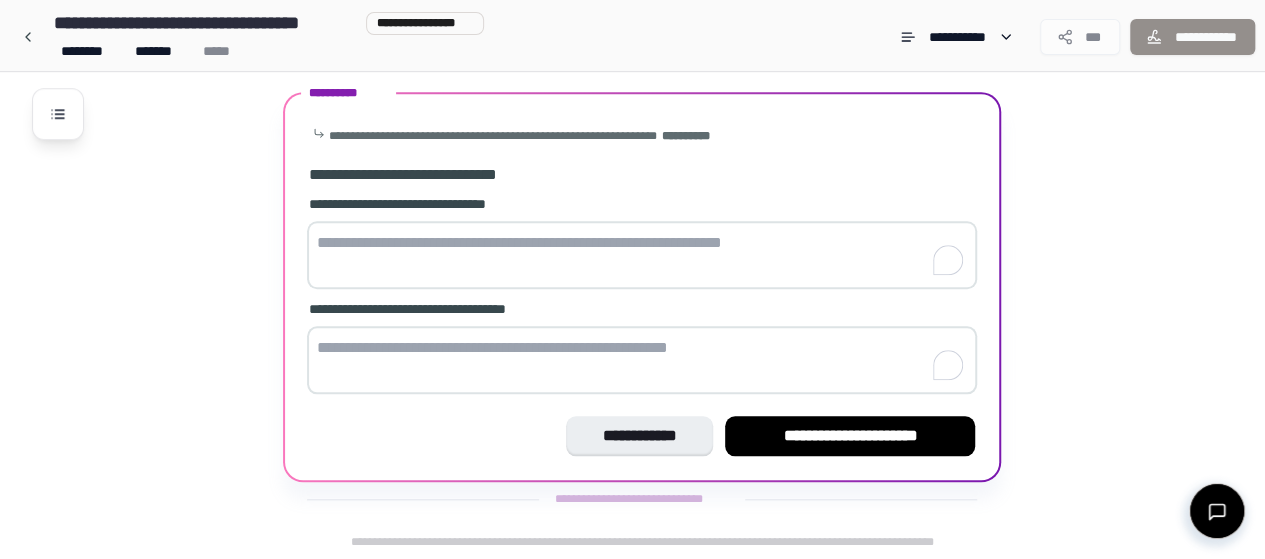 type on "*" 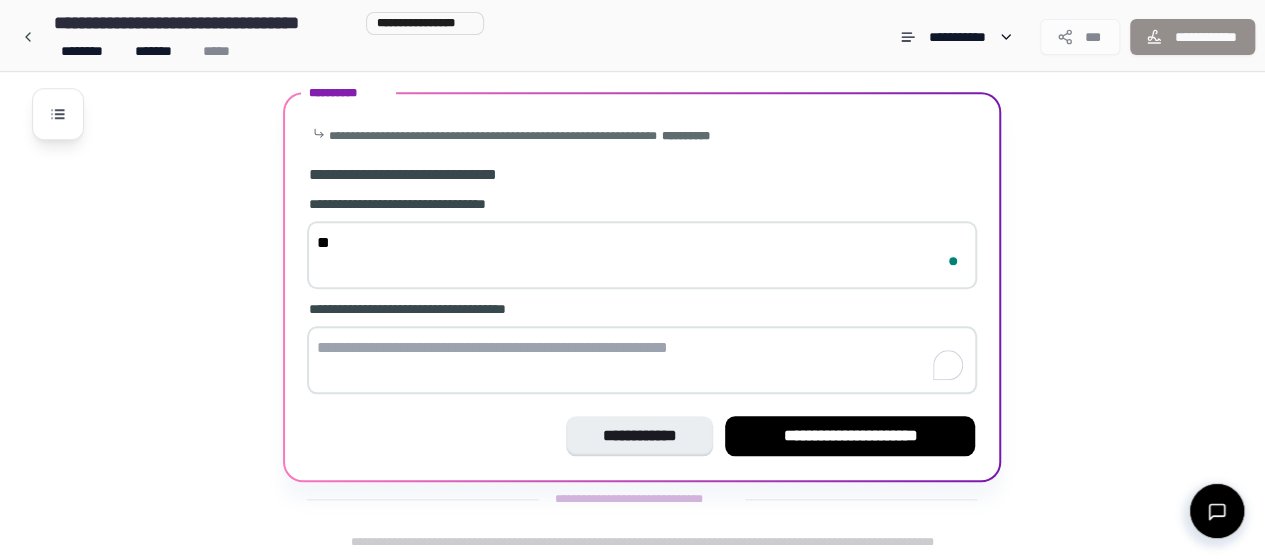 type on "*" 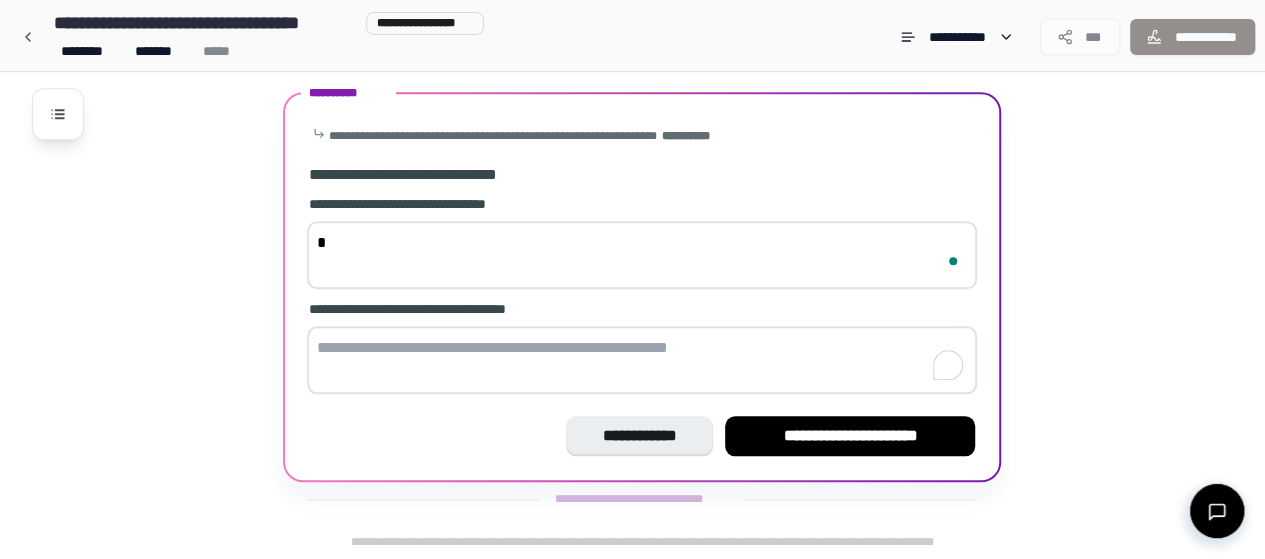 type 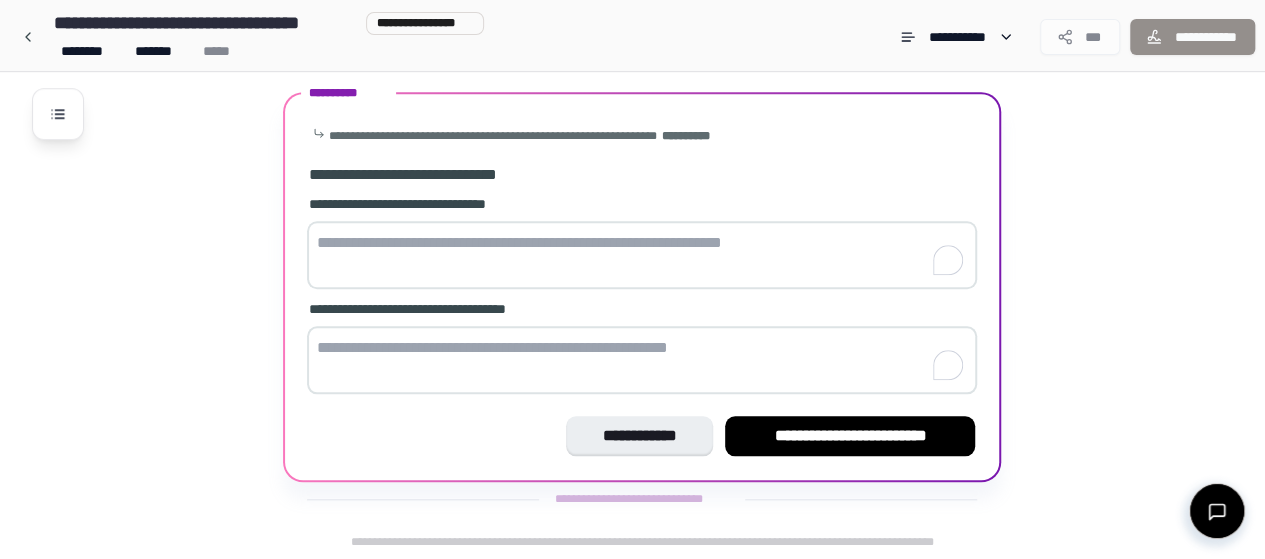 click at bounding box center (642, 255) 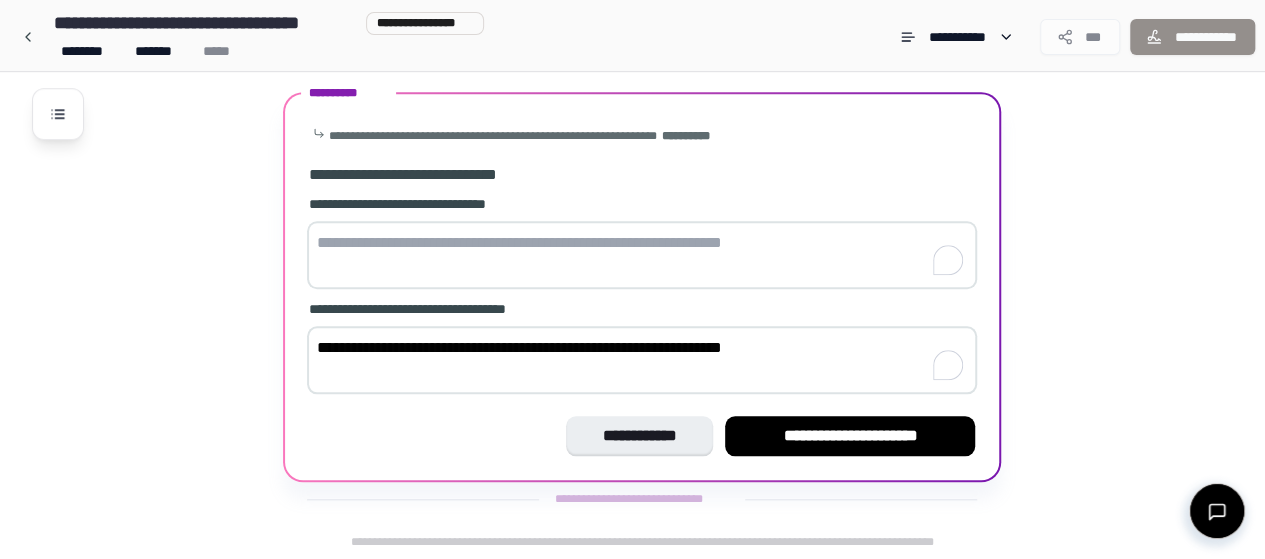click on "**********" at bounding box center (642, 360) 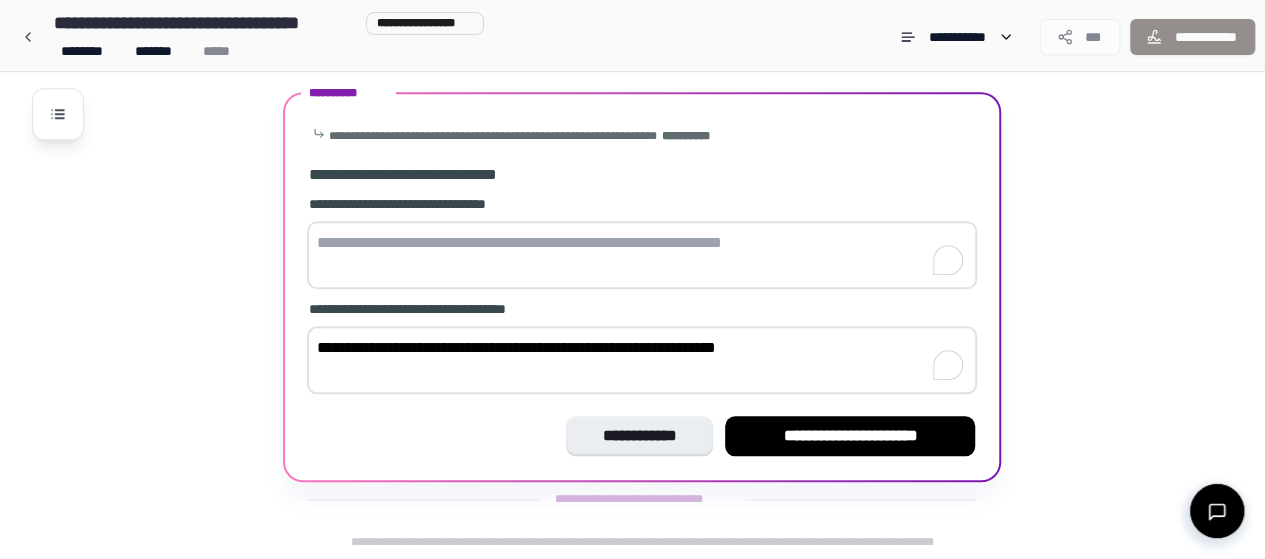 drag, startPoint x: 315, startPoint y: 344, endPoint x: 804, endPoint y: 348, distance: 489.01636 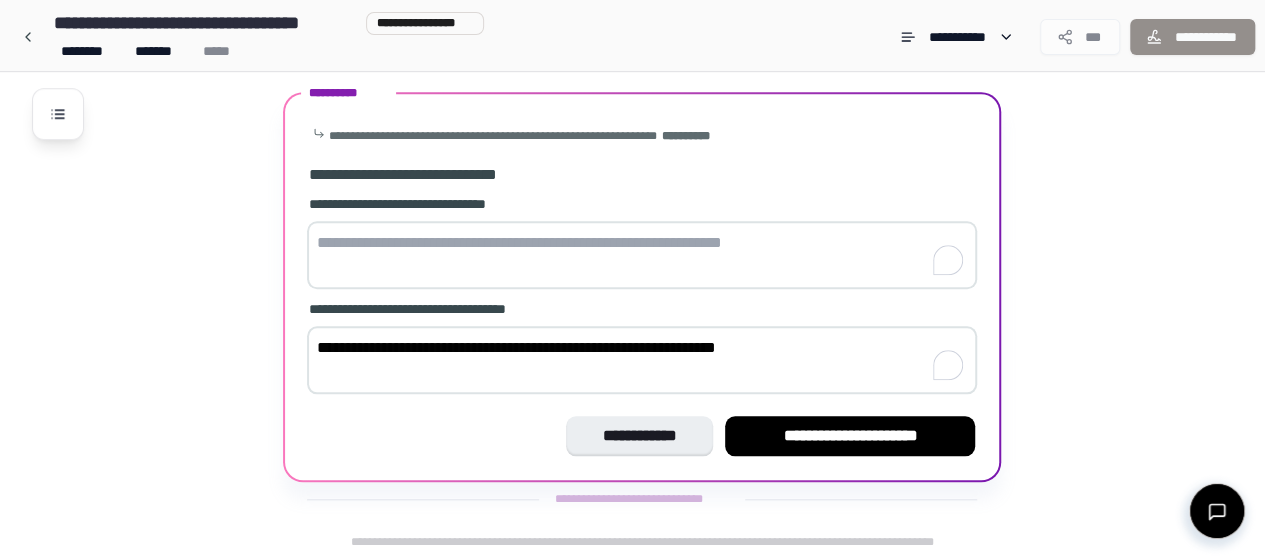 paste on "**********" 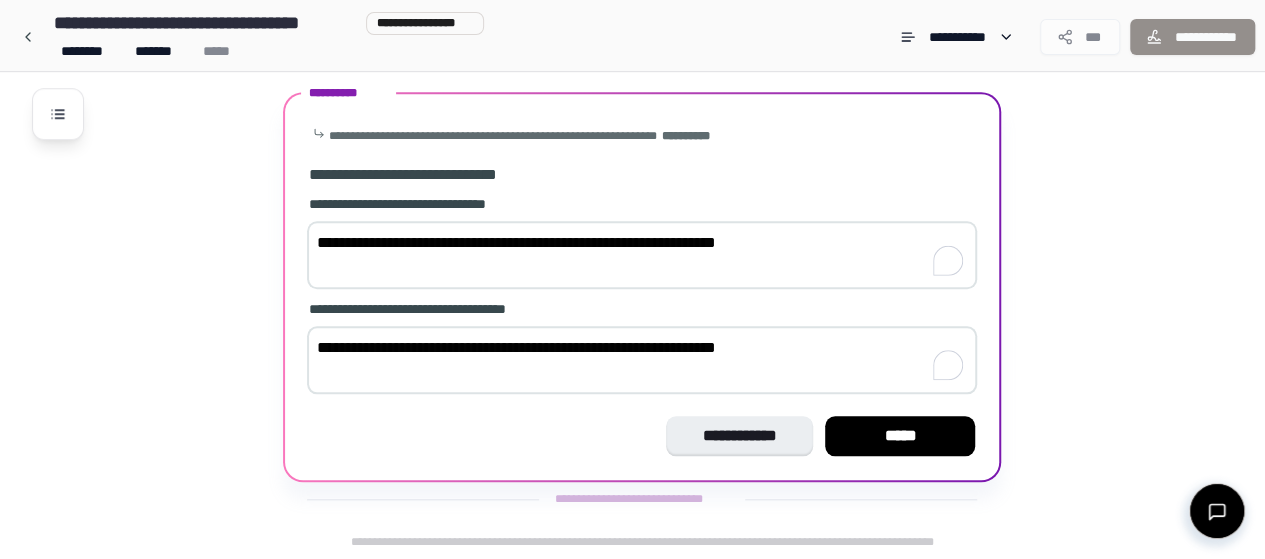 type on "**********" 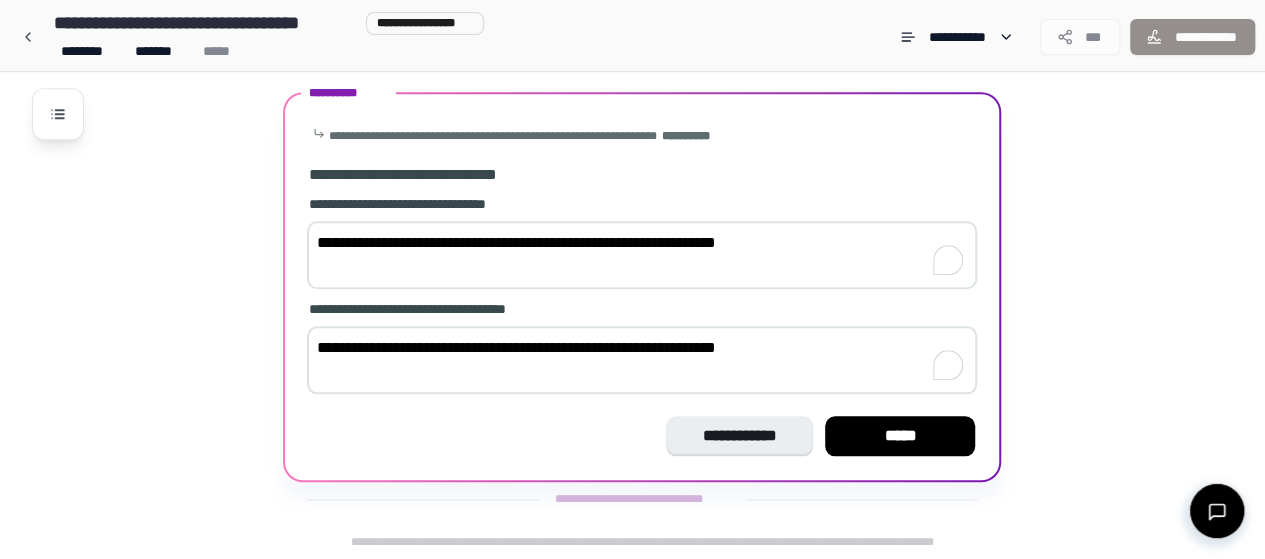 click on "**********" at bounding box center (642, 360) 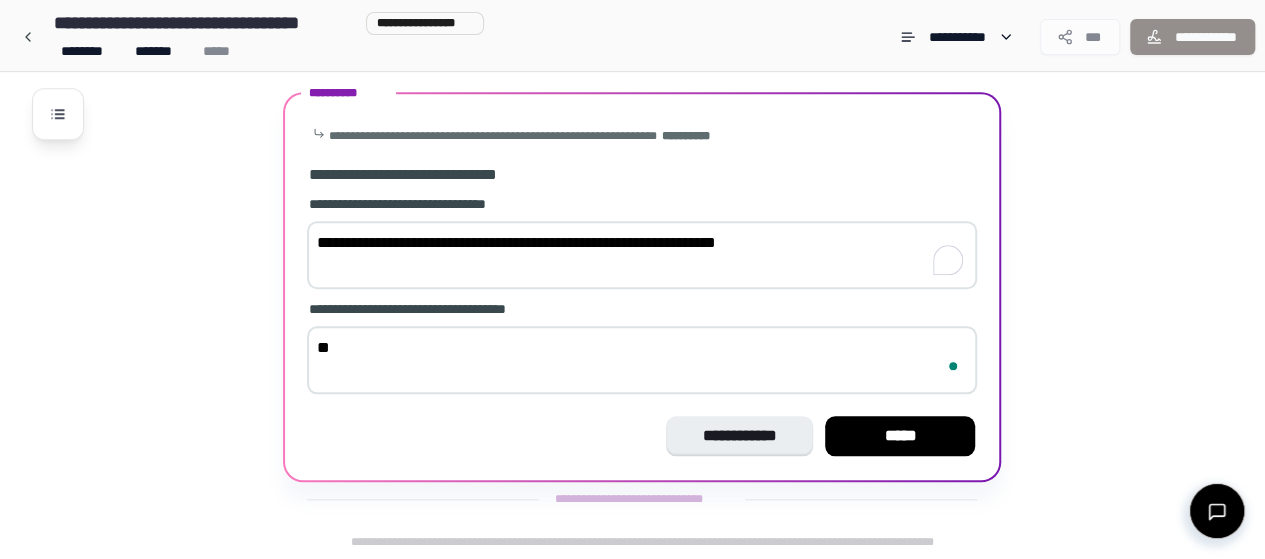 type on "*" 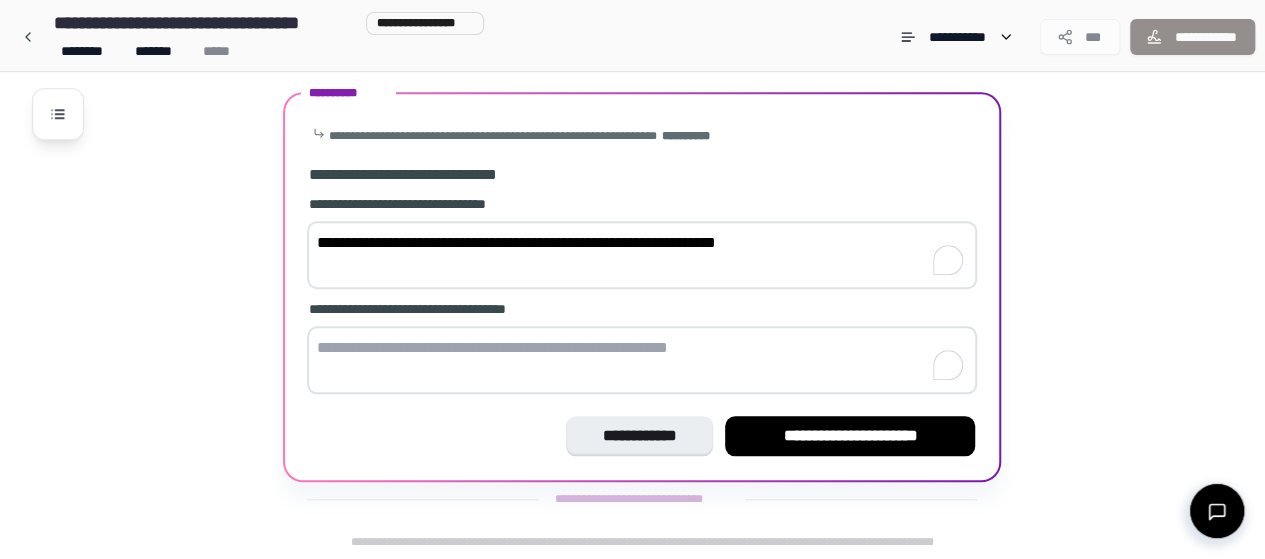type 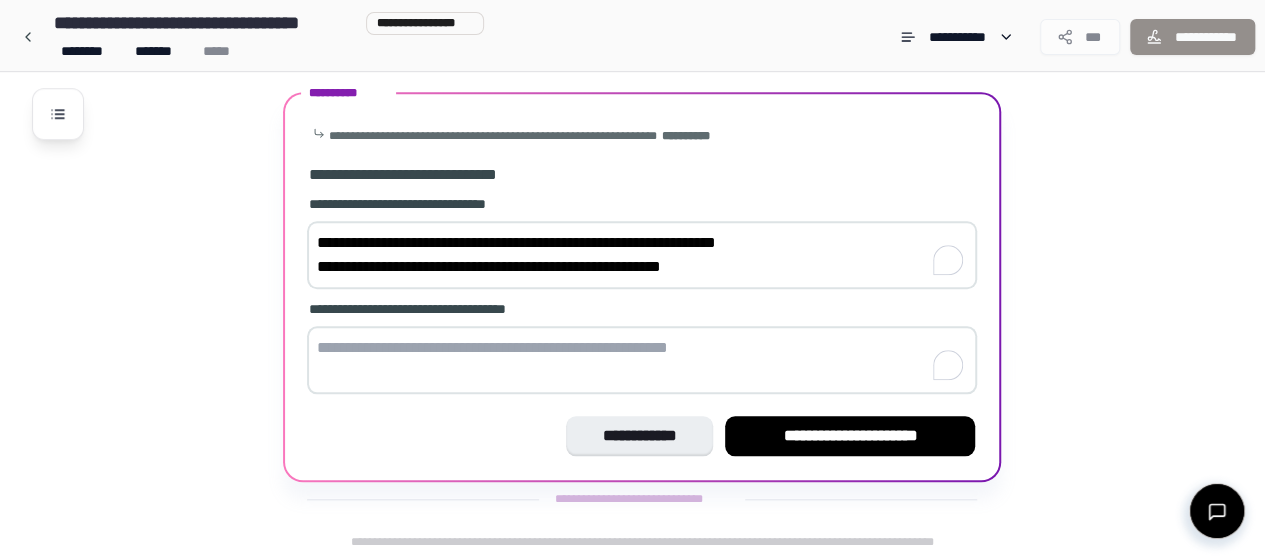 drag, startPoint x: 316, startPoint y: 268, endPoint x: 747, endPoint y: 281, distance: 431.196 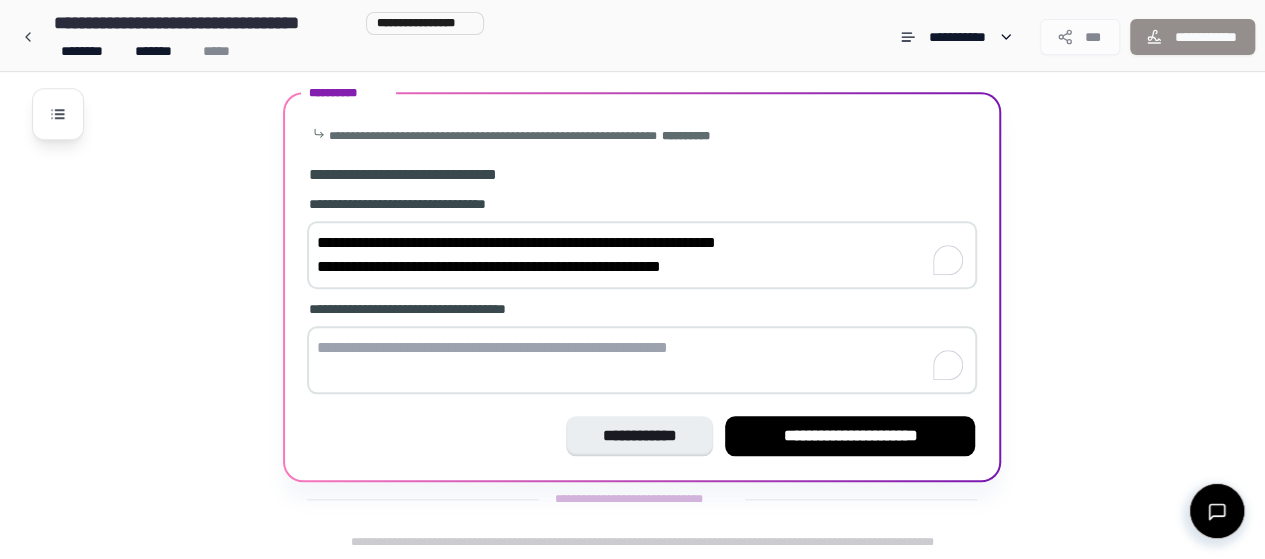 click at bounding box center [642, 360] 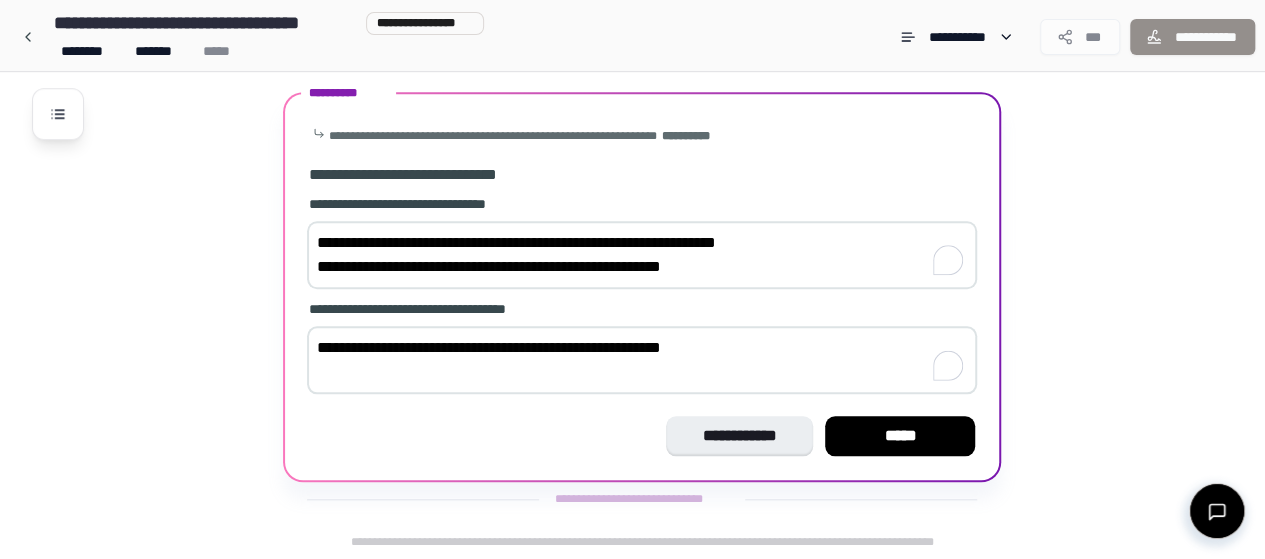 type on "**********" 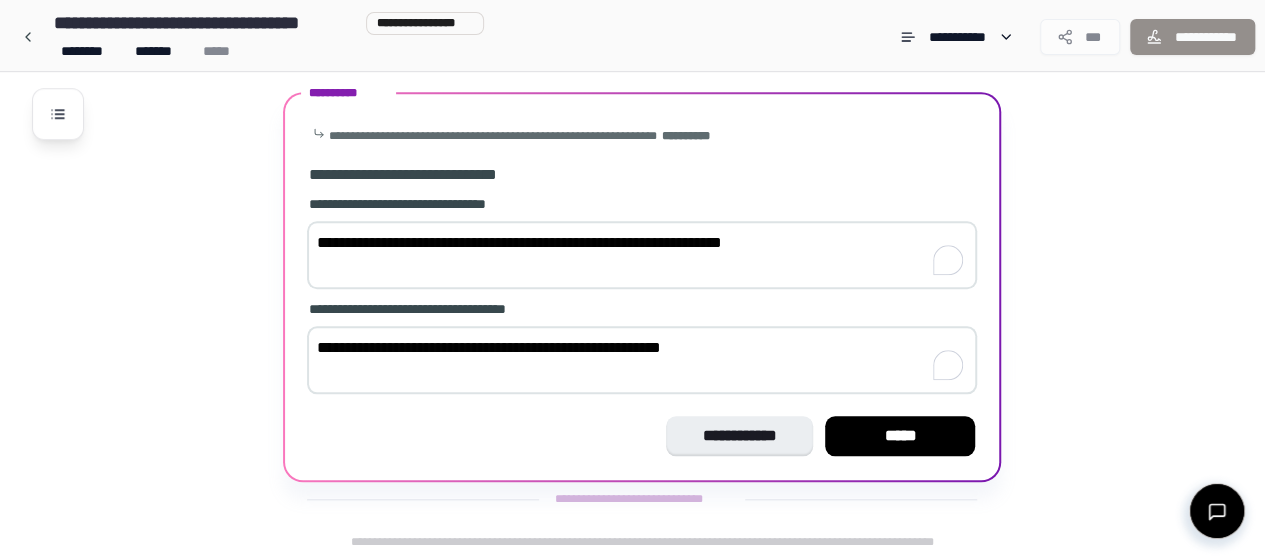 click on "**********" at bounding box center [642, 255] 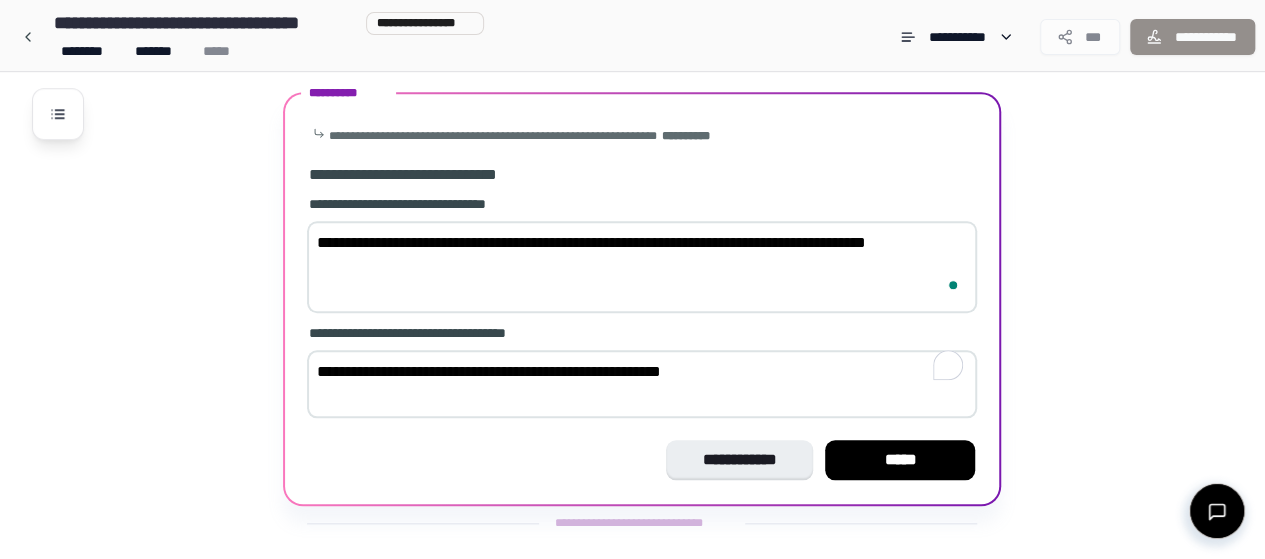 scroll, scrollTop: 850, scrollLeft: 0, axis: vertical 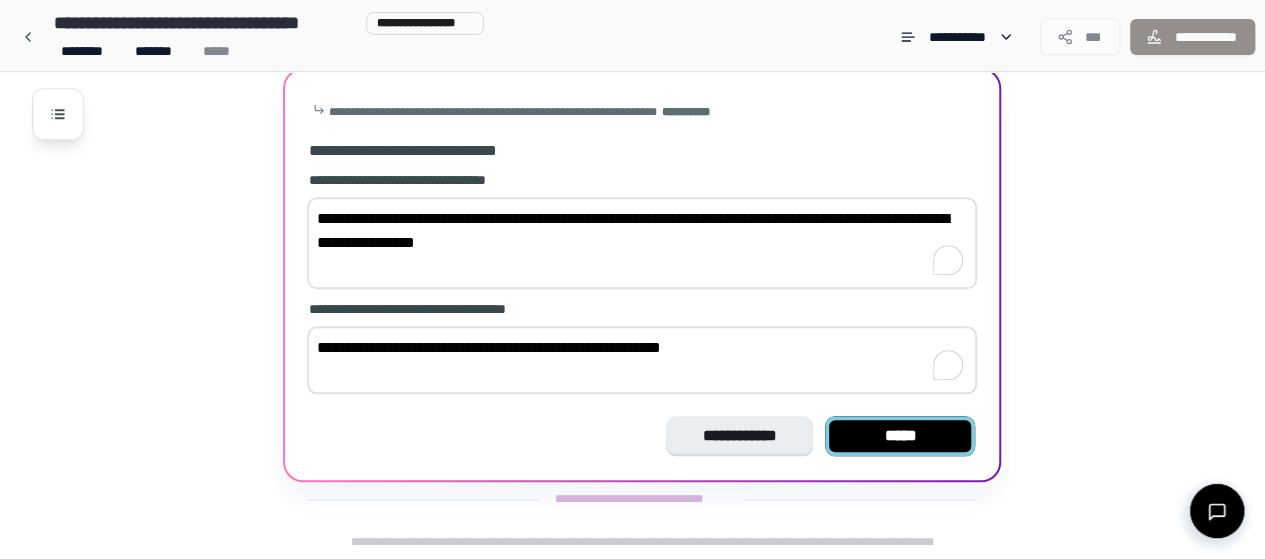 type on "**********" 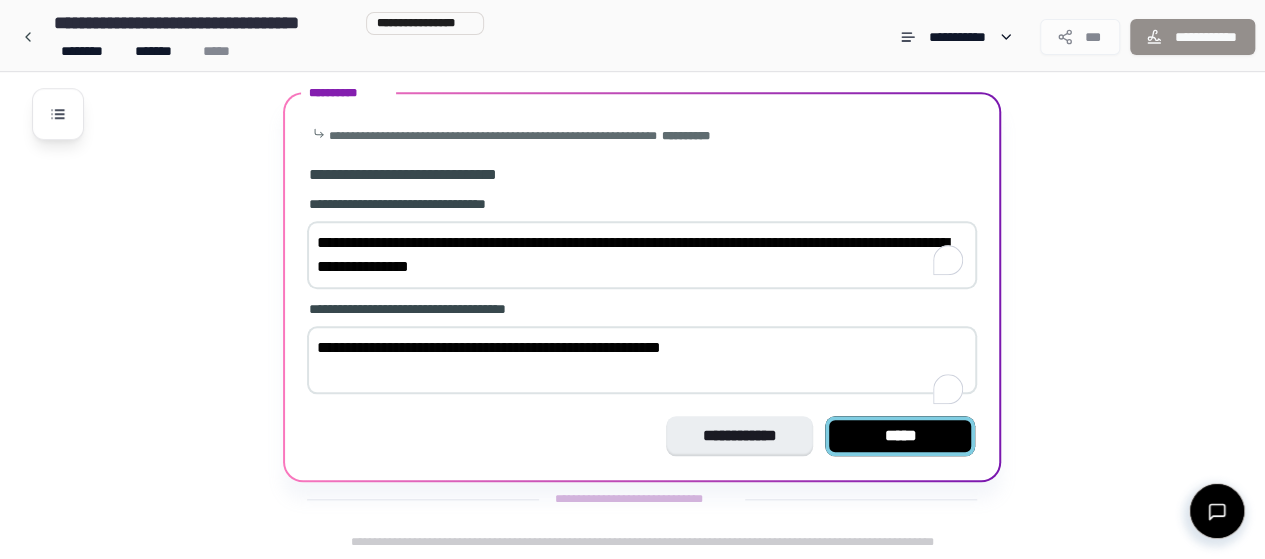 click on "*****" at bounding box center [900, 436] 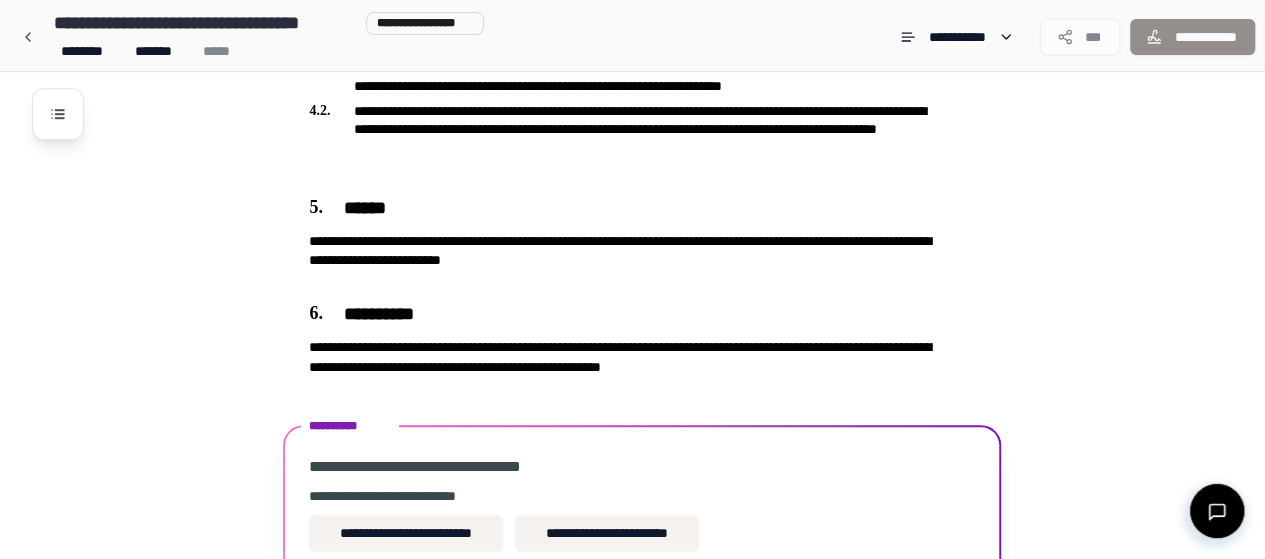 scroll, scrollTop: 838, scrollLeft: 0, axis: vertical 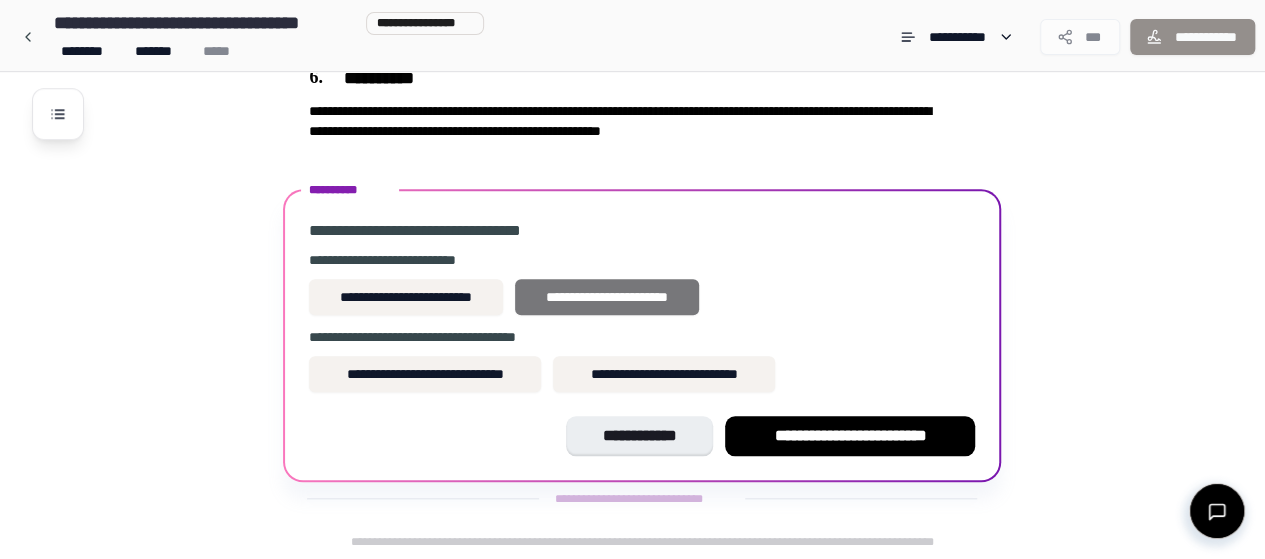 click on "**********" at bounding box center [607, 297] 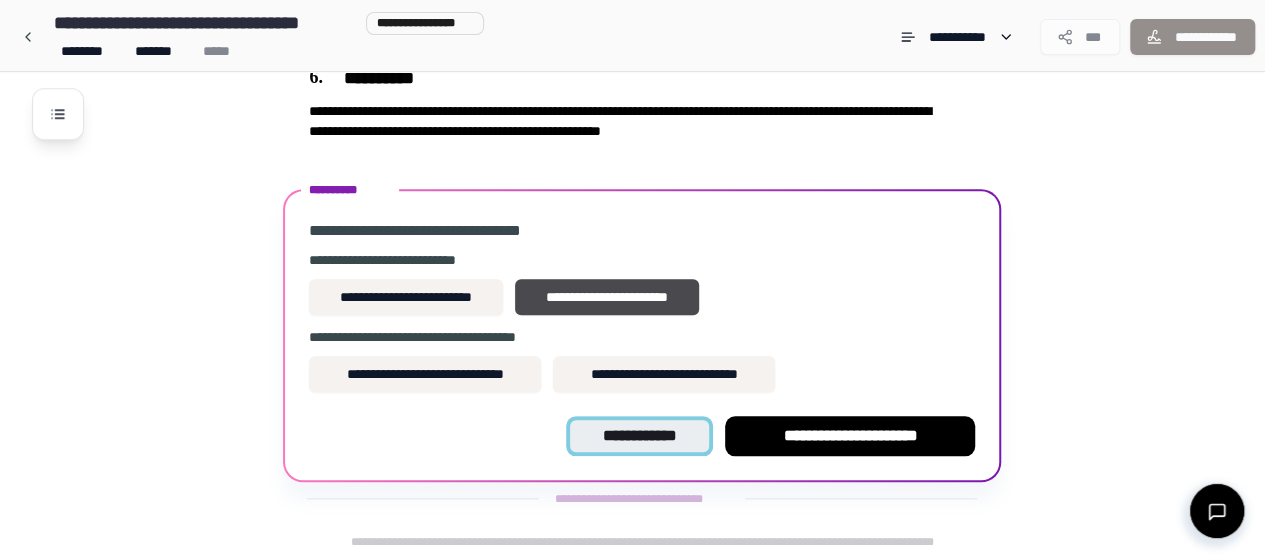 click on "**********" at bounding box center (639, 436) 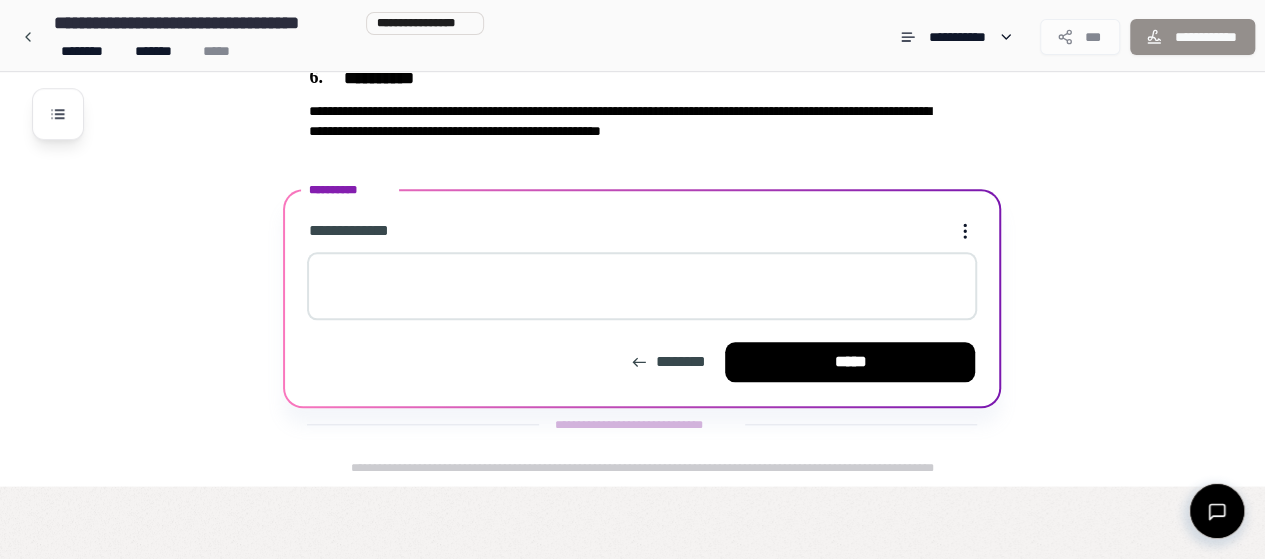 scroll, scrollTop: 764, scrollLeft: 0, axis: vertical 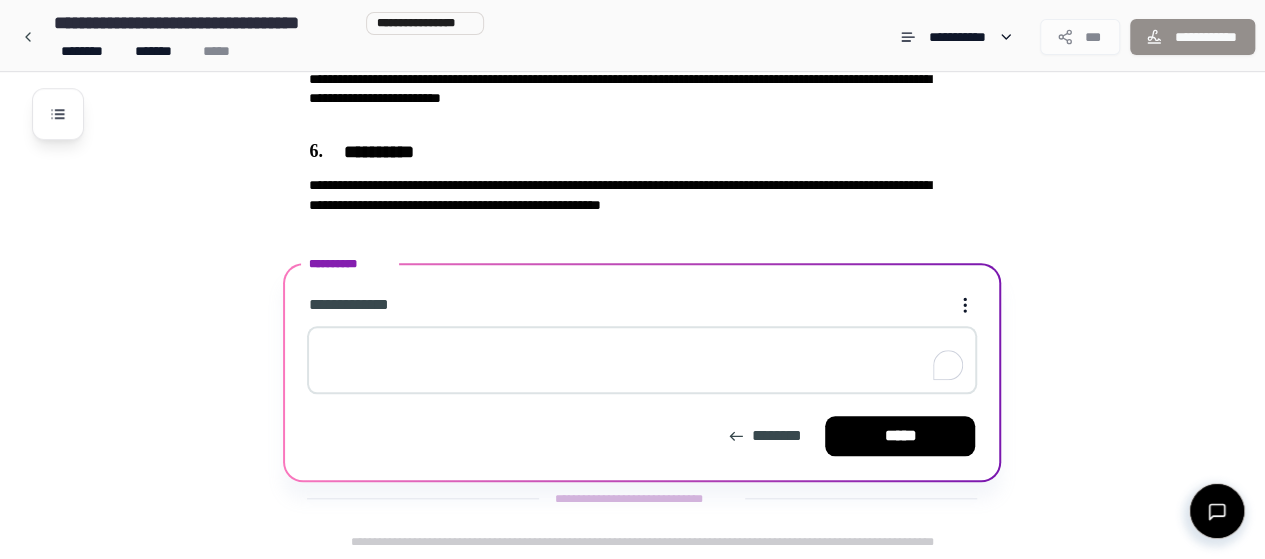 click at bounding box center [642, 360] 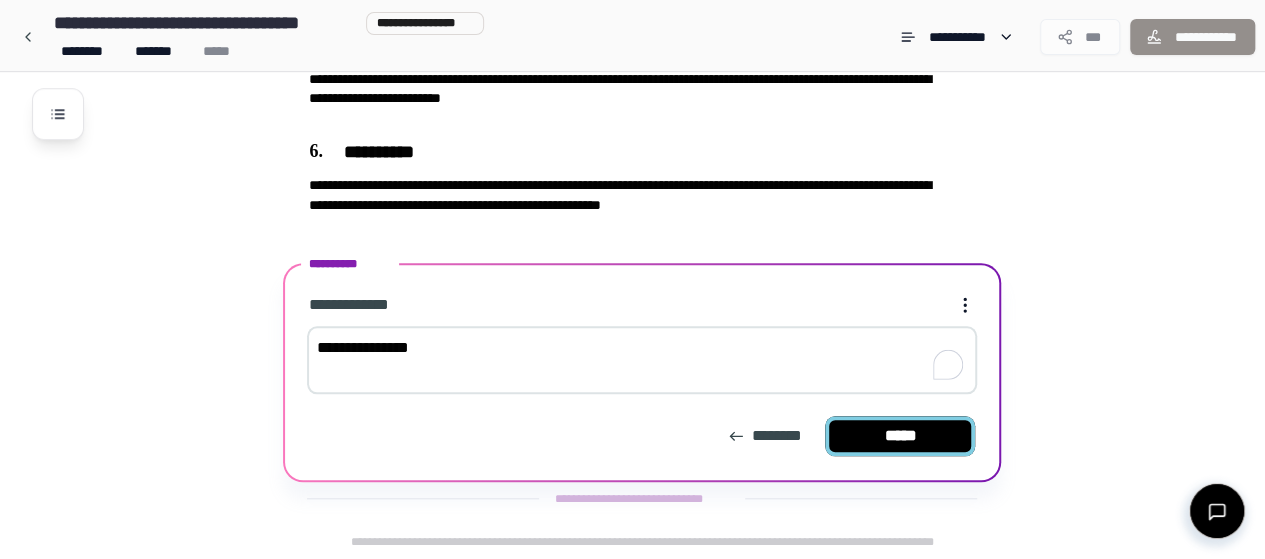 type on "**********" 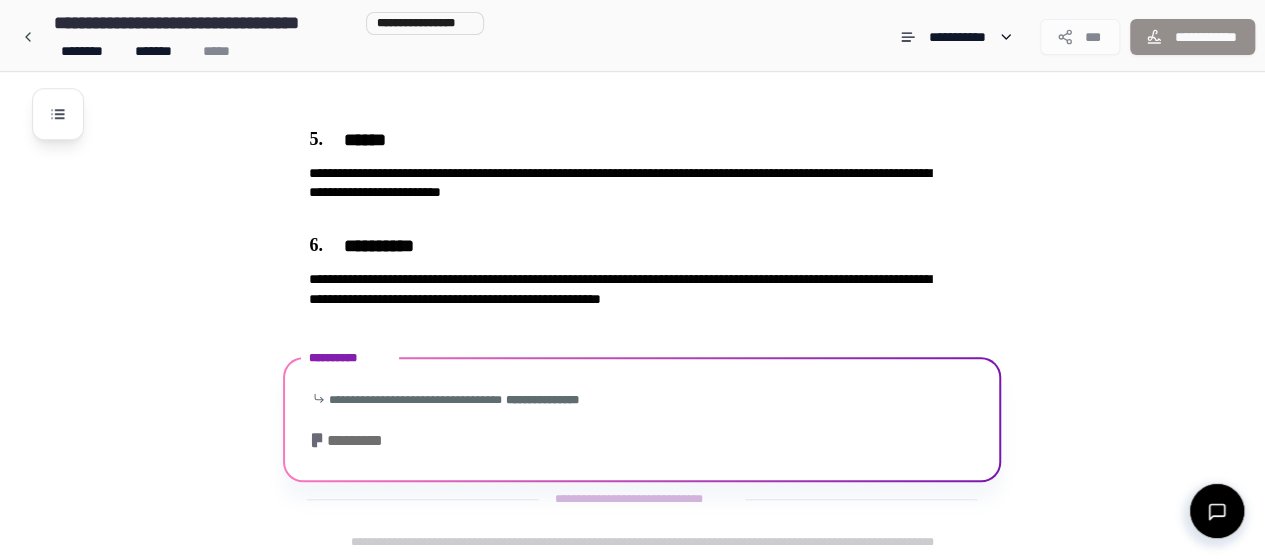 scroll, scrollTop: 879, scrollLeft: 0, axis: vertical 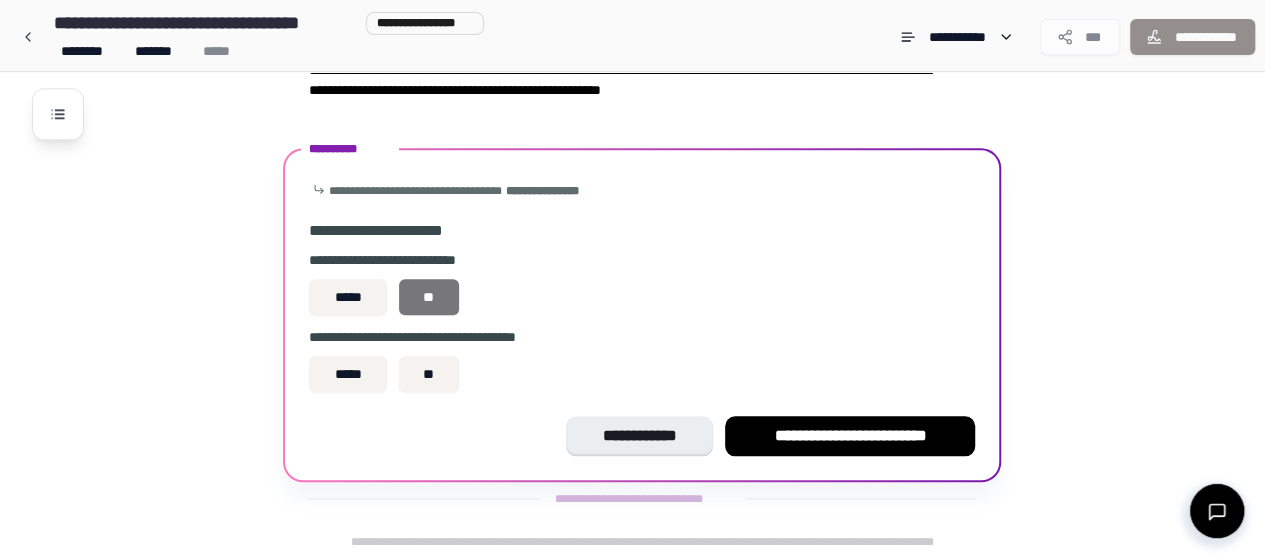 click on "**" at bounding box center (429, 297) 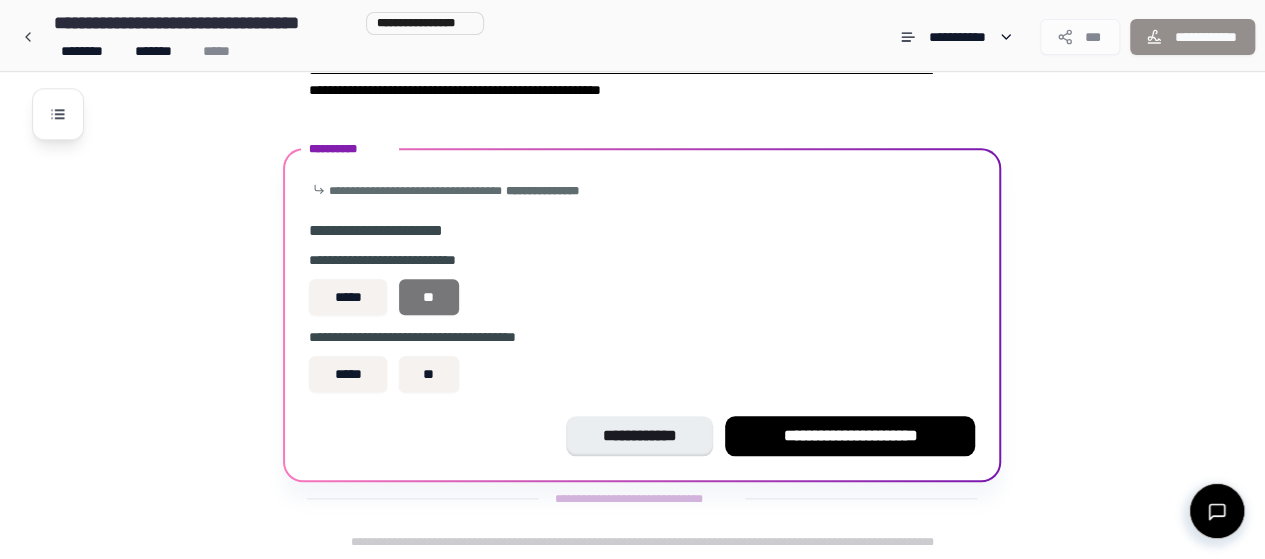 click on "**" at bounding box center [429, 297] 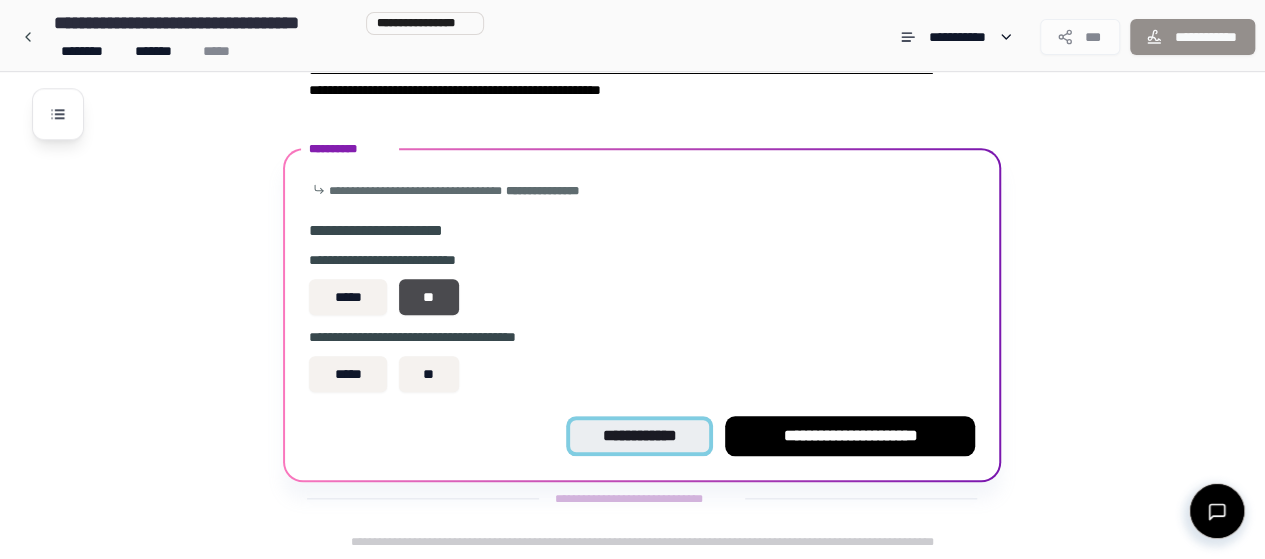 click on "**********" at bounding box center (639, 436) 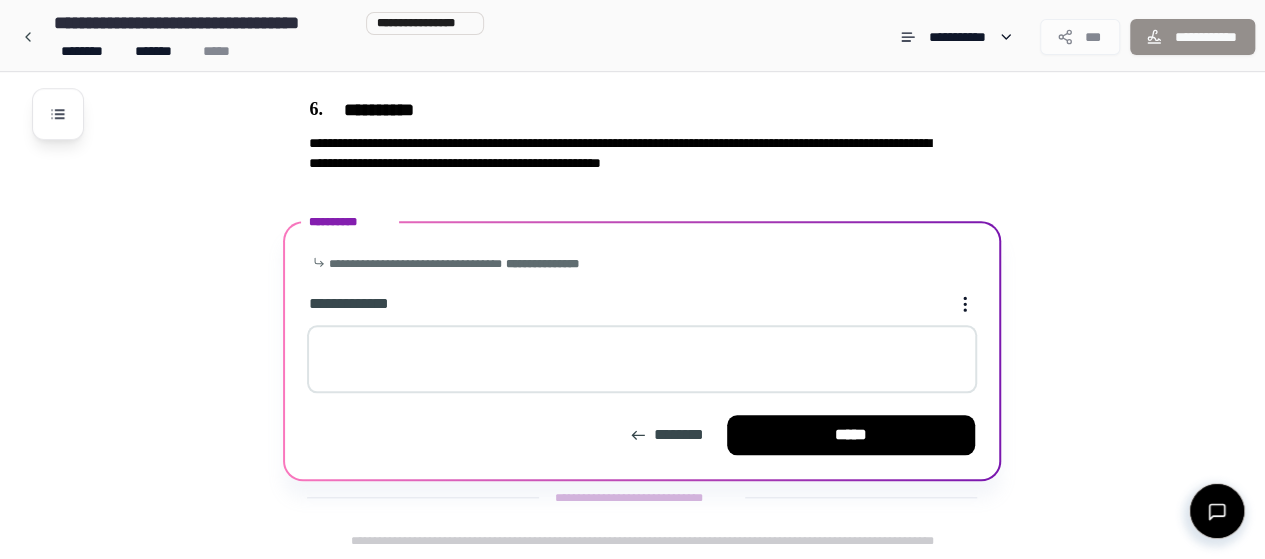 scroll, scrollTop: 805, scrollLeft: 0, axis: vertical 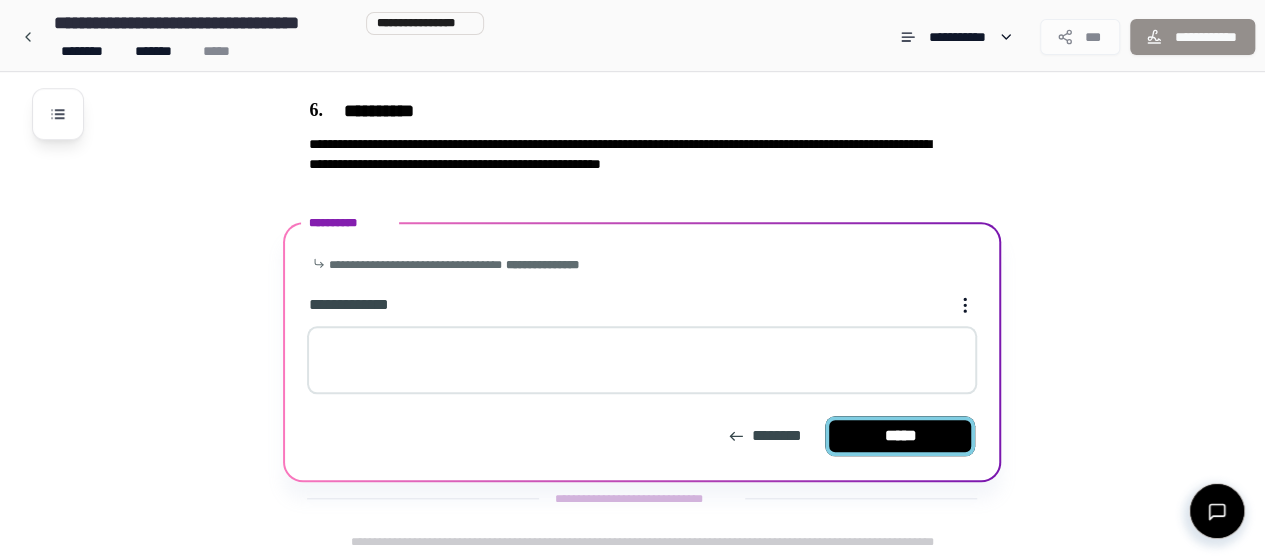 click on "*****" at bounding box center [900, 436] 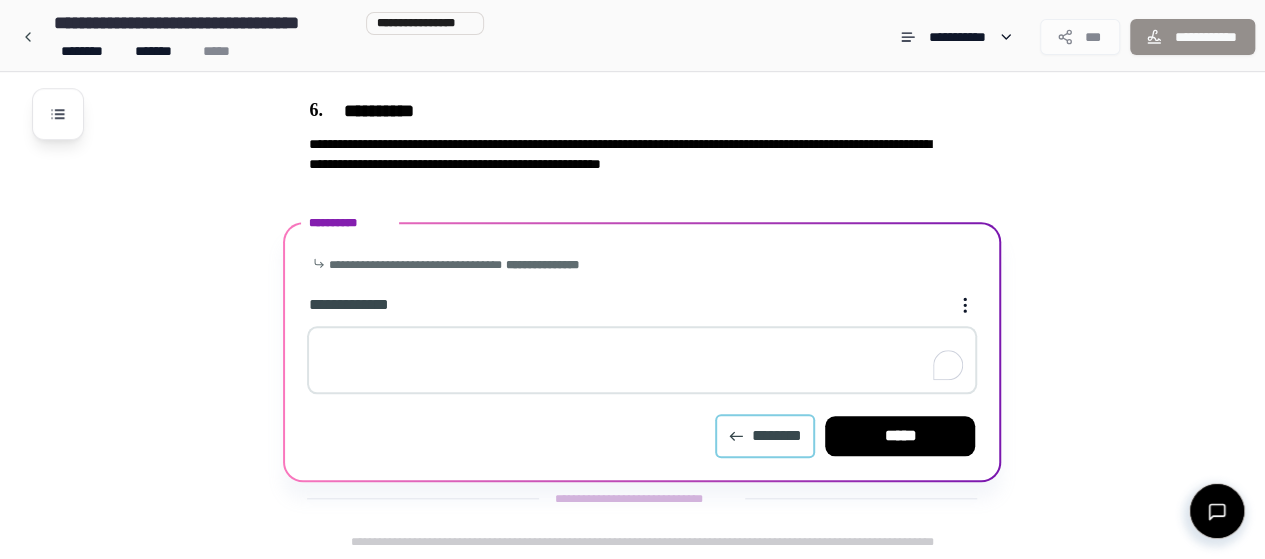 click on "********" at bounding box center [765, 436] 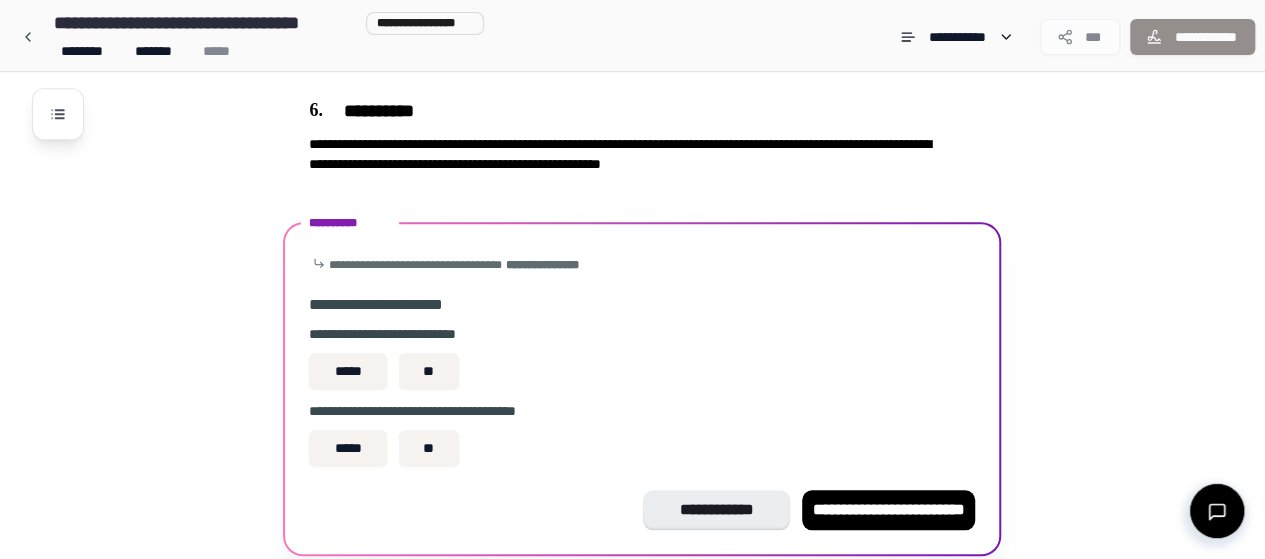 scroll, scrollTop: 879, scrollLeft: 0, axis: vertical 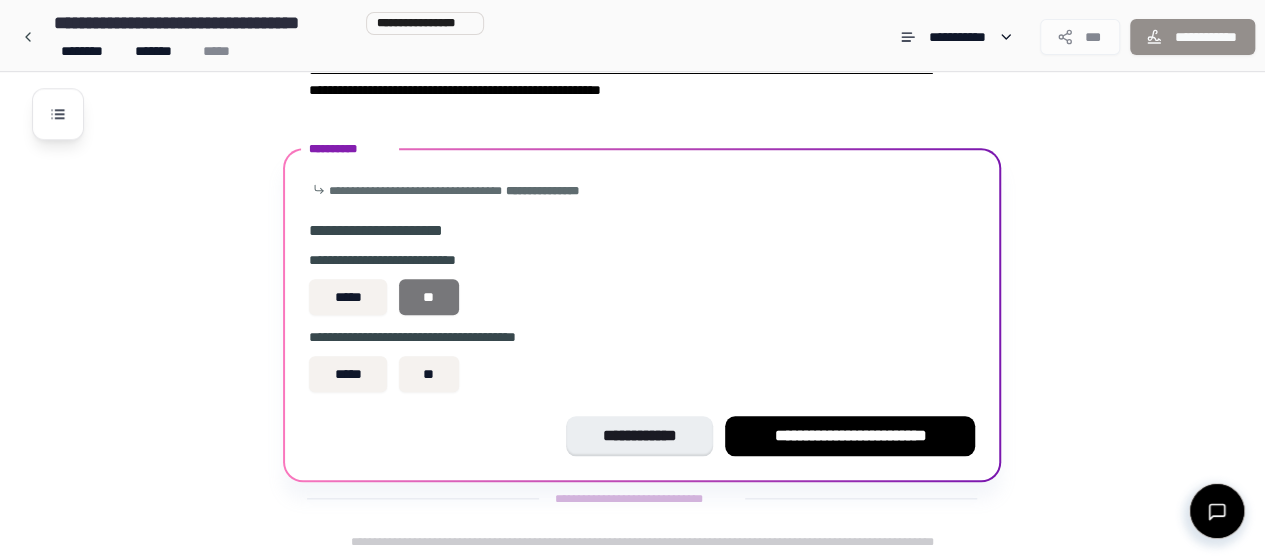 click on "**" at bounding box center (429, 297) 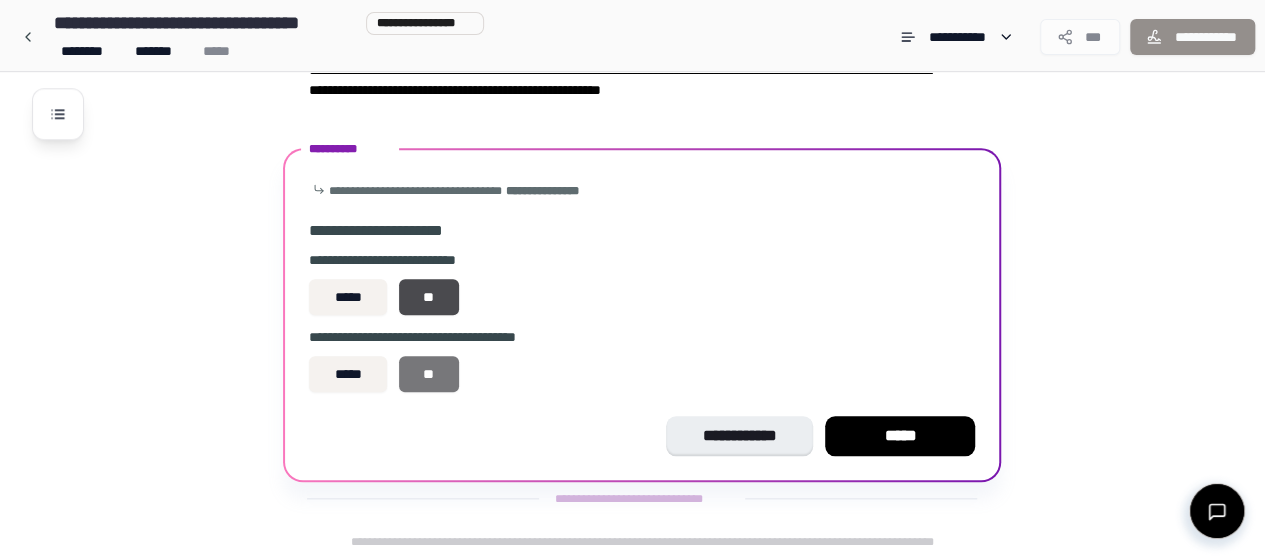 click on "**" at bounding box center (429, 374) 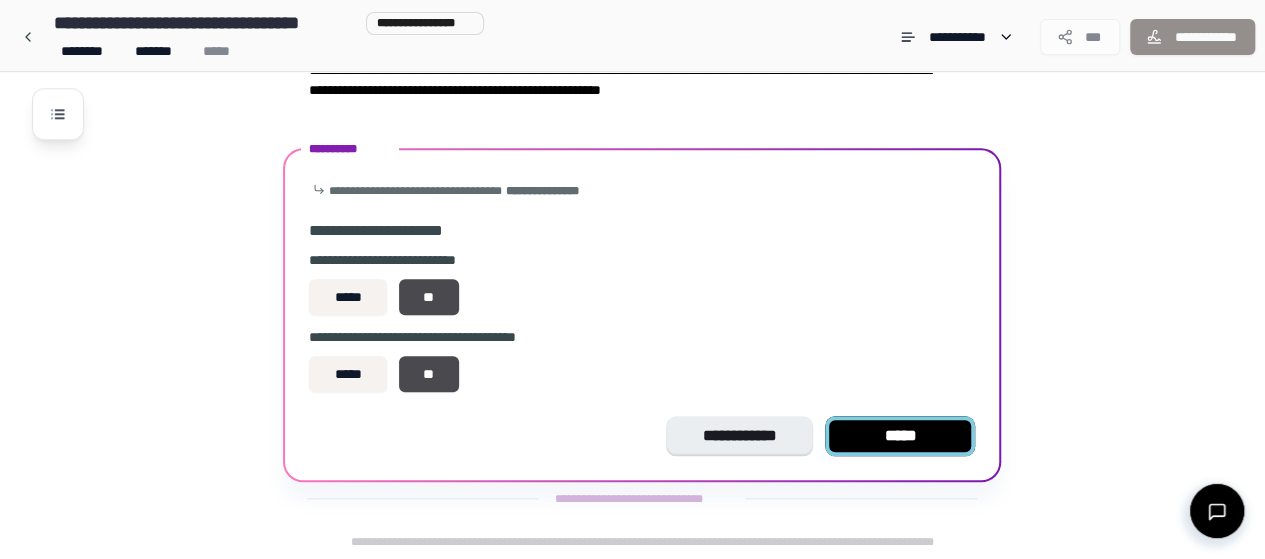 click on "*****" at bounding box center [900, 436] 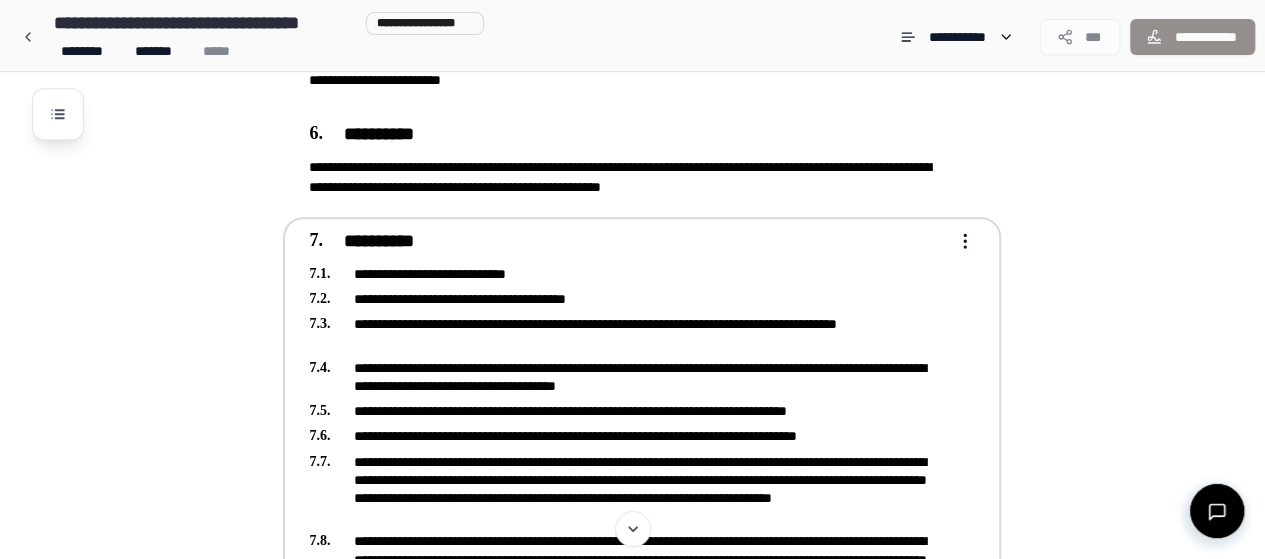 scroll, scrollTop: 778, scrollLeft: 0, axis: vertical 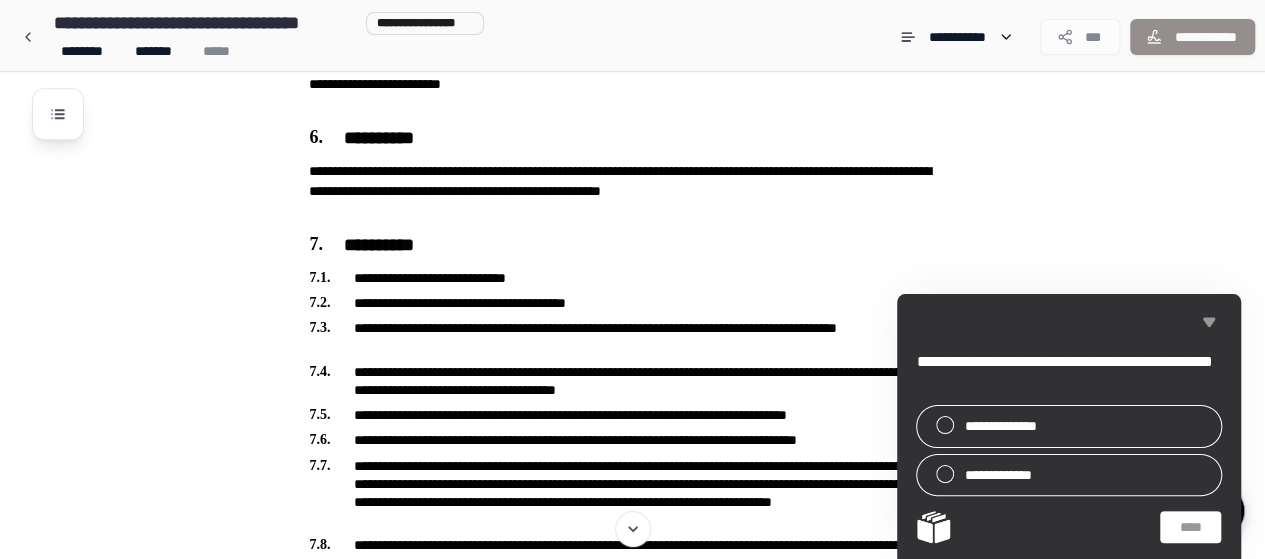 click 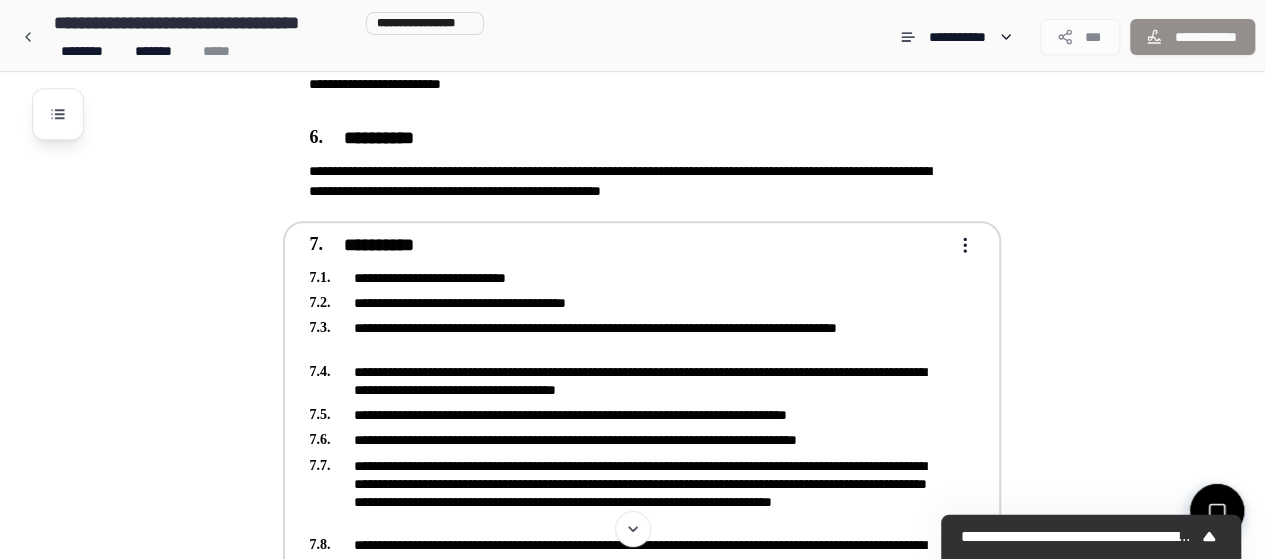 type 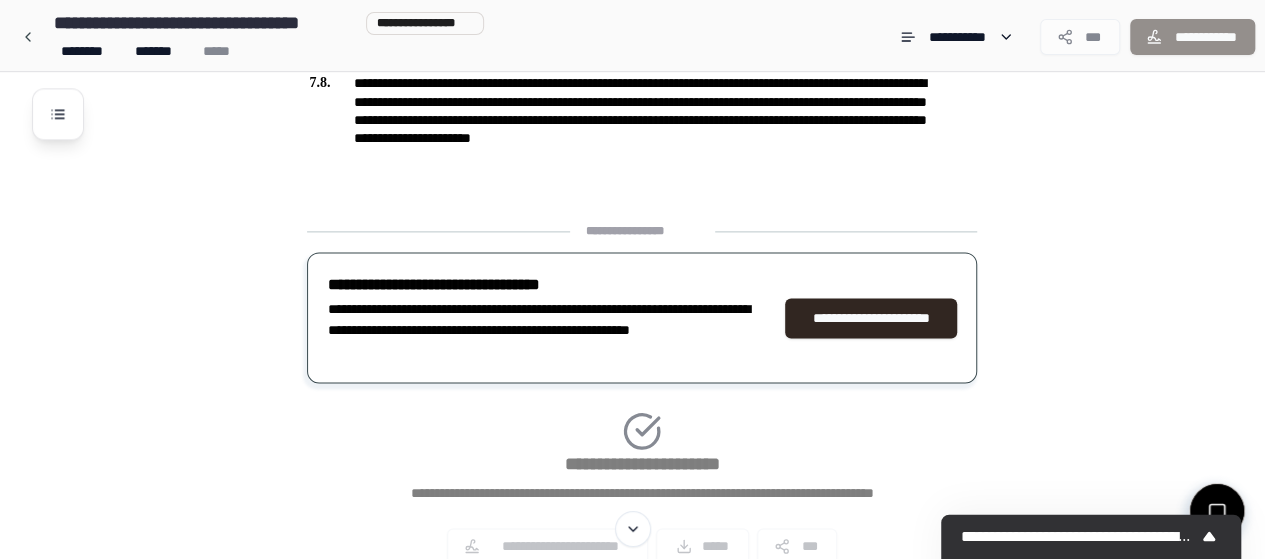 scroll, scrollTop: 1208, scrollLeft: 0, axis: vertical 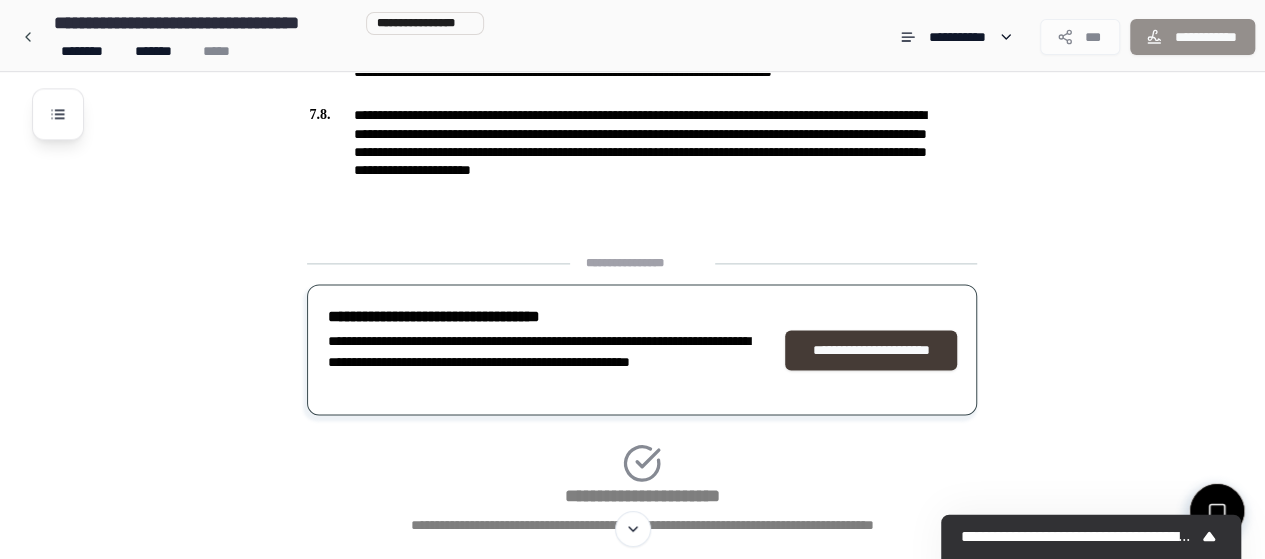 click on "**********" at bounding box center (871, 350) 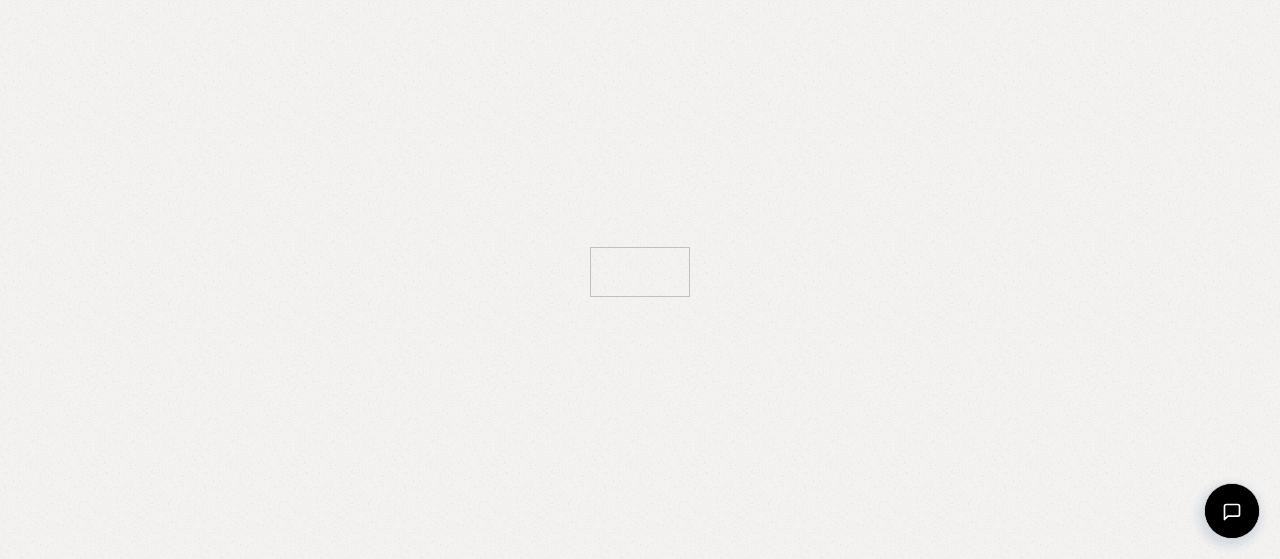 scroll, scrollTop: 0, scrollLeft: 0, axis: both 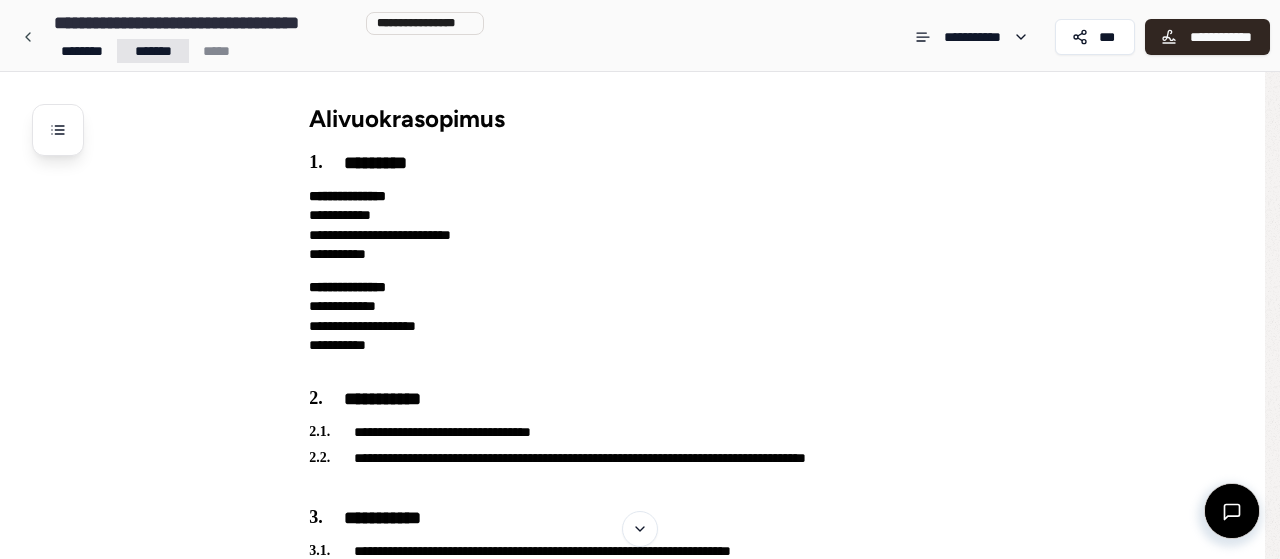 click on "**********" at bounding box center (632, 866) 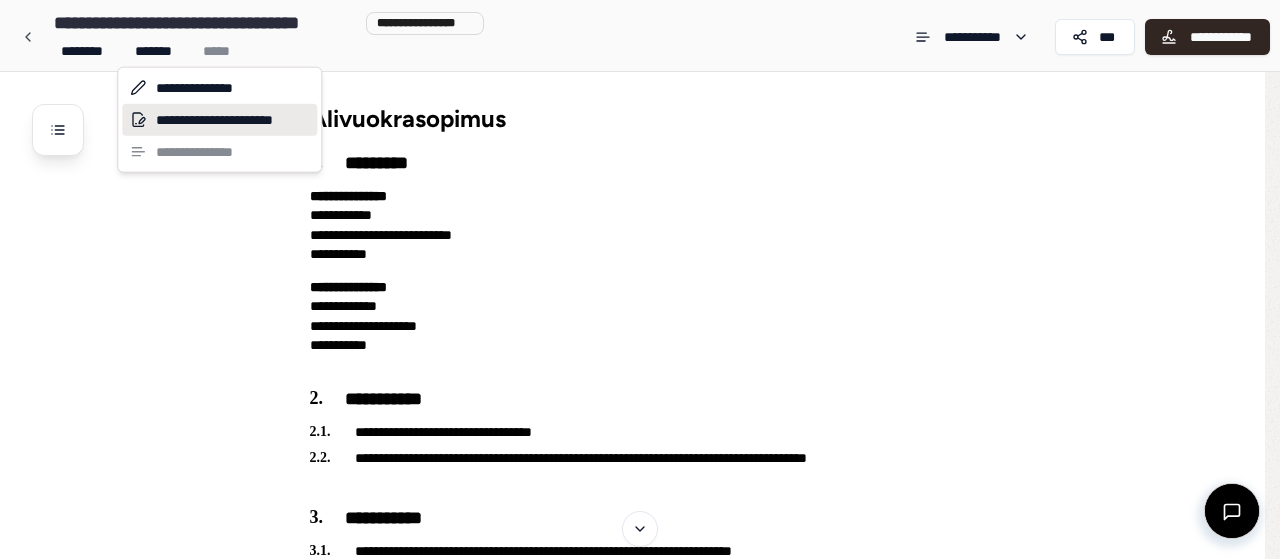 click on "**********" at bounding box center [219, 120] 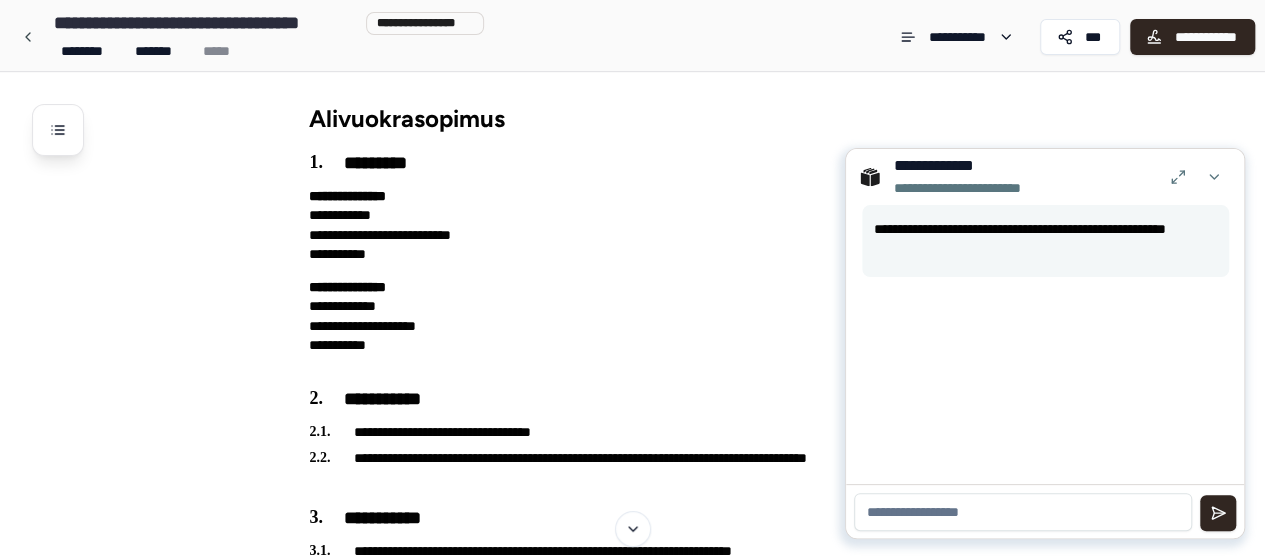click at bounding box center (1023, 512) 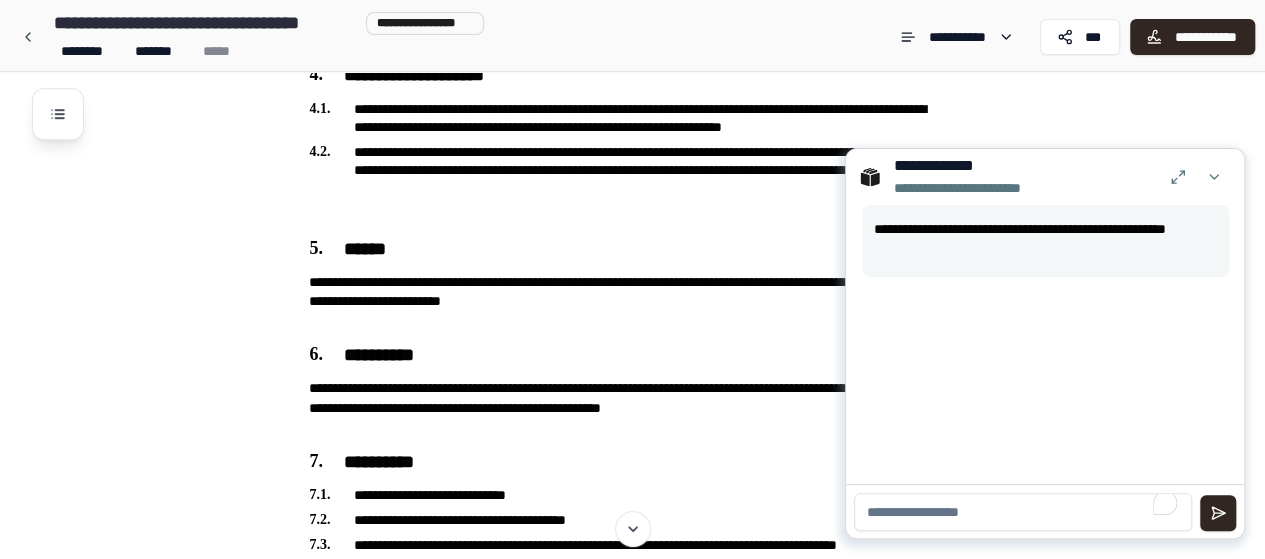 scroll, scrollTop: 566, scrollLeft: 0, axis: vertical 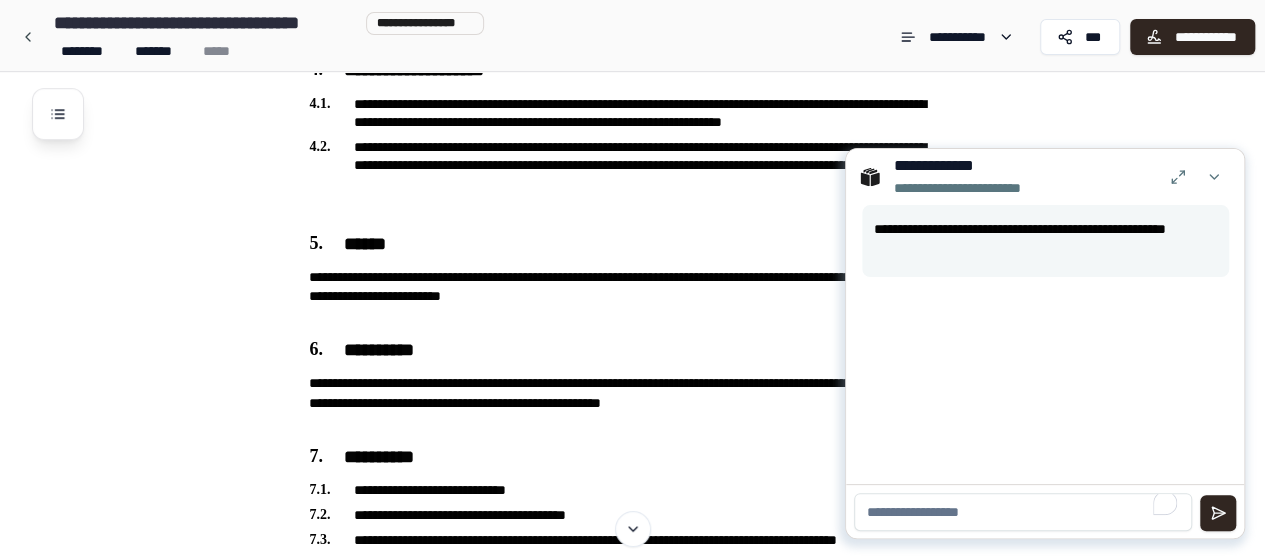 click at bounding box center [1023, 512] 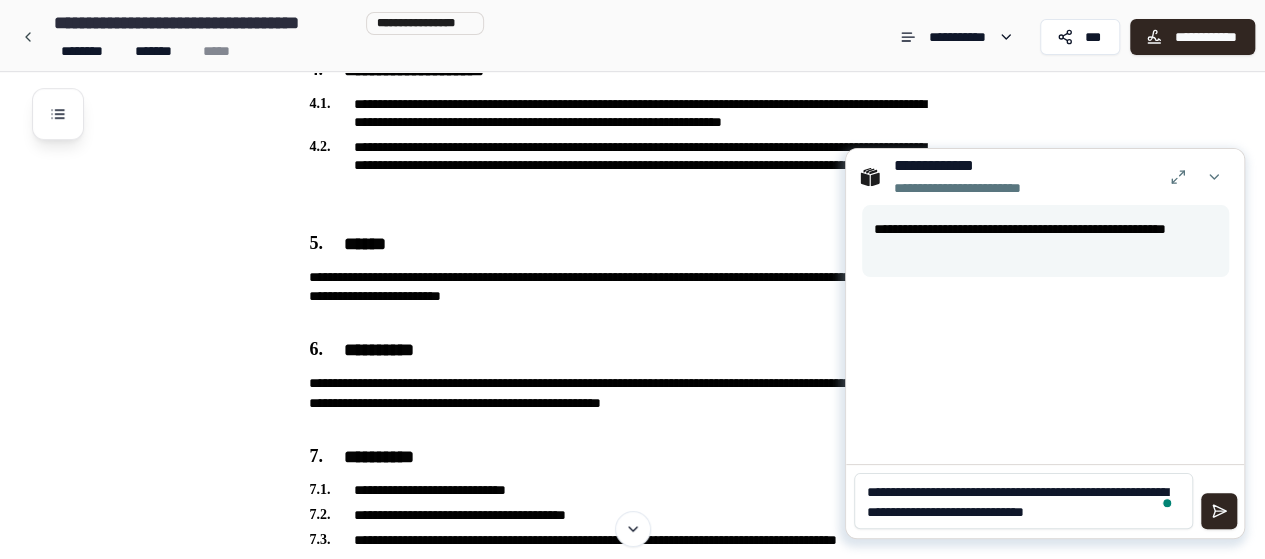 scroll, scrollTop: 0, scrollLeft: 0, axis: both 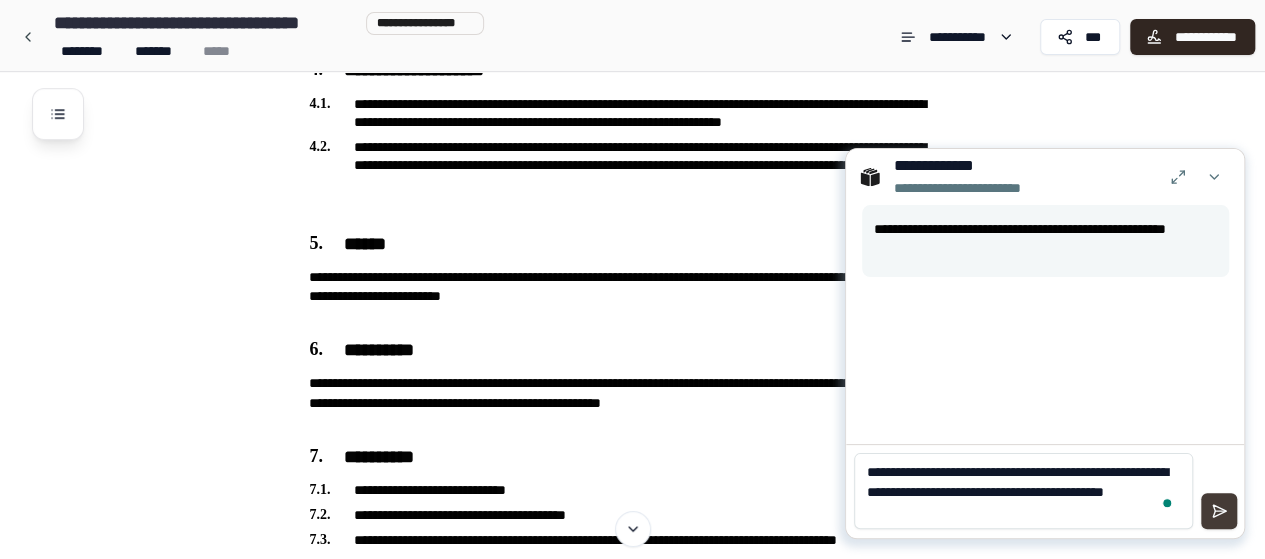 type on "**********" 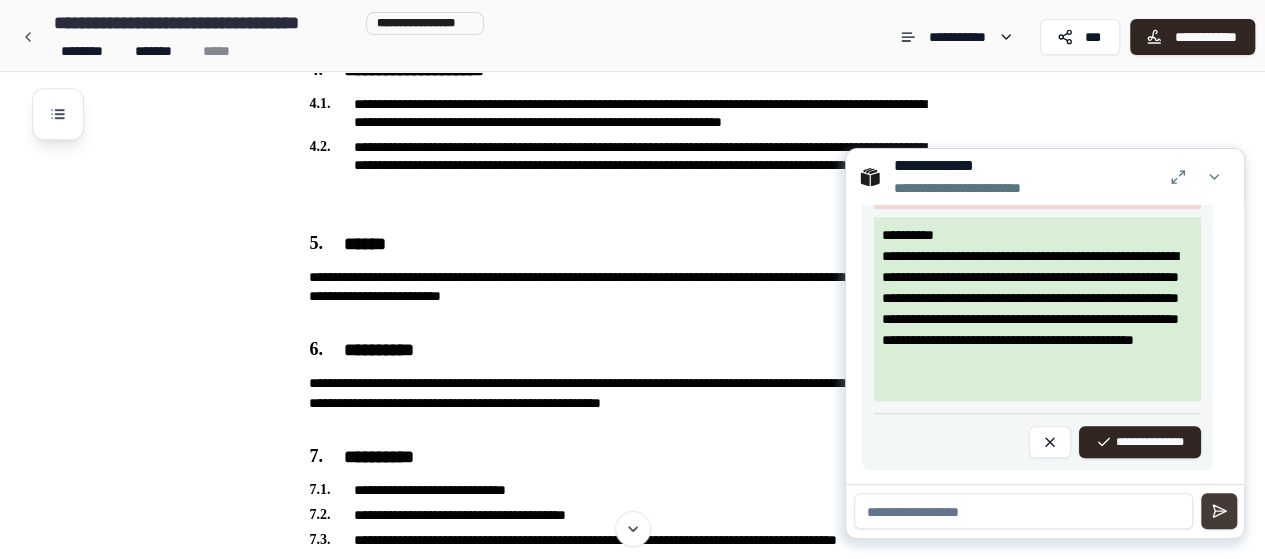scroll, scrollTop: 503, scrollLeft: 0, axis: vertical 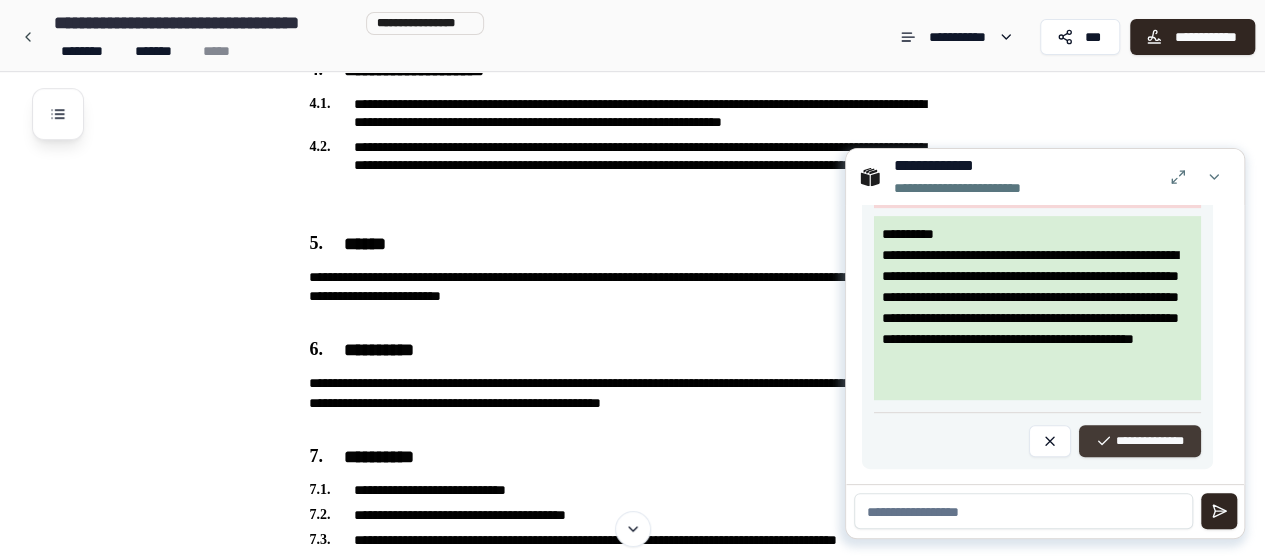 click on "**********" at bounding box center (1140, 441) 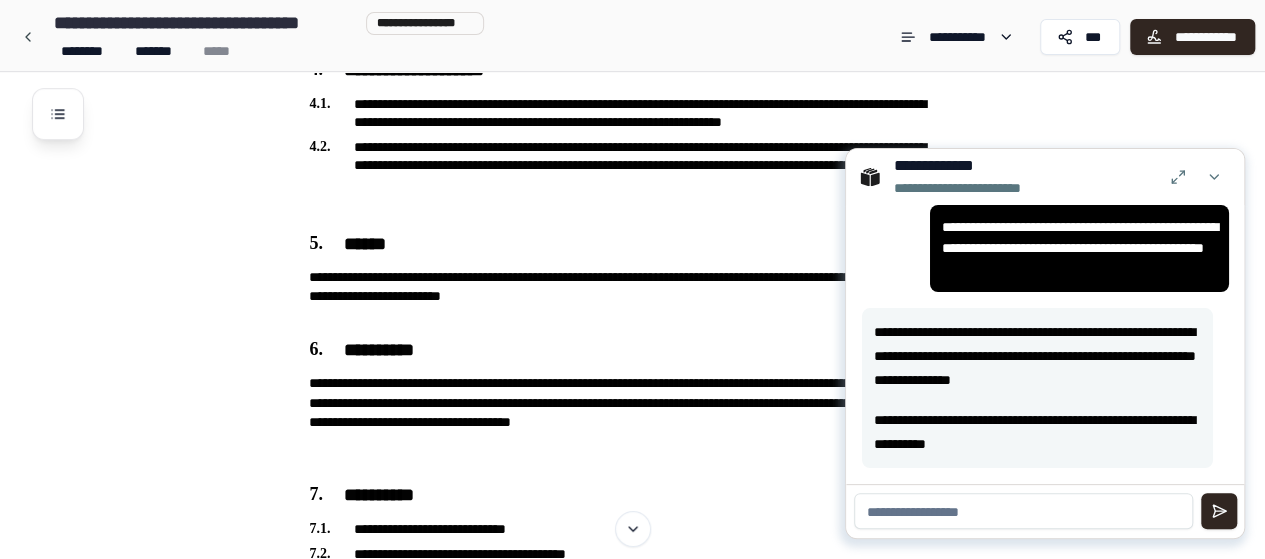 scroll, scrollTop: 87, scrollLeft: 0, axis: vertical 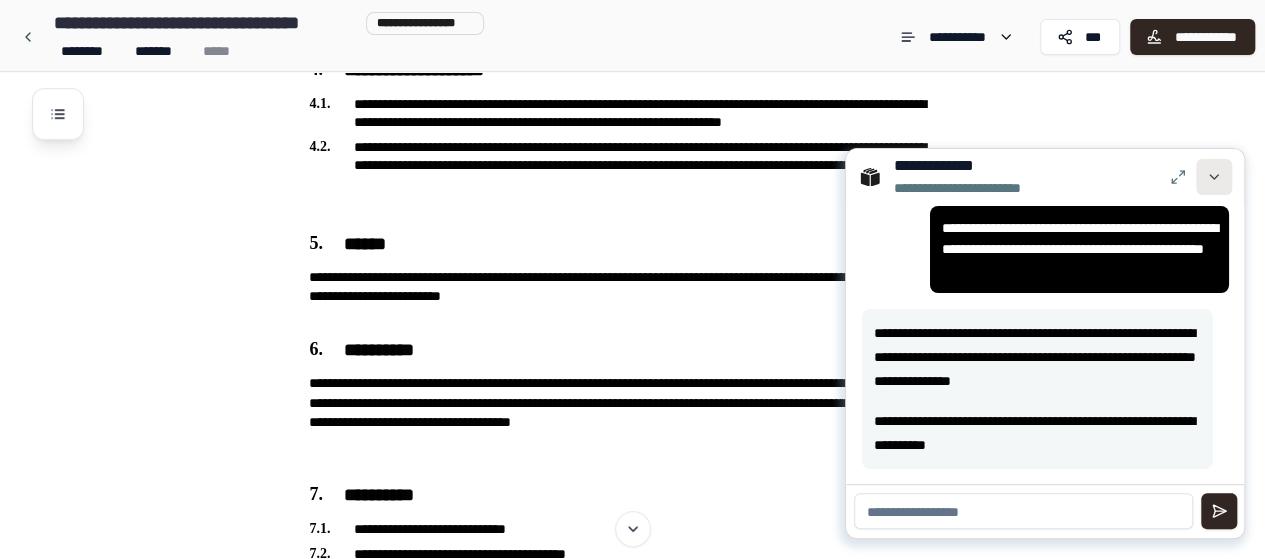 click at bounding box center (1214, 177) 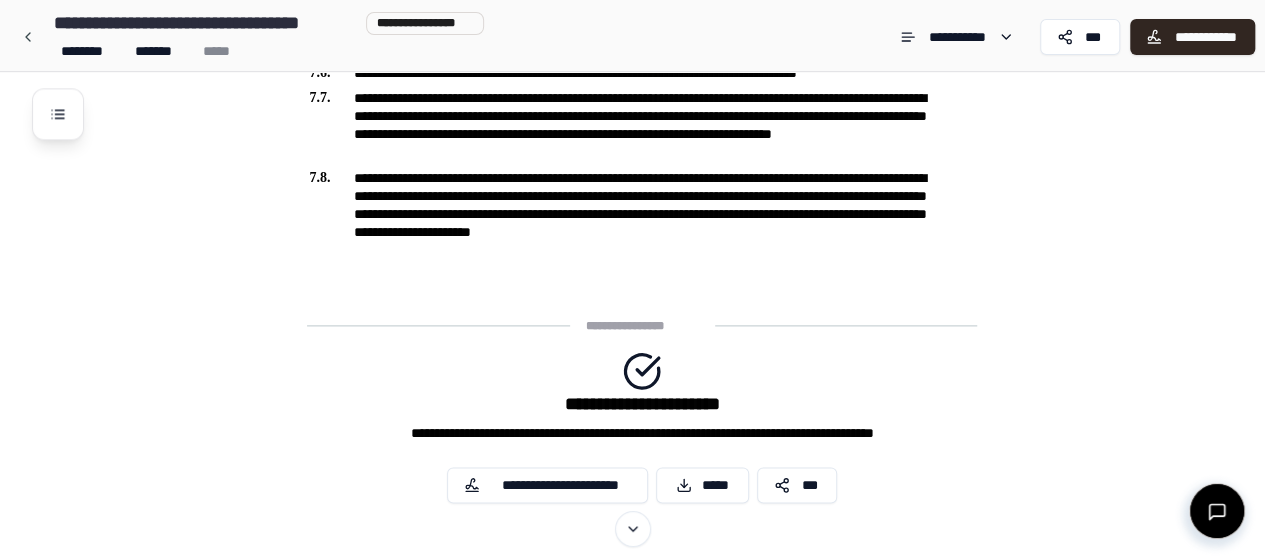 scroll, scrollTop: 1212, scrollLeft: 0, axis: vertical 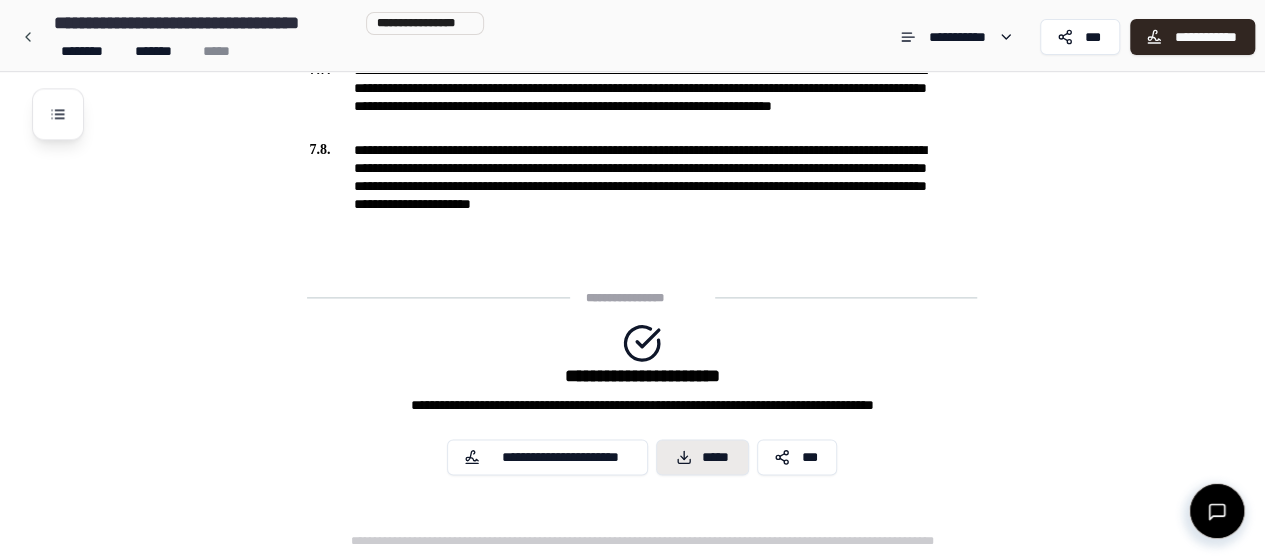 click on "*****" at bounding box center (703, 457) 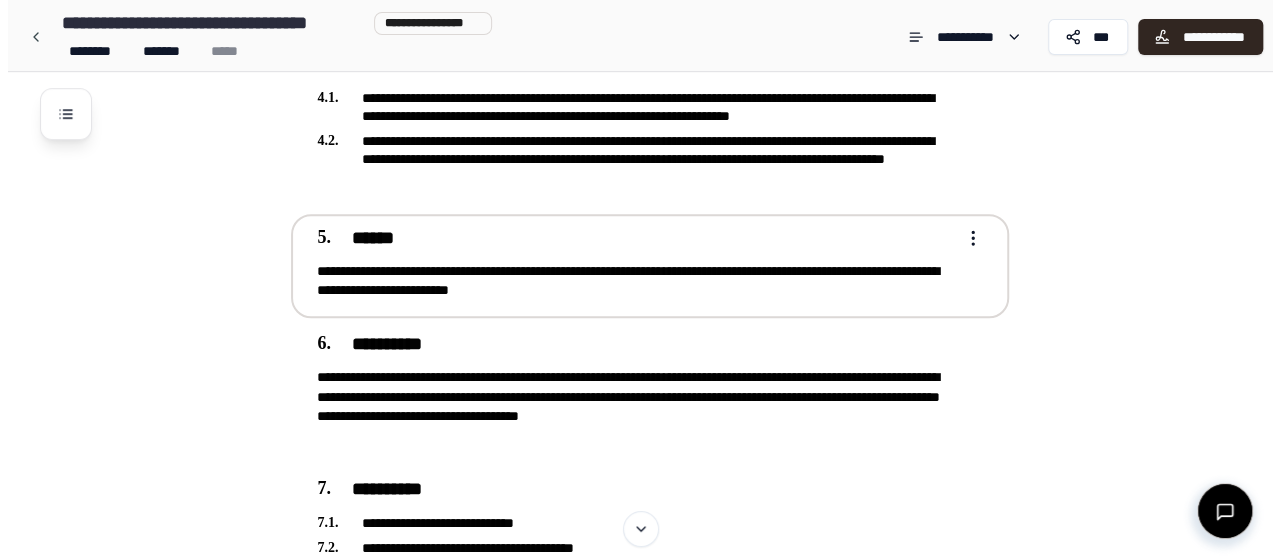 scroll, scrollTop: 572, scrollLeft: 0, axis: vertical 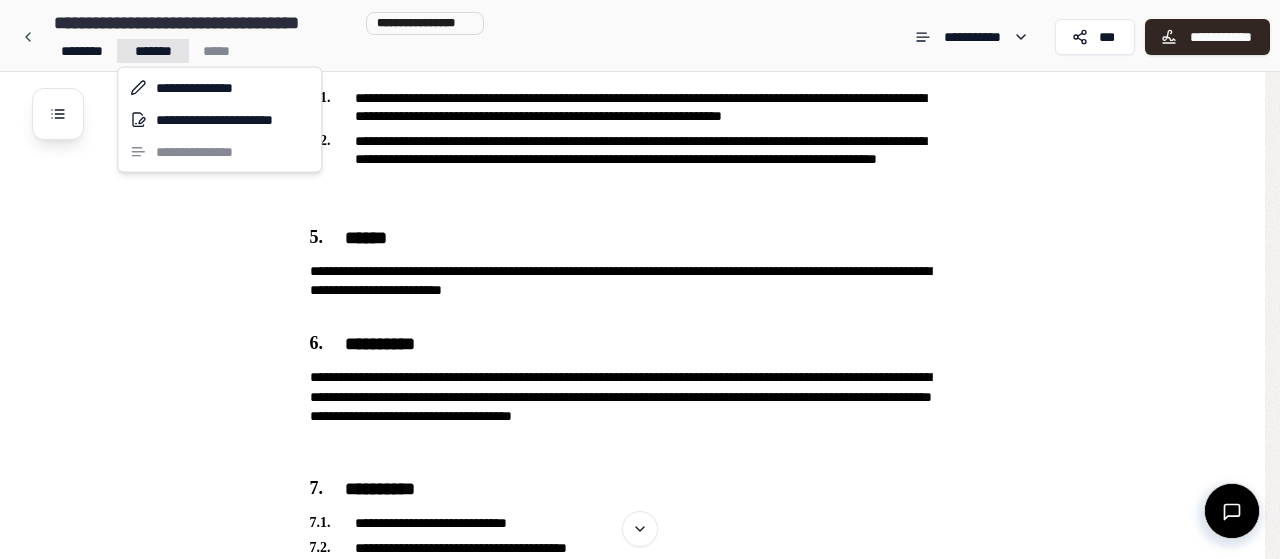 click on "**********" at bounding box center [640, 313] 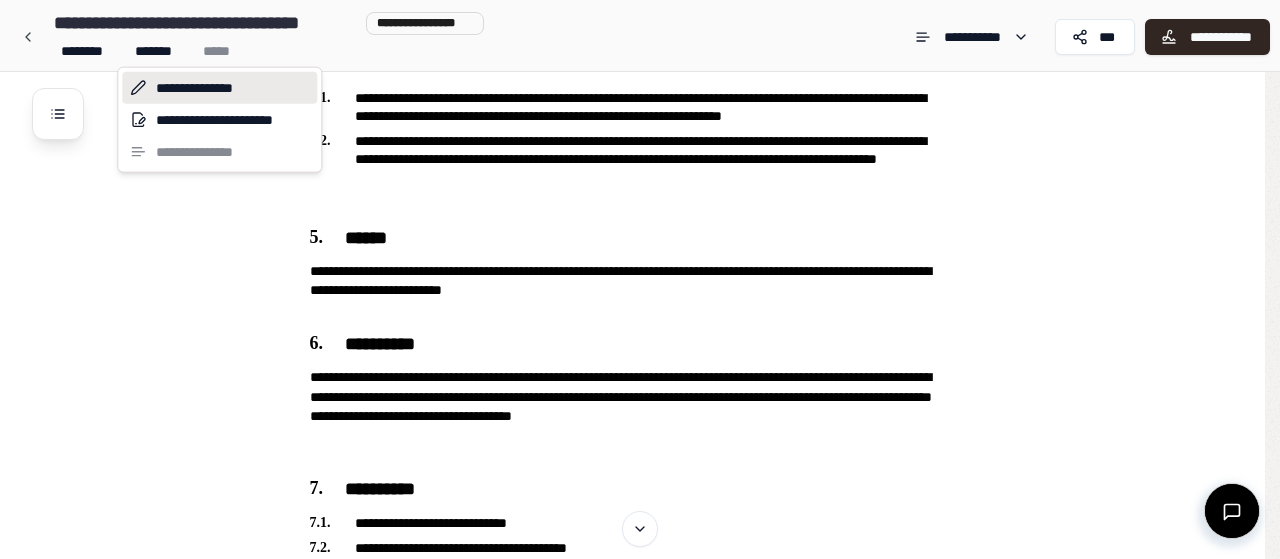 click on "**********" at bounding box center [219, 88] 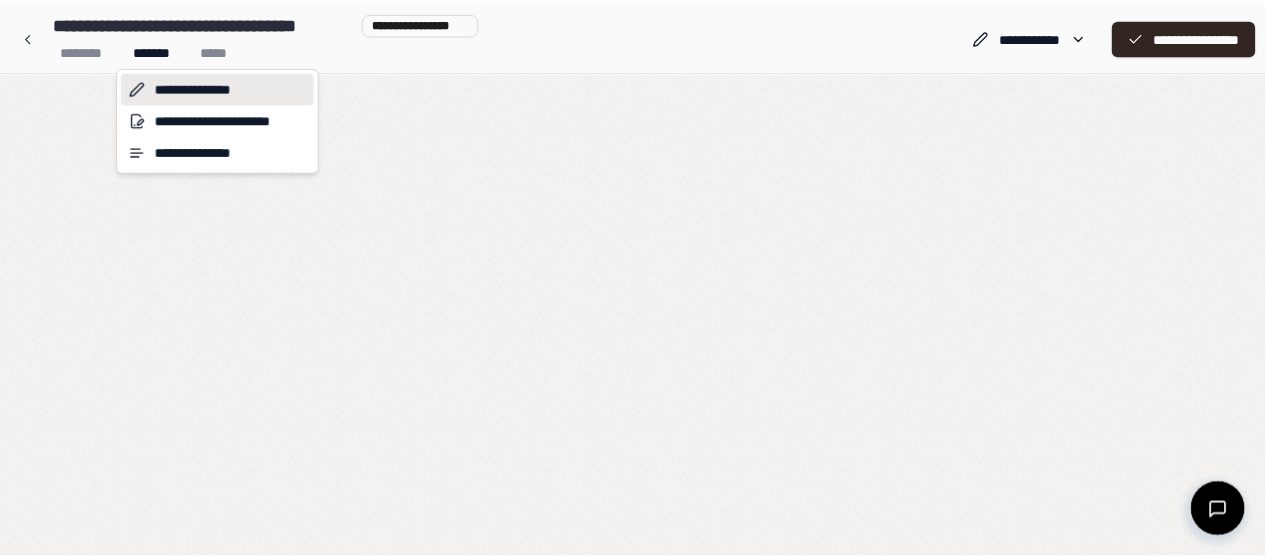 scroll, scrollTop: 0, scrollLeft: 0, axis: both 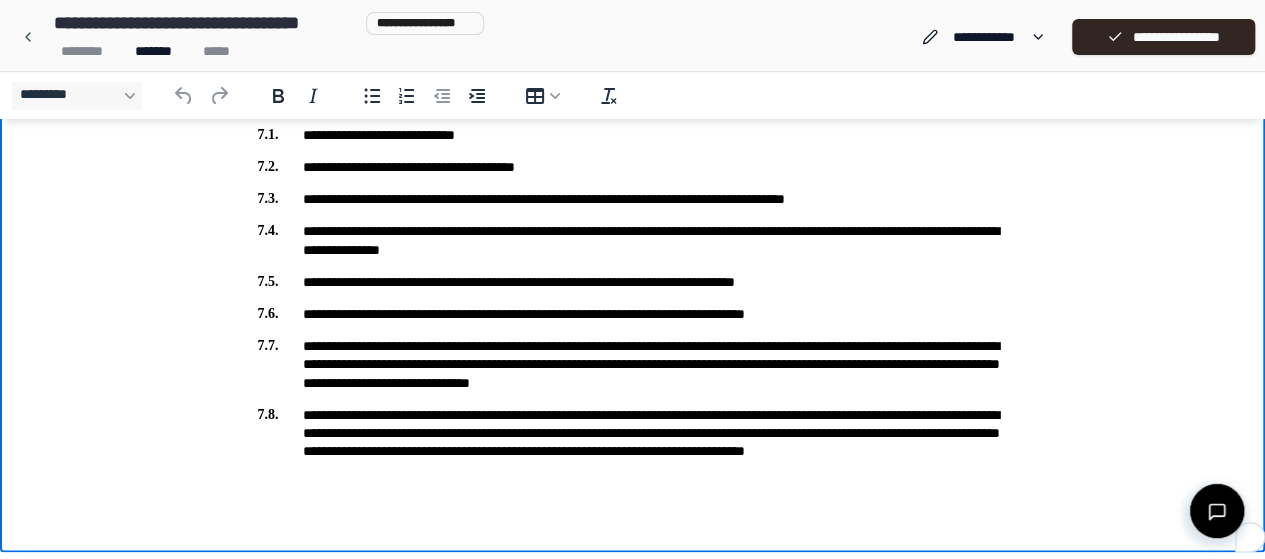 click on "**********" at bounding box center [633, 442] 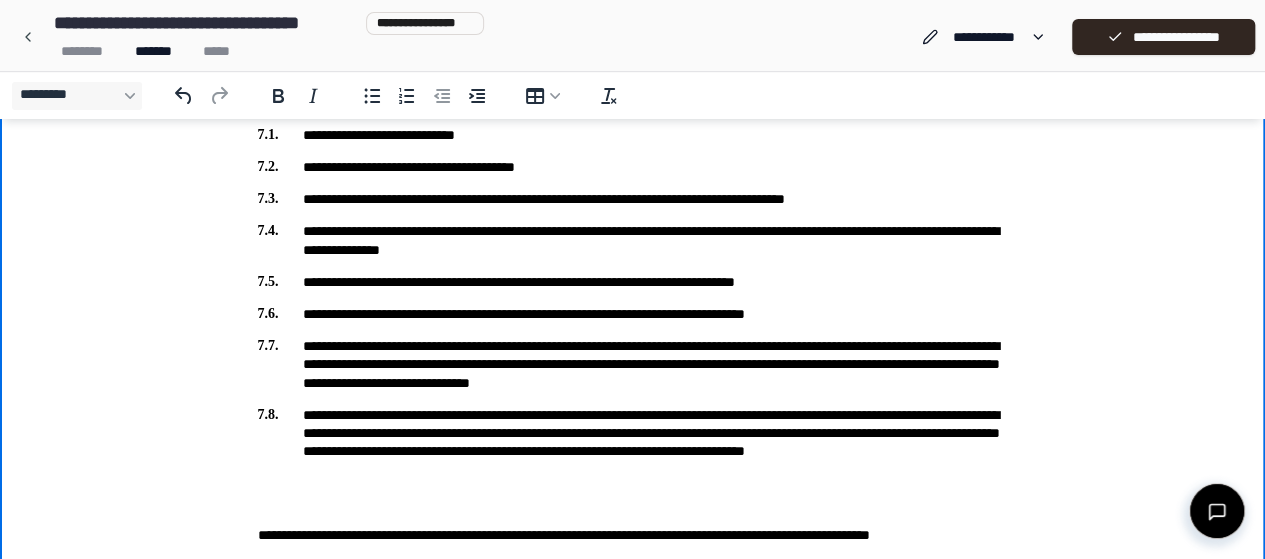 scroll, scrollTop: 1085, scrollLeft: 0, axis: vertical 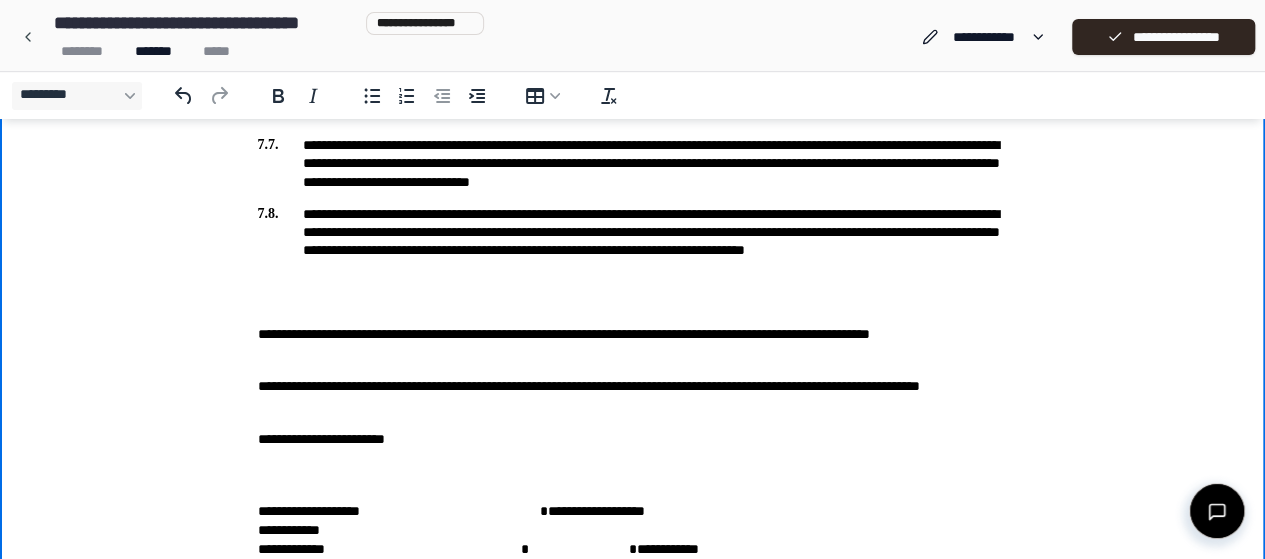 click on "**********" at bounding box center [321, 439] 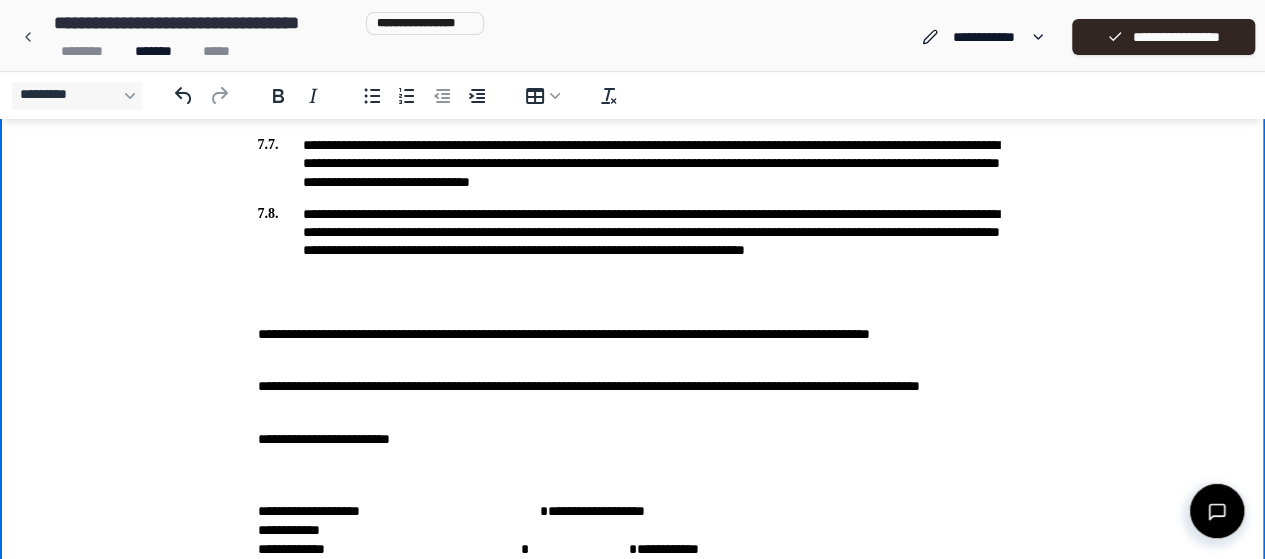 click on "**********" at bounding box center [324, 439] 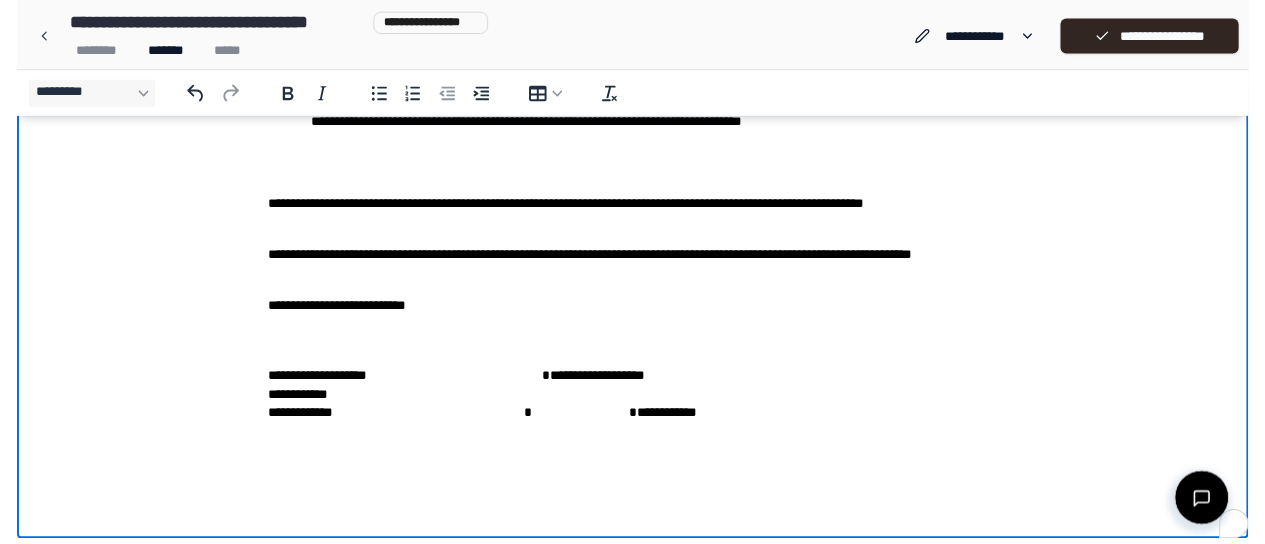 scroll, scrollTop: 1212, scrollLeft: 0, axis: vertical 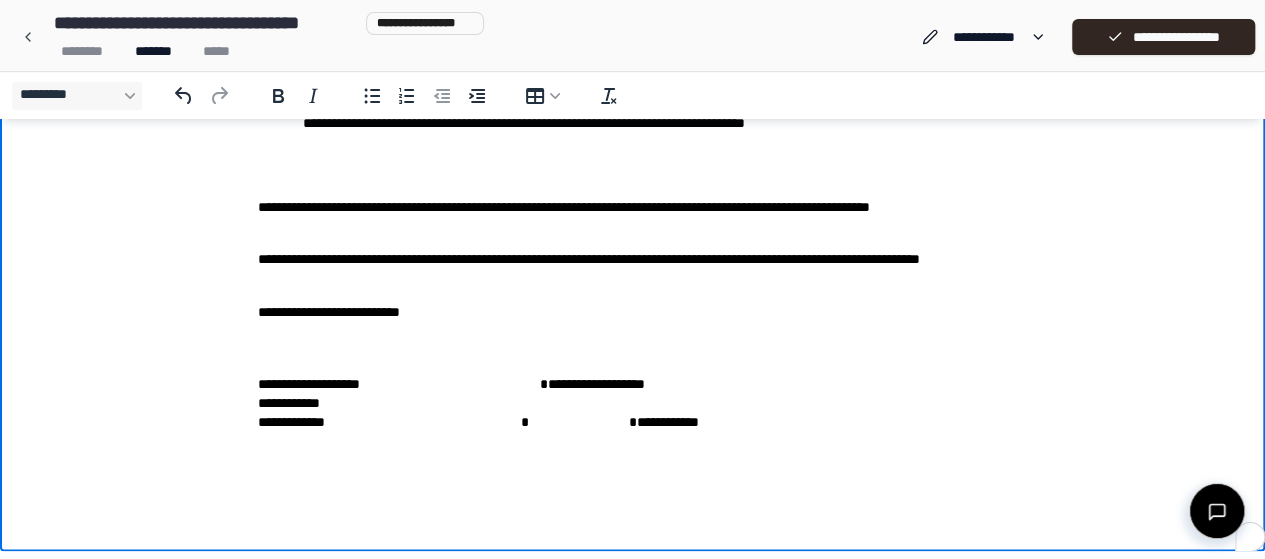click at bounding box center (372, 403) 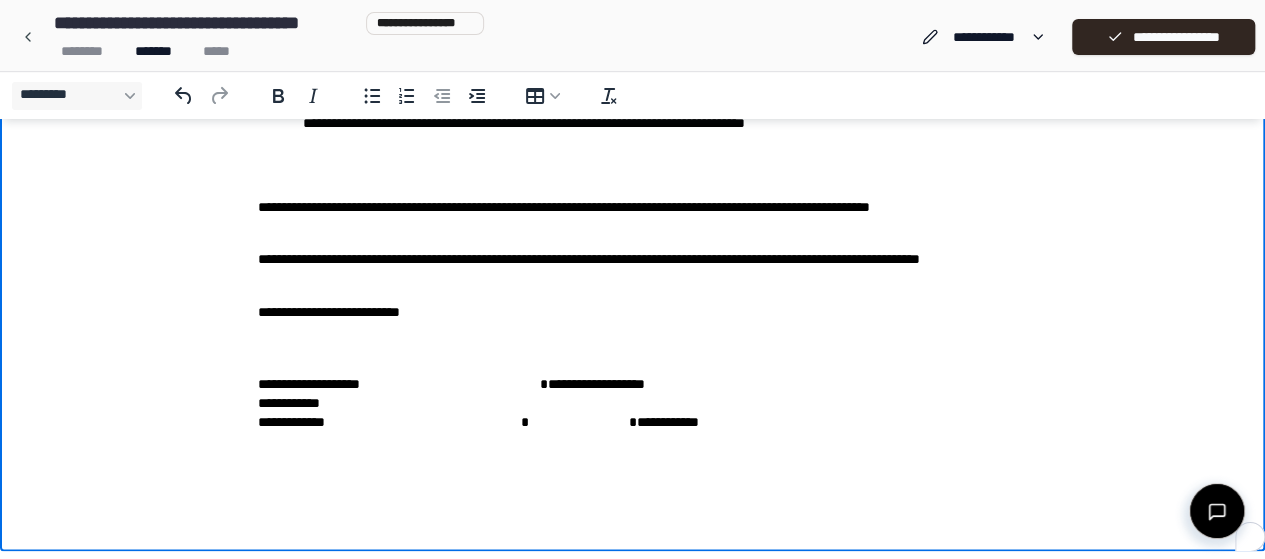 click at bounding box center [372, 403] 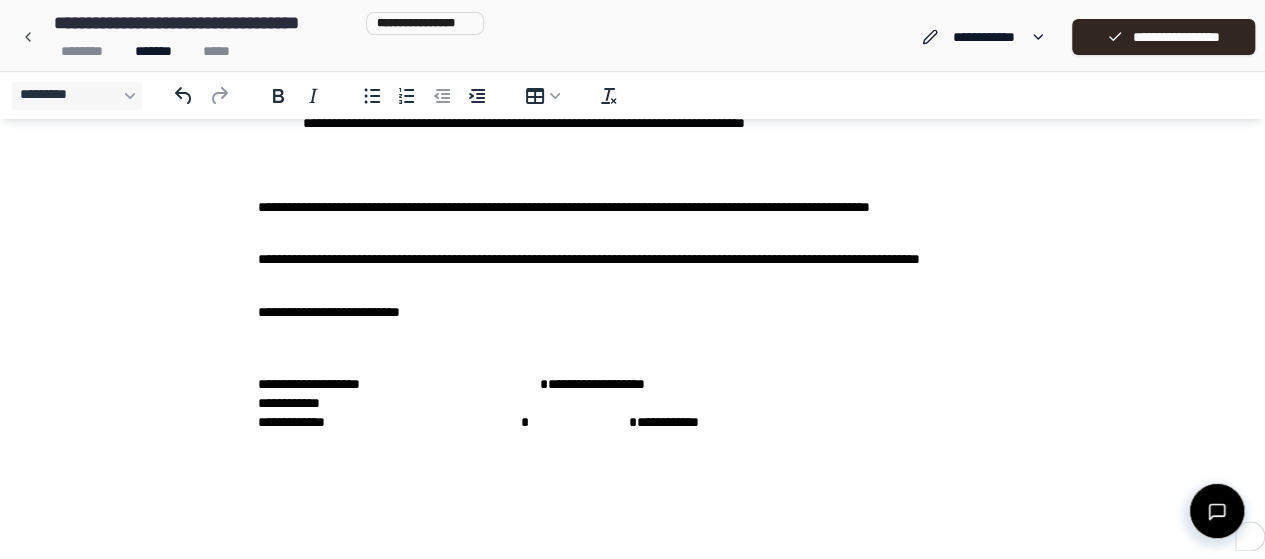 type 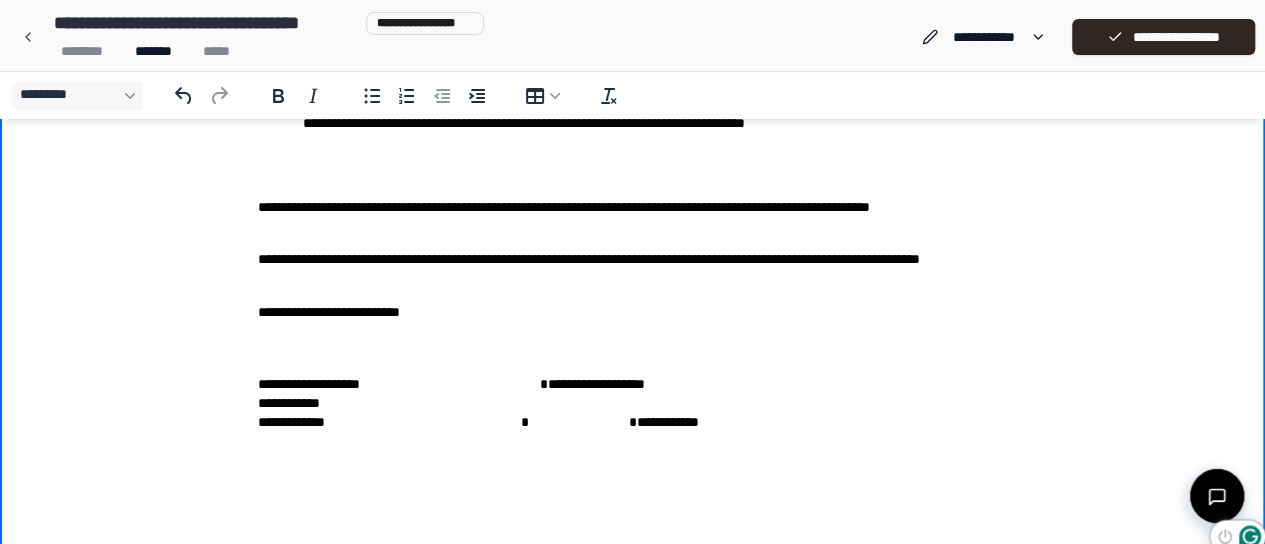 click on "**********" at bounding box center [633, 404] 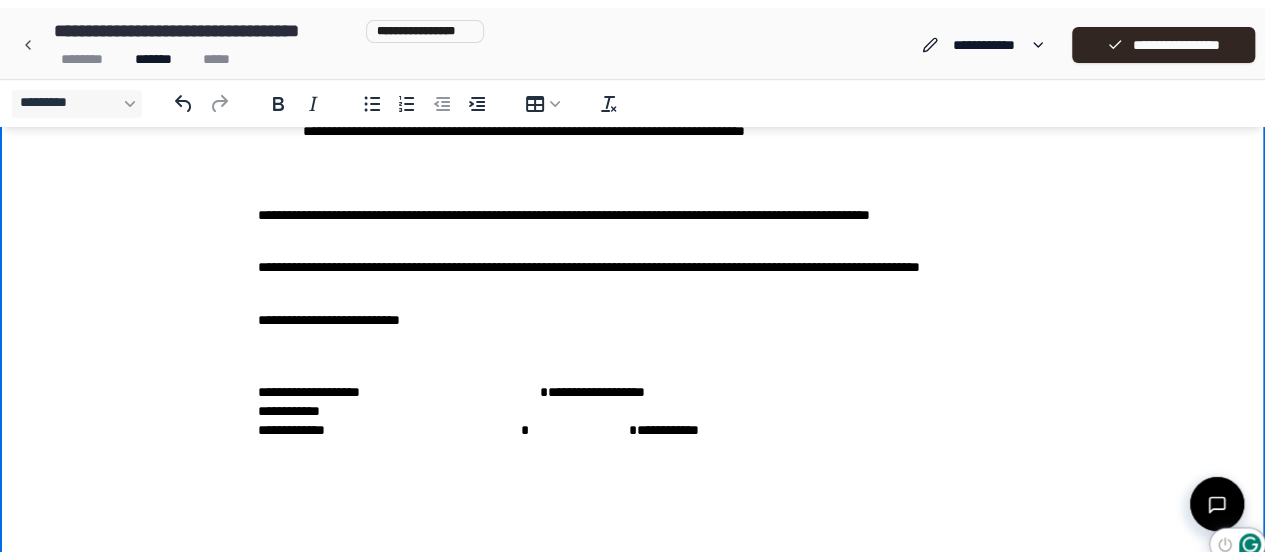 scroll, scrollTop: 1217, scrollLeft: 0, axis: vertical 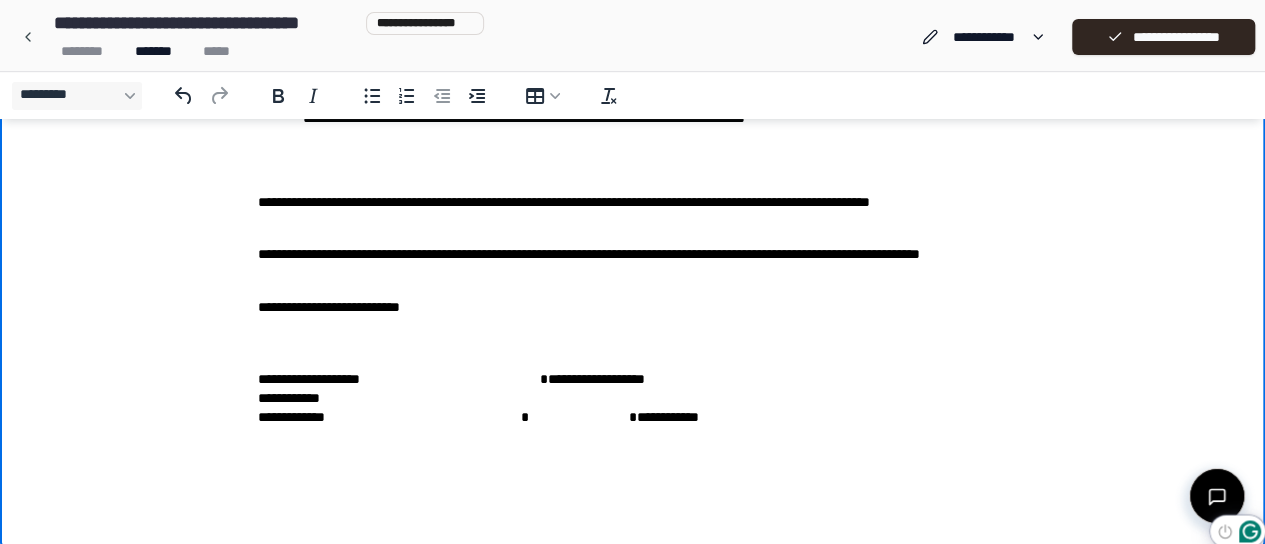 click on "**********" at bounding box center (633, 399) 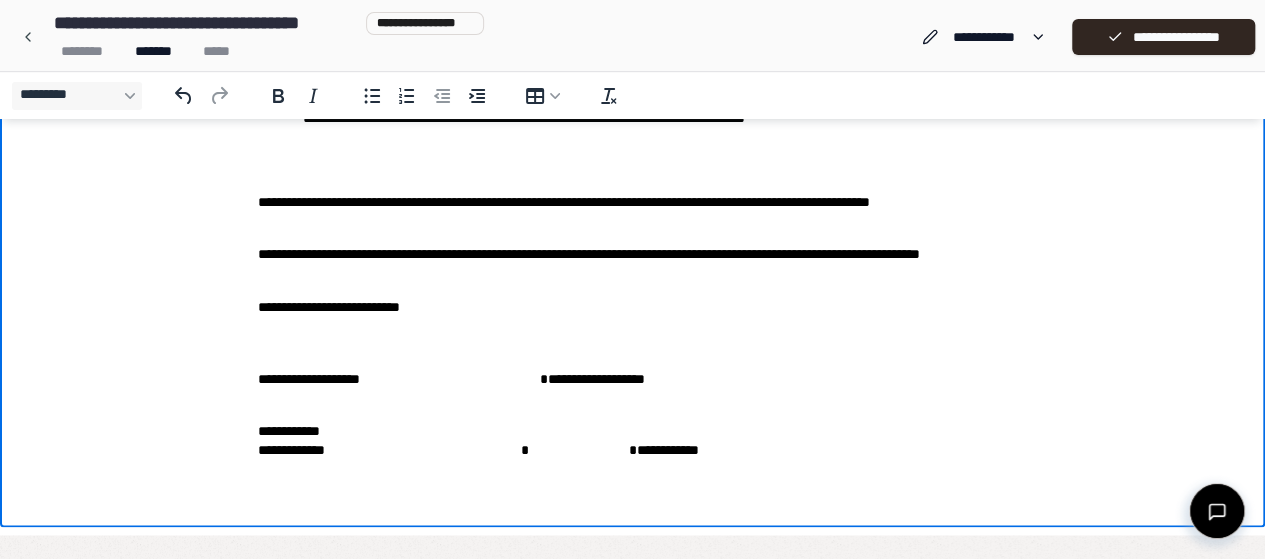 scroll, scrollTop: 1192, scrollLeft: 0, axis: vertical 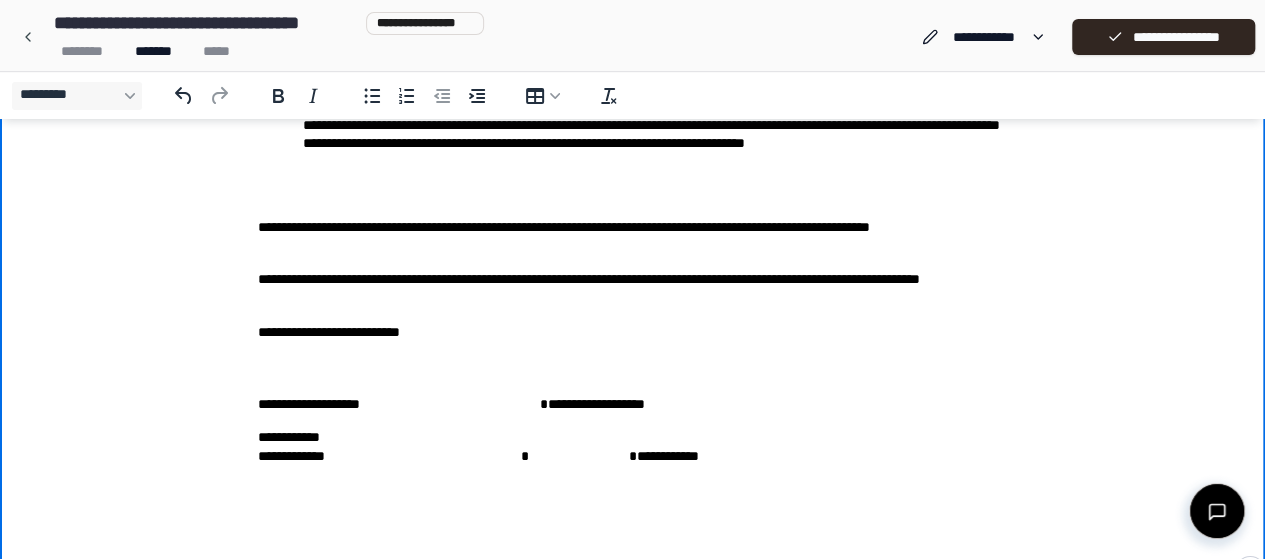 click on "**********" at bounding box center (633, -289) 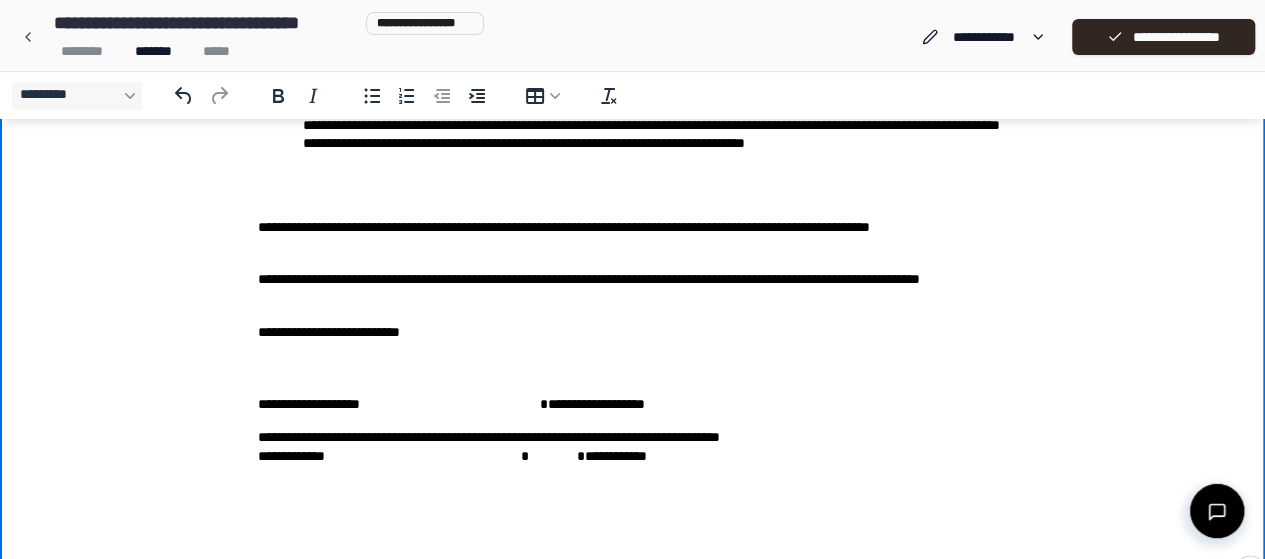 click at bounding box center [557, 456] 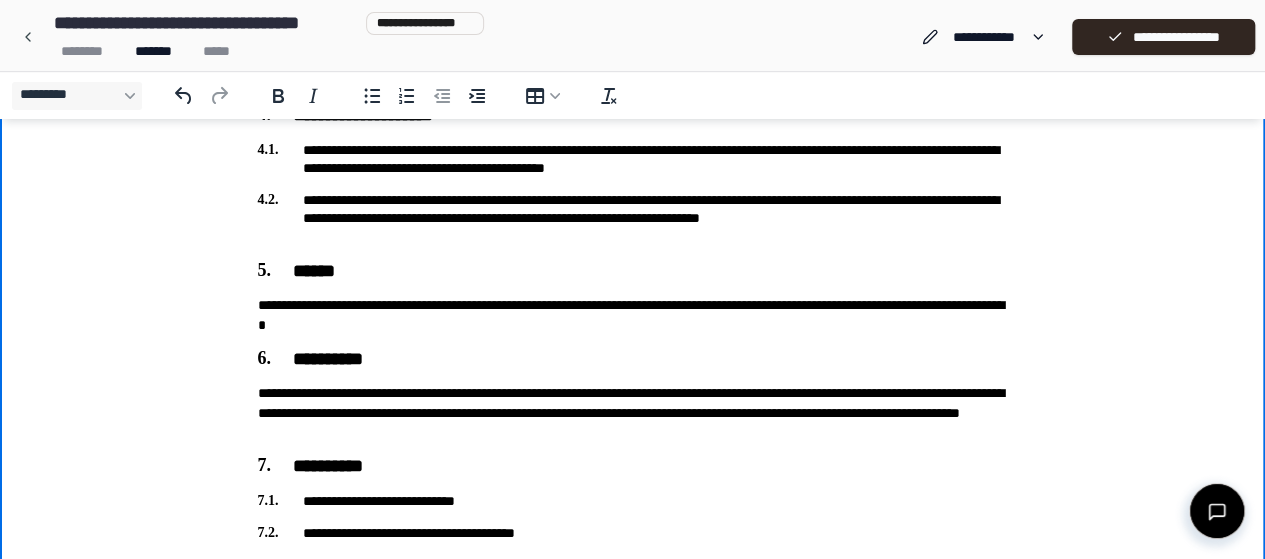 scroll, scrollTop: 512, scrollLeft: 0, axis: vertical 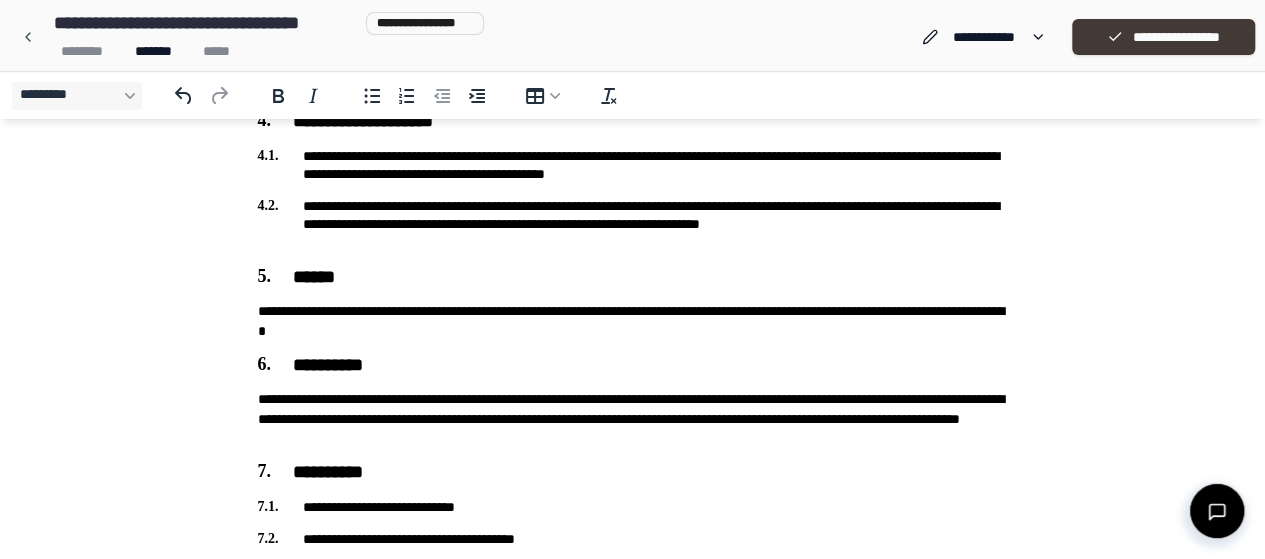 click on "**********" at bounding box center [1163, 37] 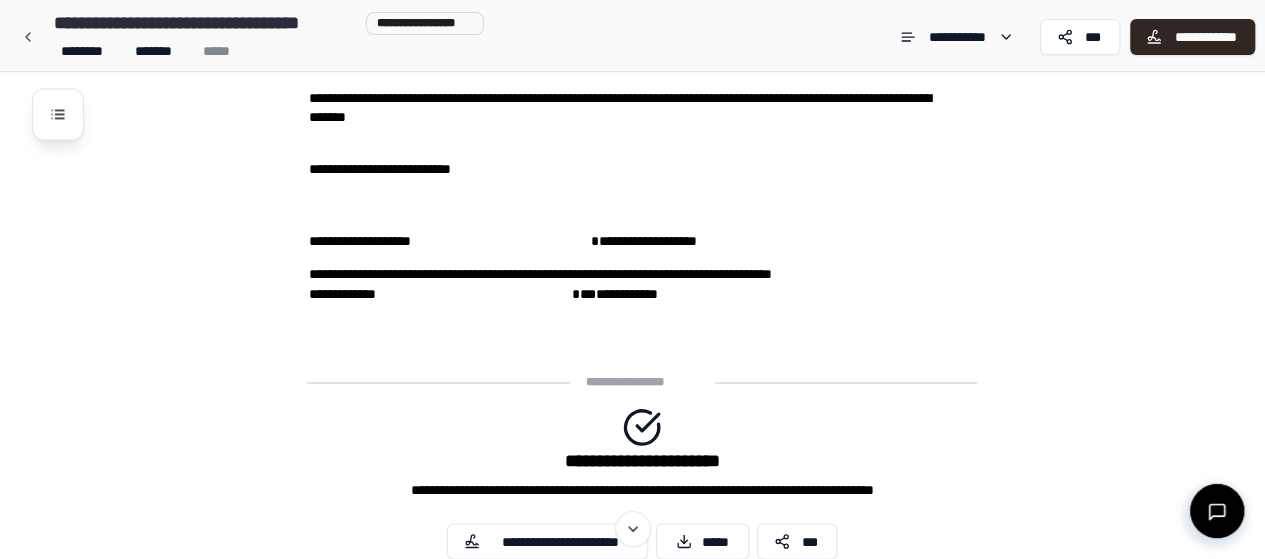 scroll, scrollTop: 1532, scrollLeft: 0, axis: vertical 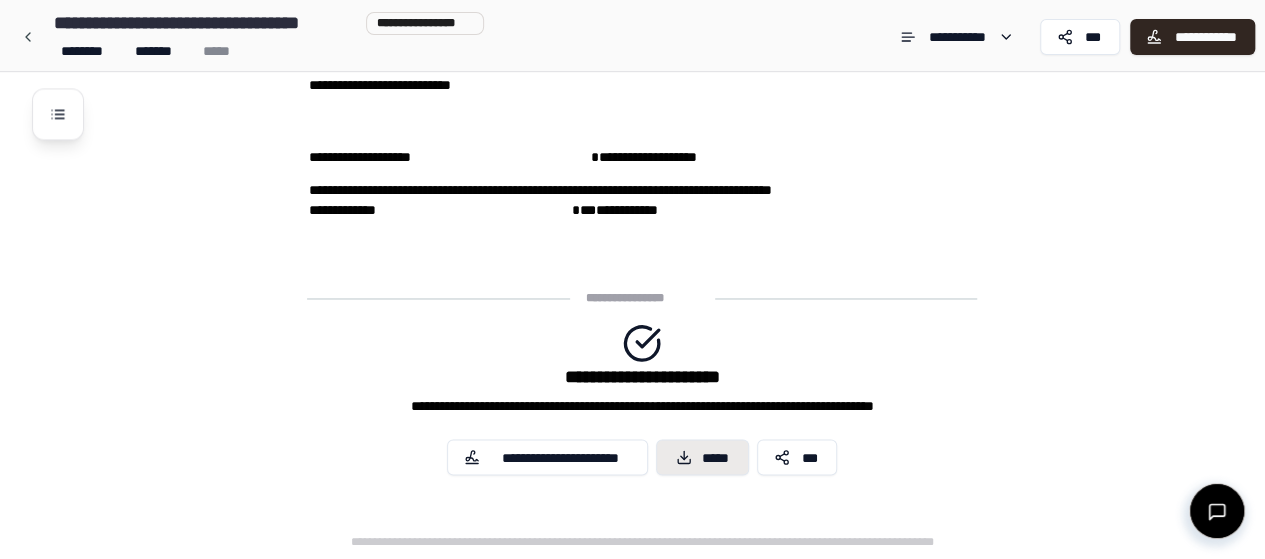 click on "*****" at bounding box center (703, 457) 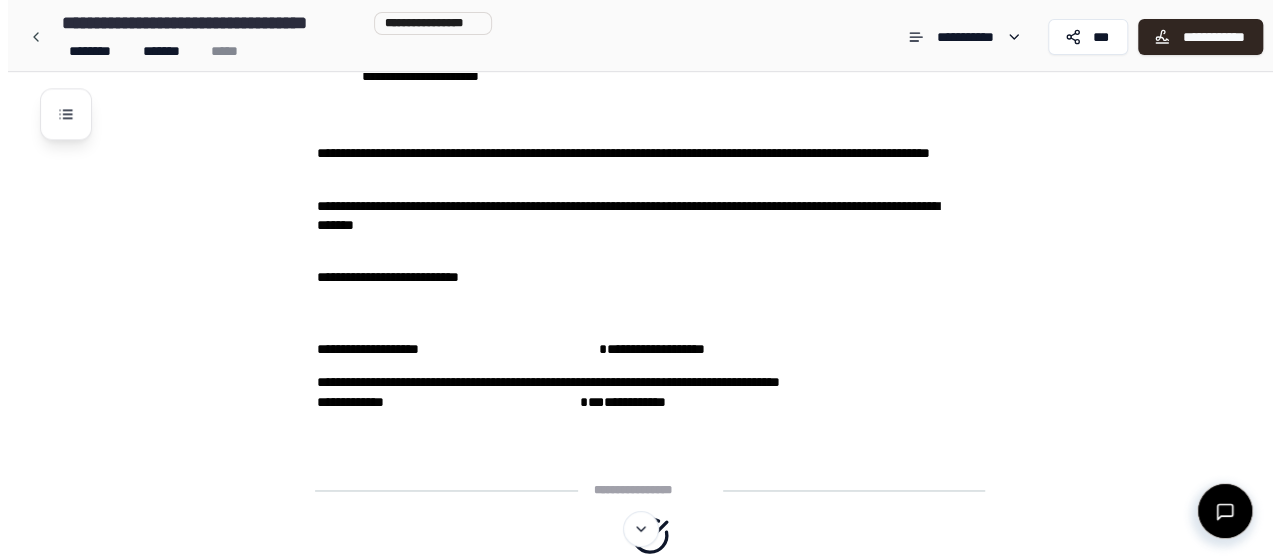 scroll, scrollTop: 1332, scrollLeft: 0, axis: vertical 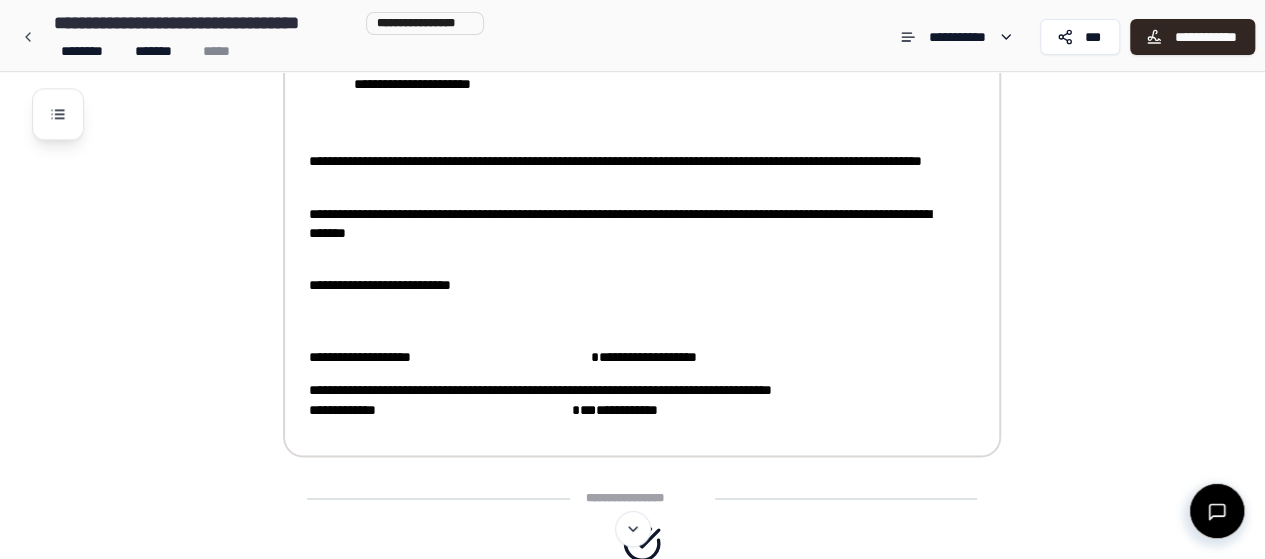 click on "**********" at bounding box center (380, 285) 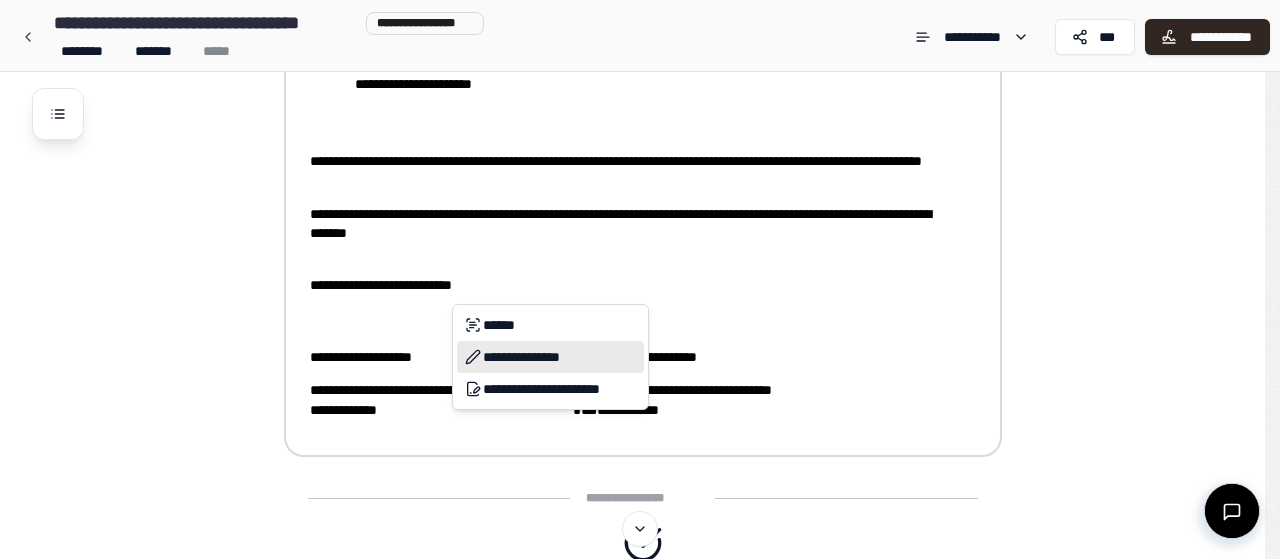 click on "**********" at bounding box center [550, 357] 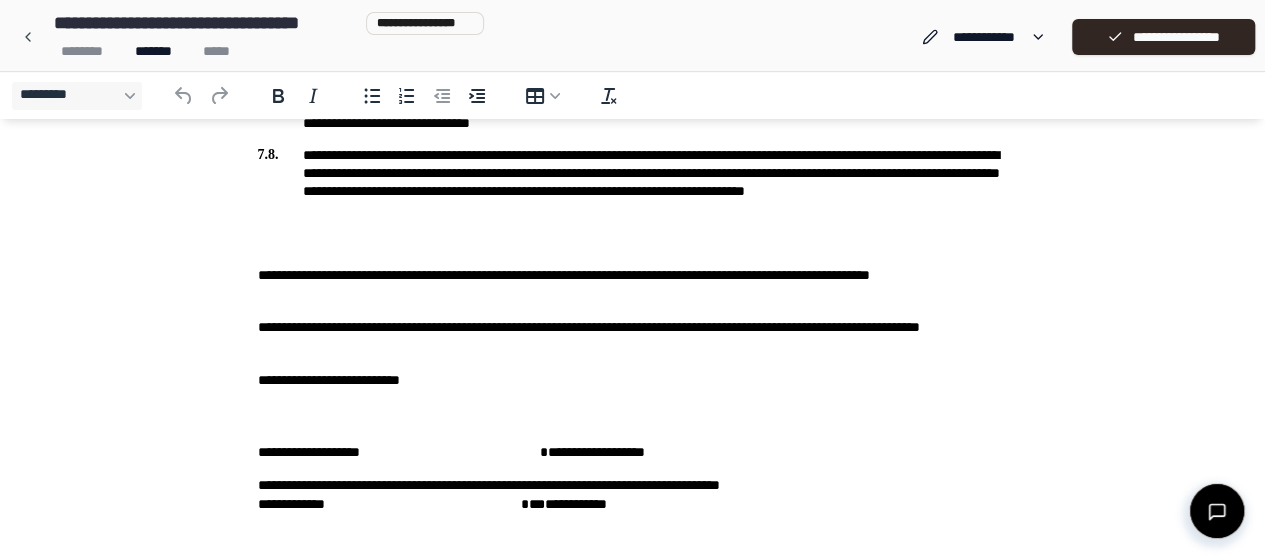 scroll, scrollTop: 1145, scrollLeft: 0, axis: vertical 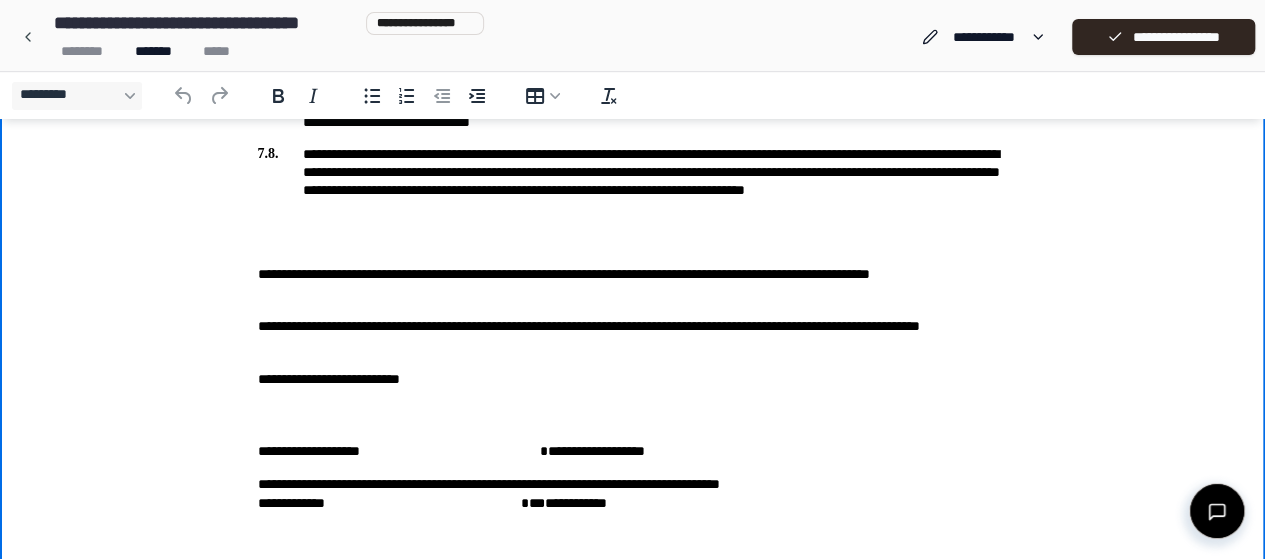 click on "**********" at bounding box center [329, 379] 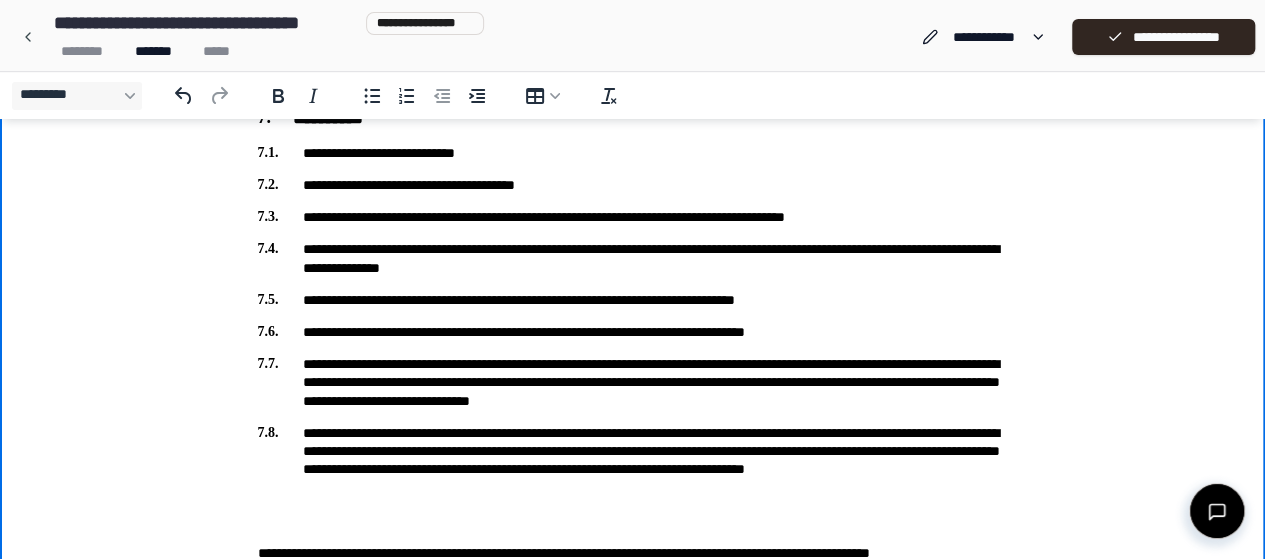 scroll, scrollTop: 848, scrollLeft: 0, axis: vertical 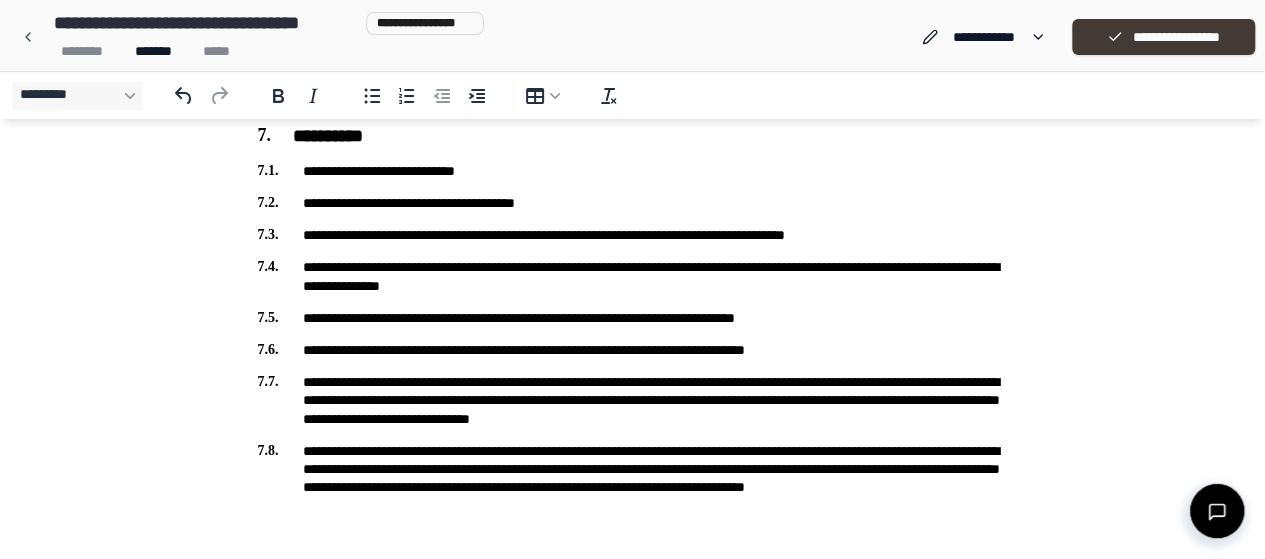 click on "**********" at bounding box center (1163, 37) 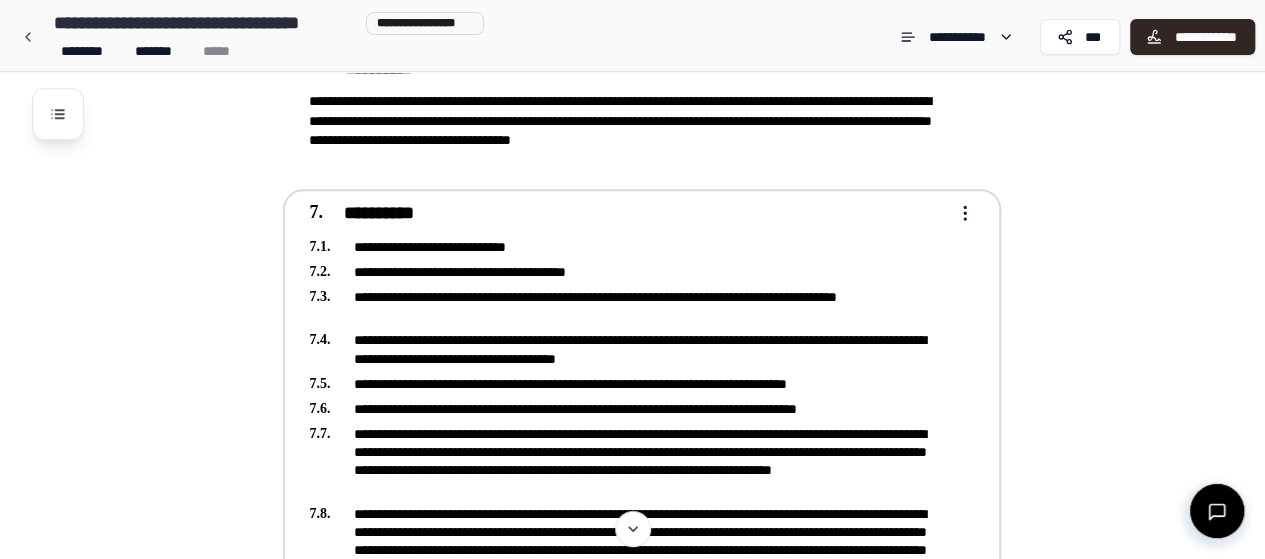 scroll, scrollTop: 1532, scrollLeft: 0, axis: vertical 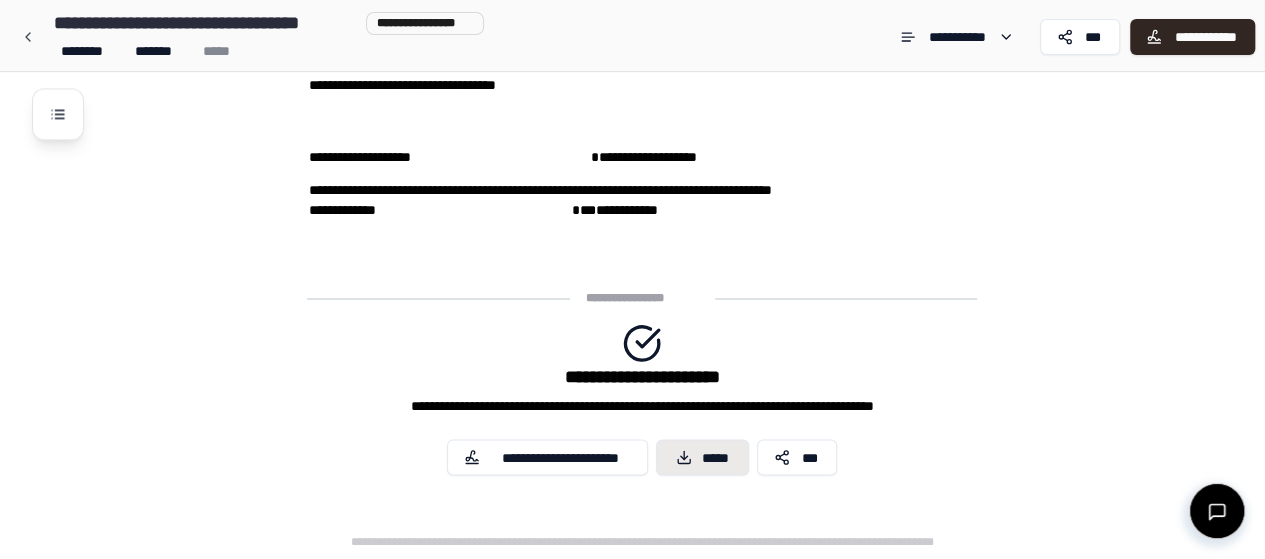 click on "*****" at bounding box center [703, 457] 